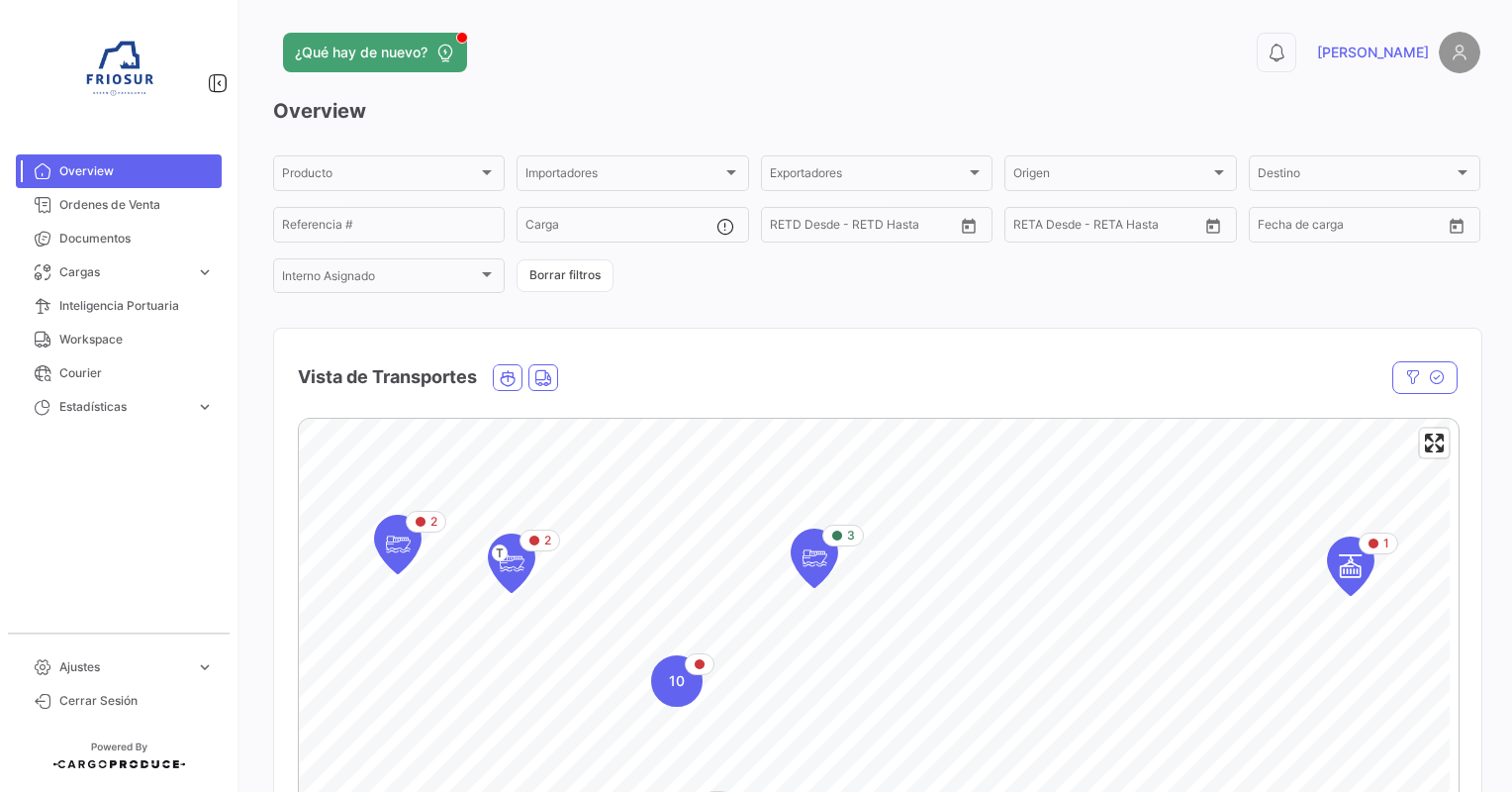 scroll, scrollTop: 0, scrollLeft: 0, axis: both 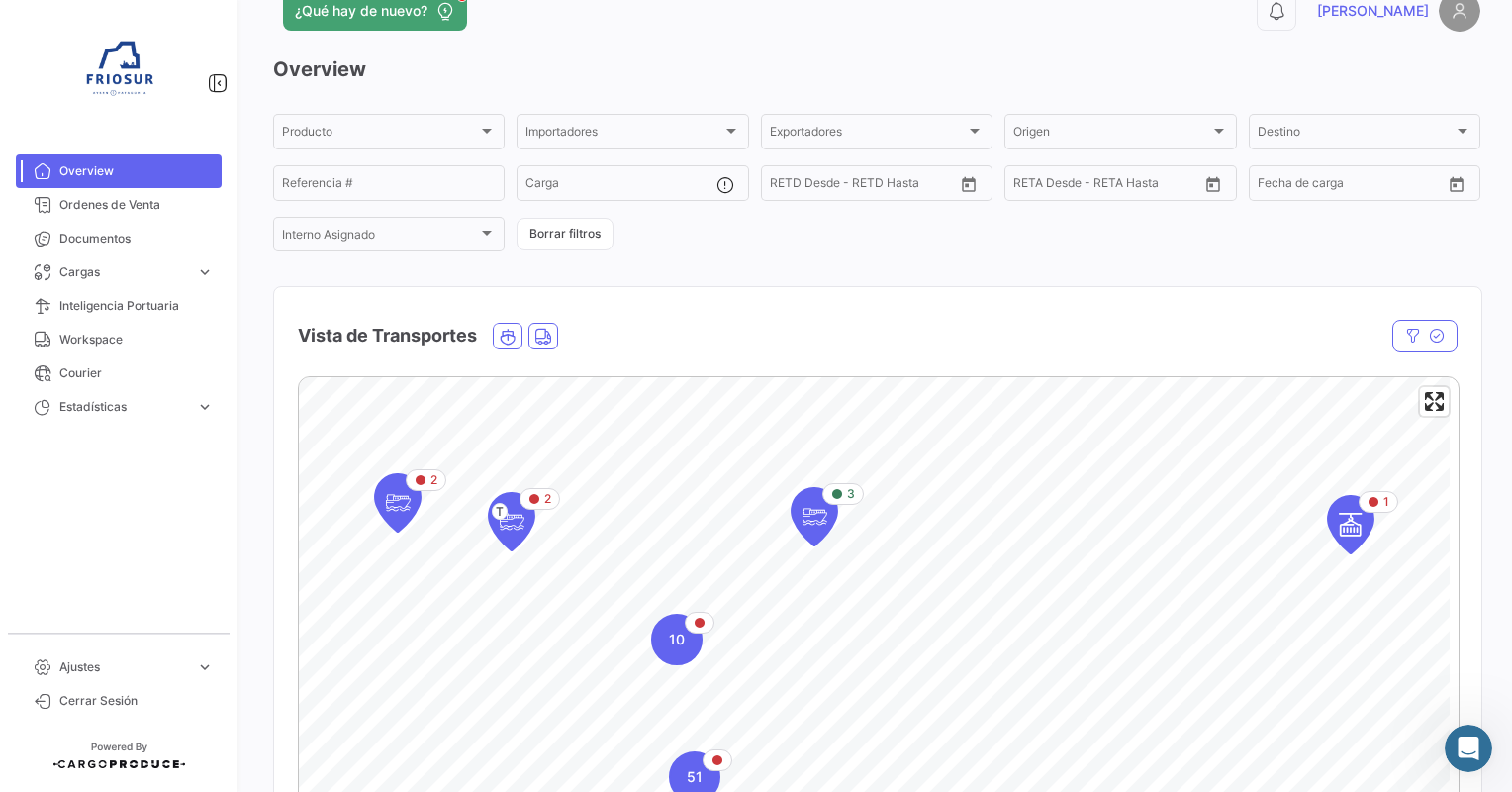 click on "Overview Producto Producto Importadores Importadores Exportadores Exportadores Origen Origen Destino Destino  Referencia #   Carga  –  RETD Desde - RETD Hasta  –  RETA Desde - RETA Hasta  –  Fecha de carga  Interno Asignado Interno Asignado  Borrar filtros  Vista de Transportes  En tránsito  Estado Nave Nave Carga Agrupador por  *  OV #   Borrar filtros  2 3 2 T 10 1 51 © Mapbox   © OpenStreetMap   Improve this map En Puerto Check In En tránsito Entre Naves Llegada Descargado A Destino Completo  Ocultar" 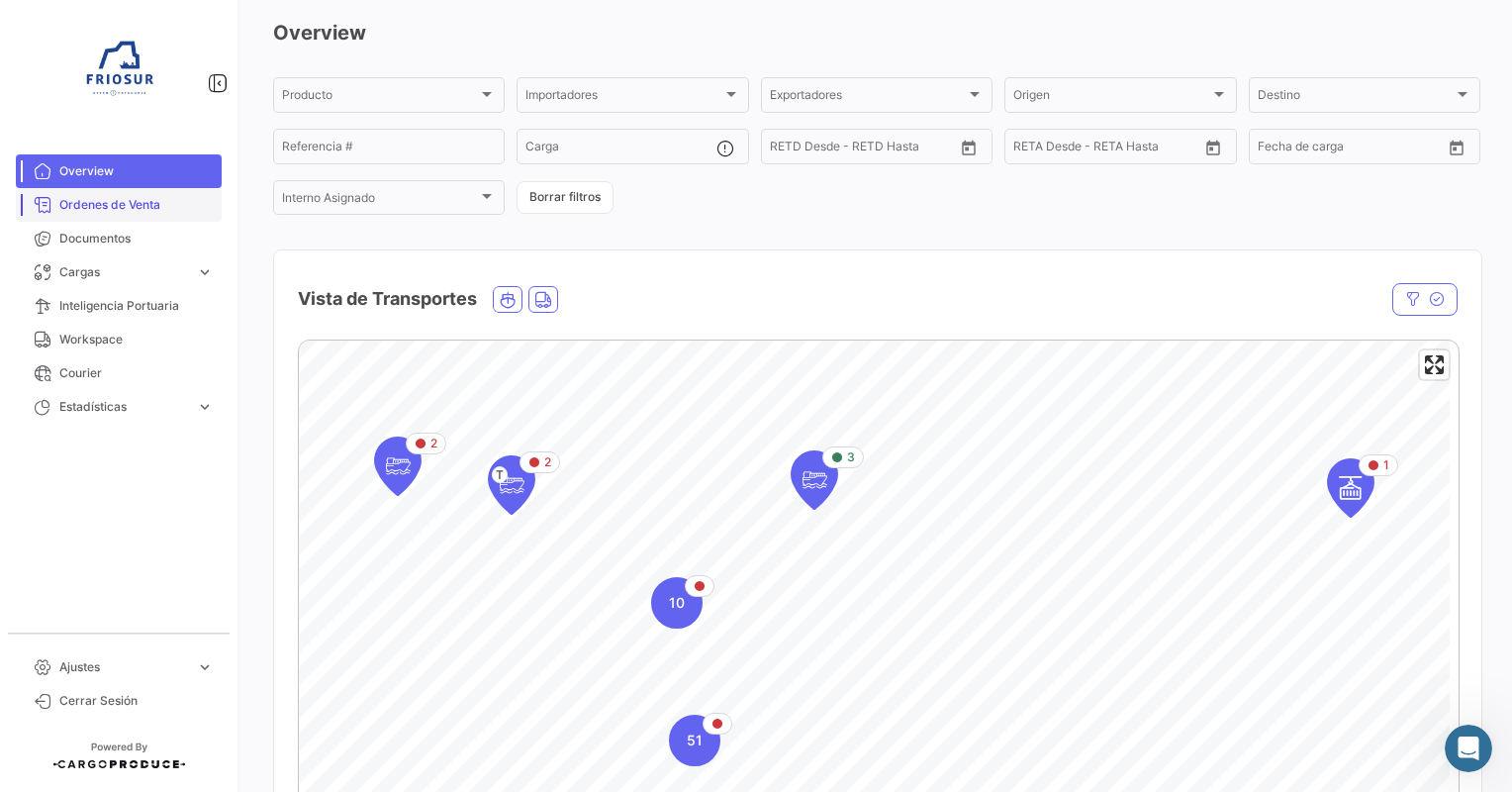 click on "Ordenes de Venta" at bounding box center [119, 205] 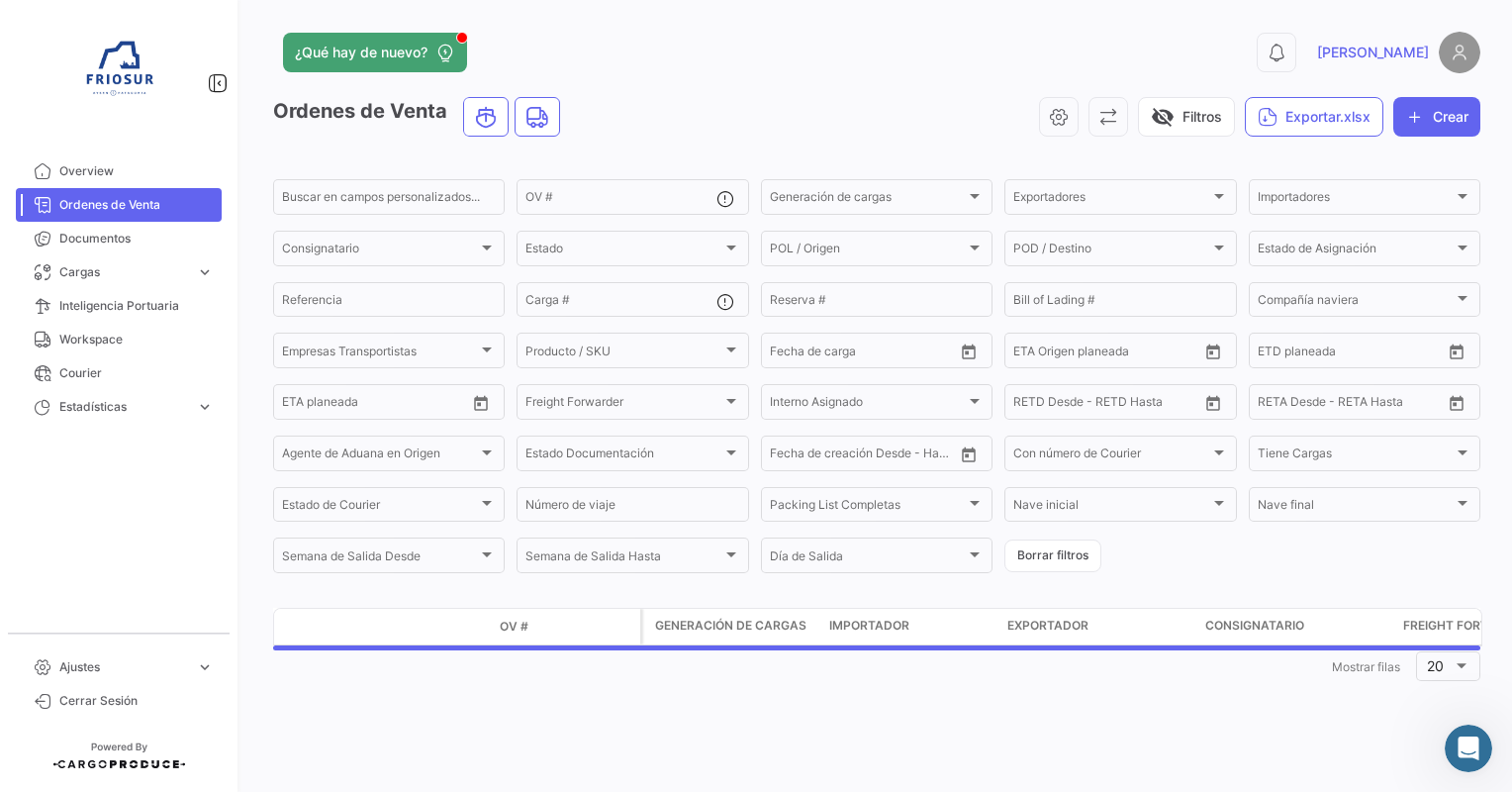 scroll, scrollTop: 0, scrollLeft: 0, axis: both 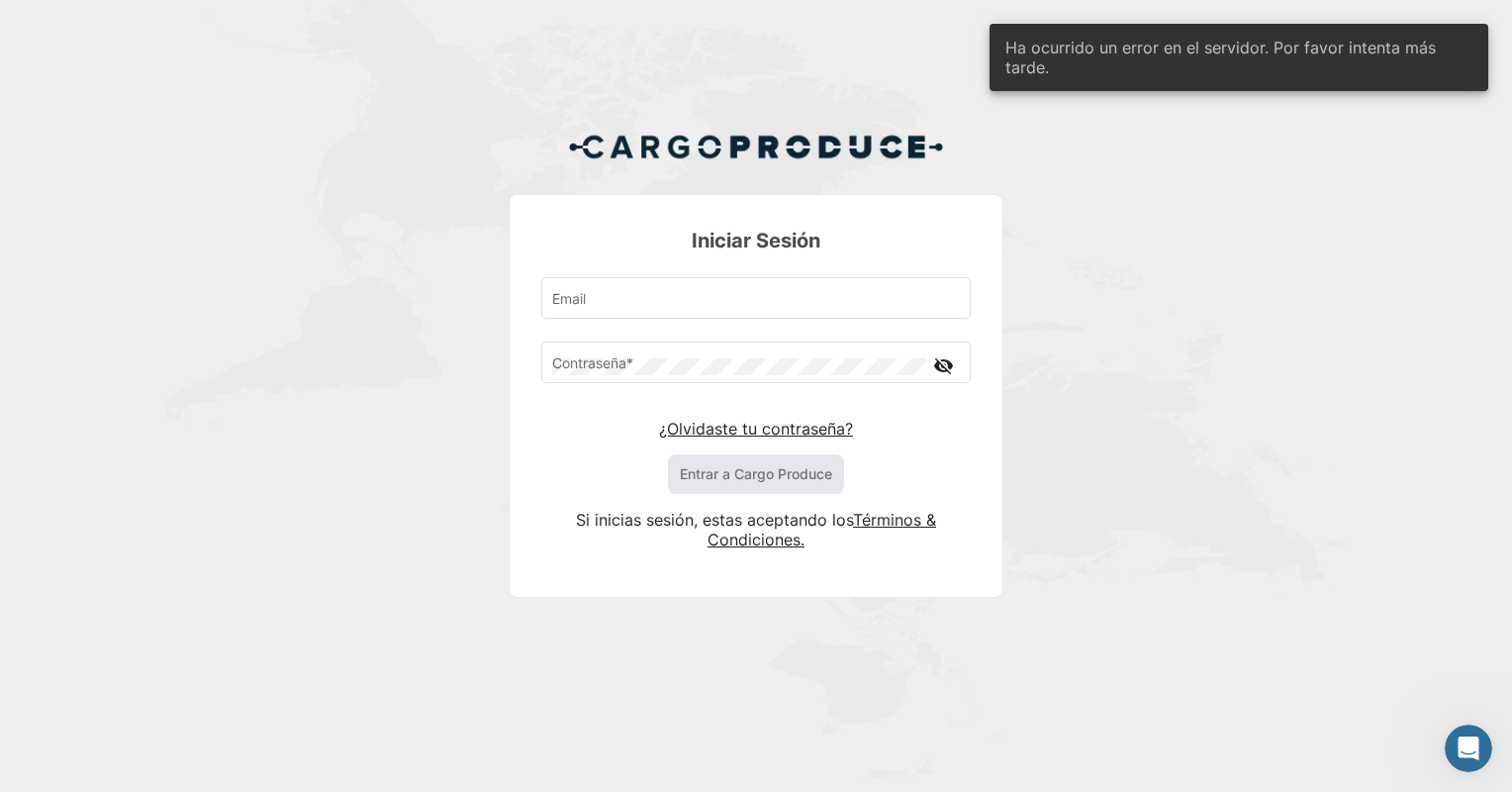 type on "[EMAIL_ADDRESS][DOMAIN_NAME]" 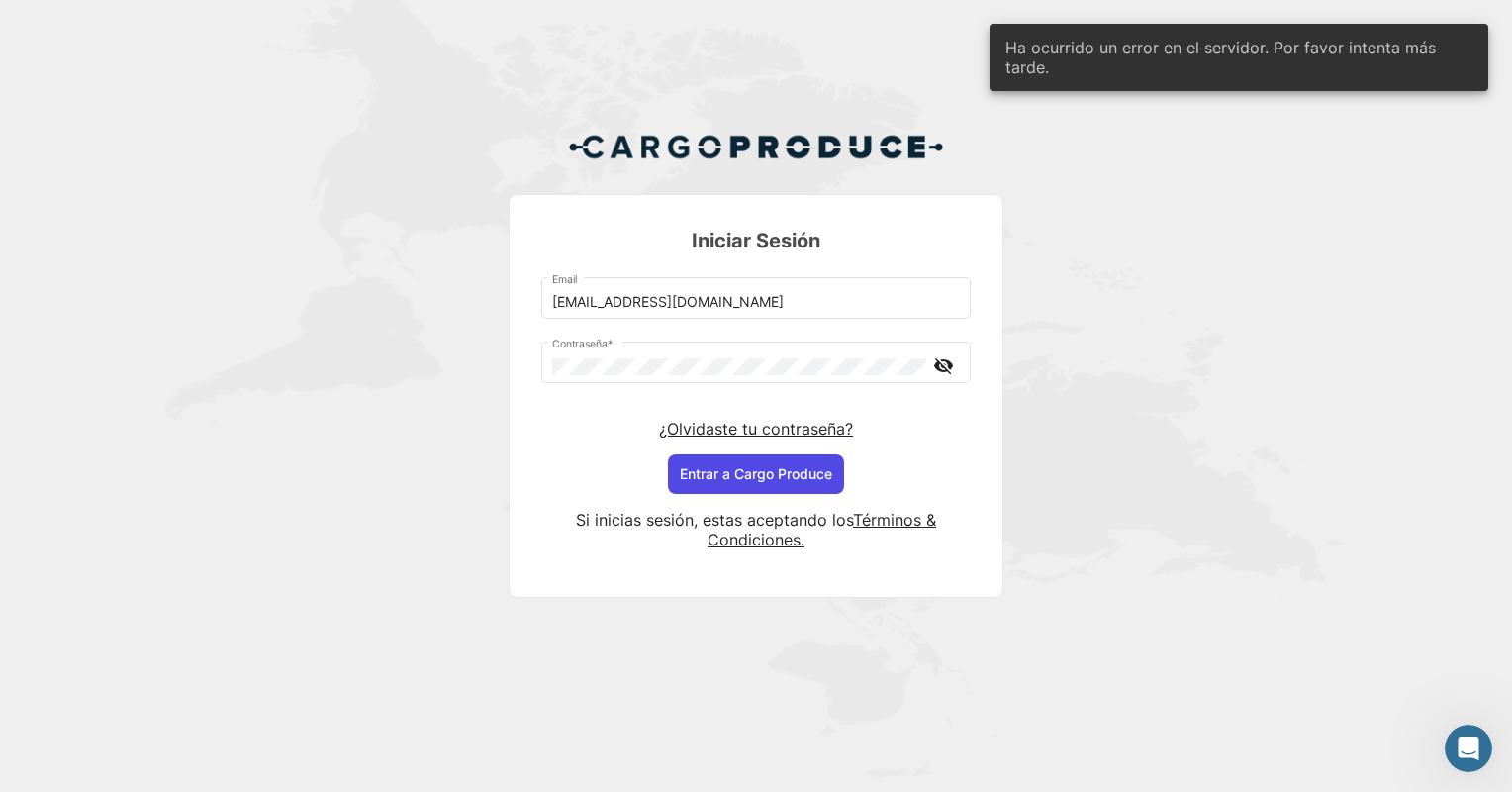 click on "Entrar a  Cargo Produce" 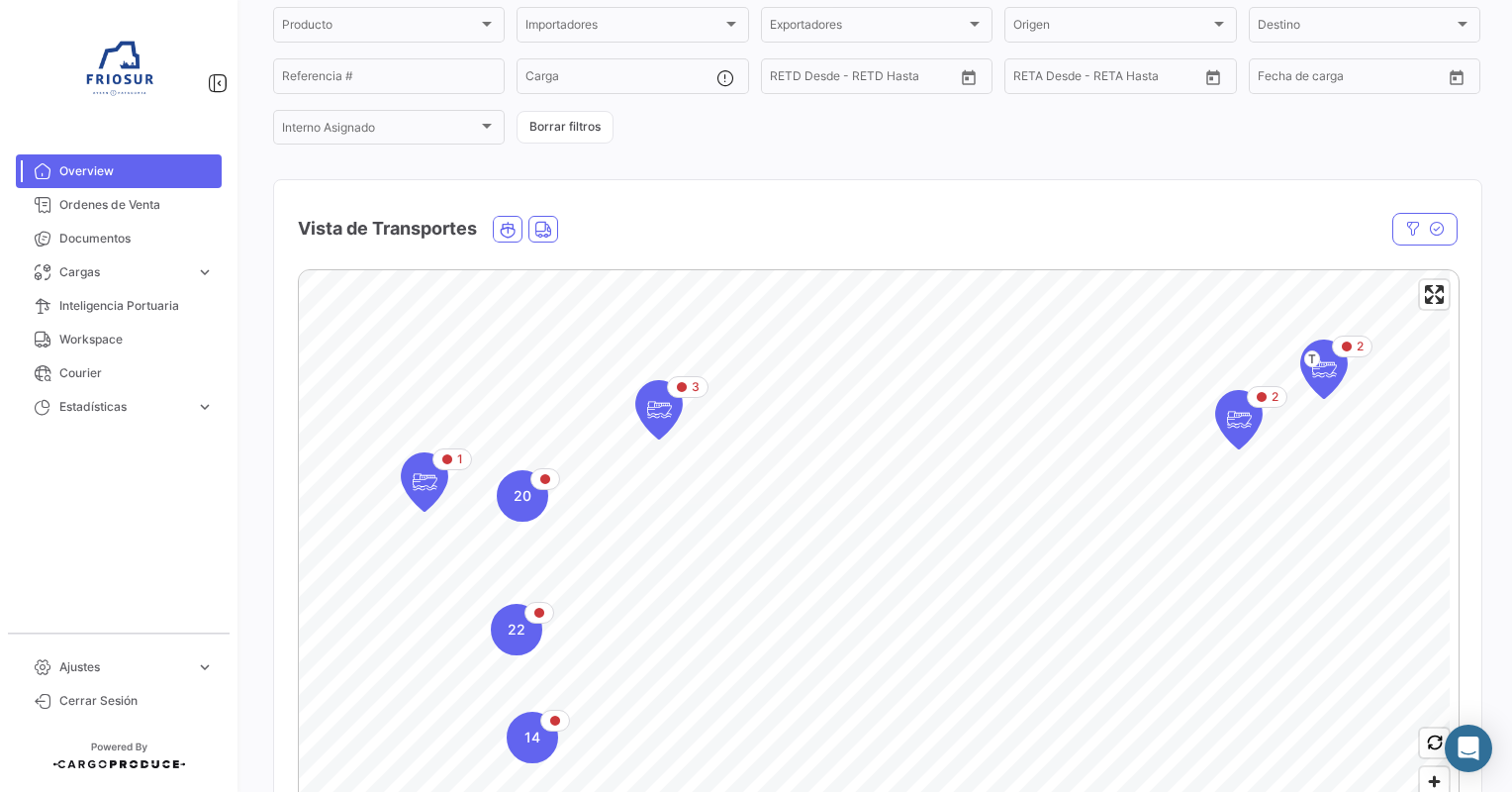 scroll, scrollTop: 261, scrollLeft: 0, axis: vertical 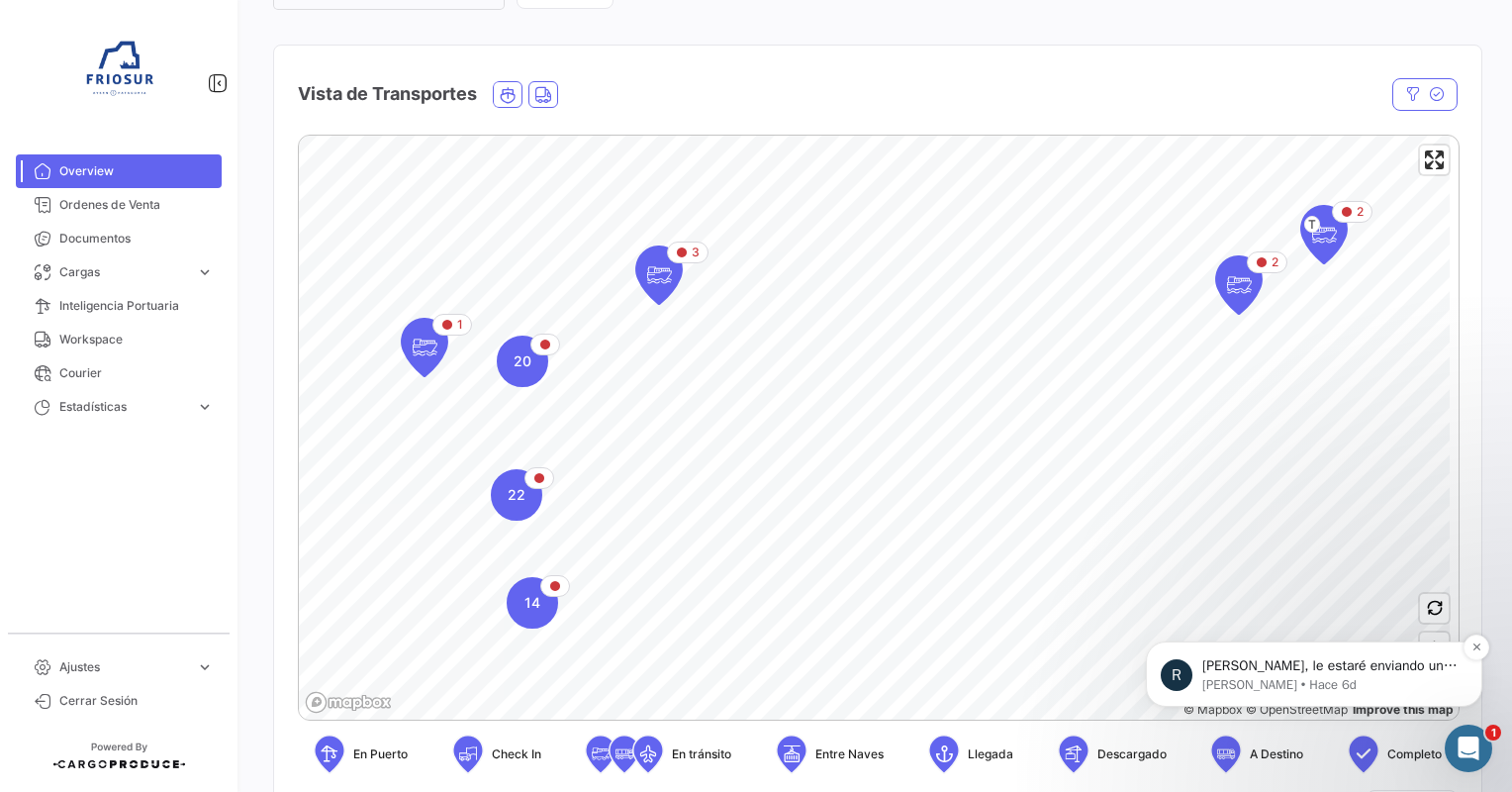 click on "[PERSON_NAME], le estaré enviando un correo a [PERSON_NAME] con el link para que pueda generar su clave" at bounding box center (1330, 666) 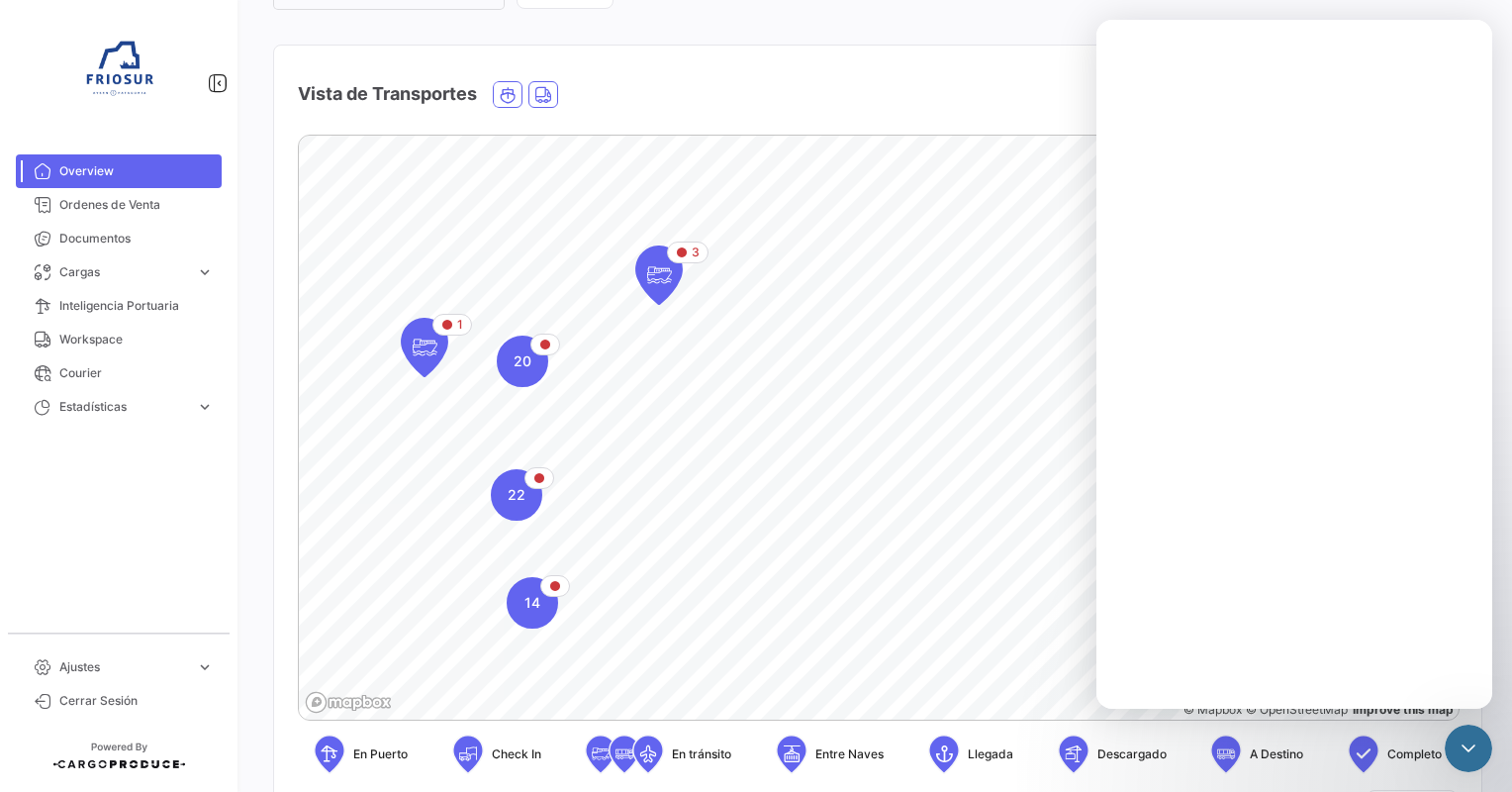scroll, scrollTop: 0, scrollLeft: 0, axis: both 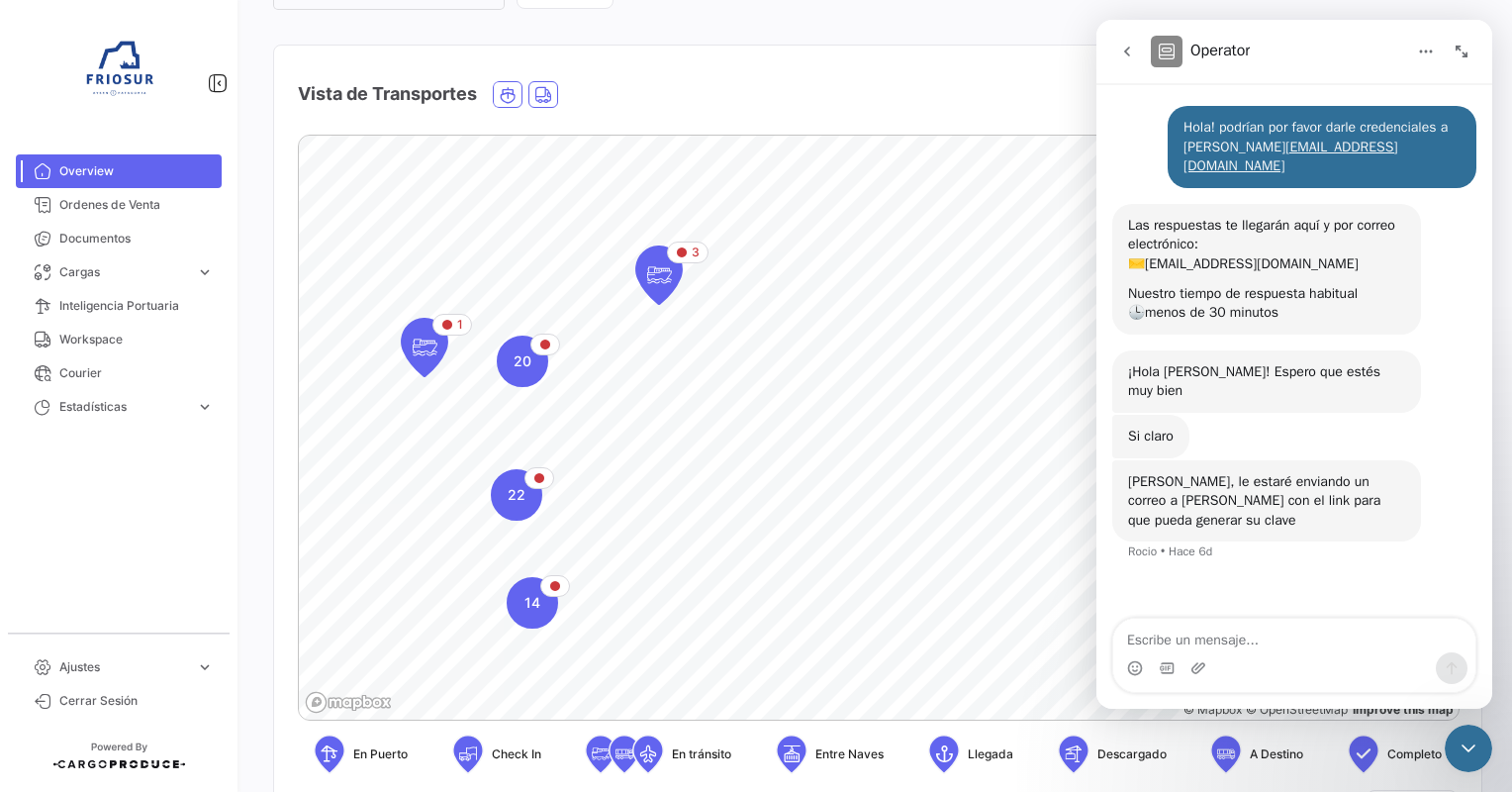 click at bounding box center (1294, 636) 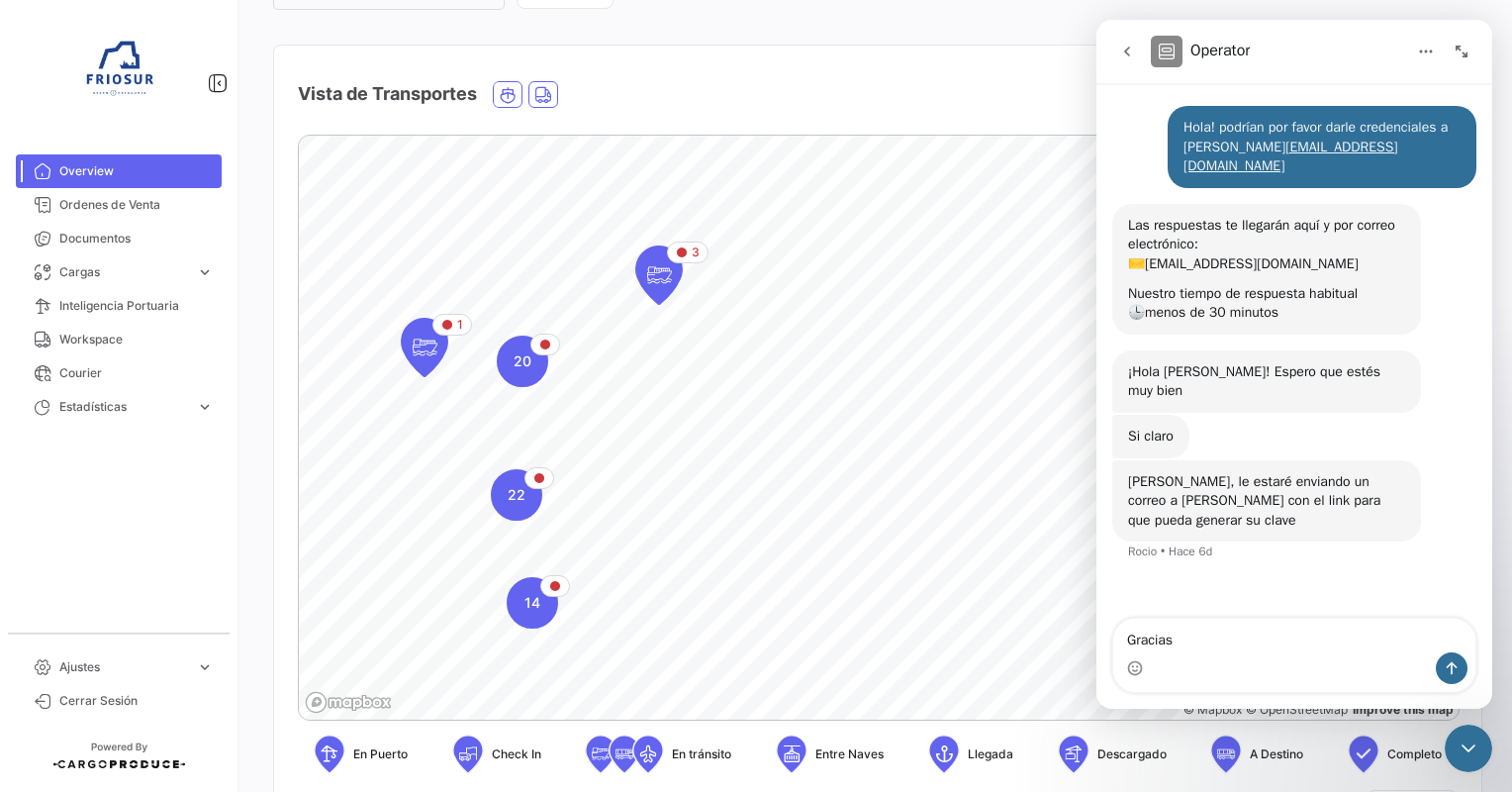type on "Gracias!" 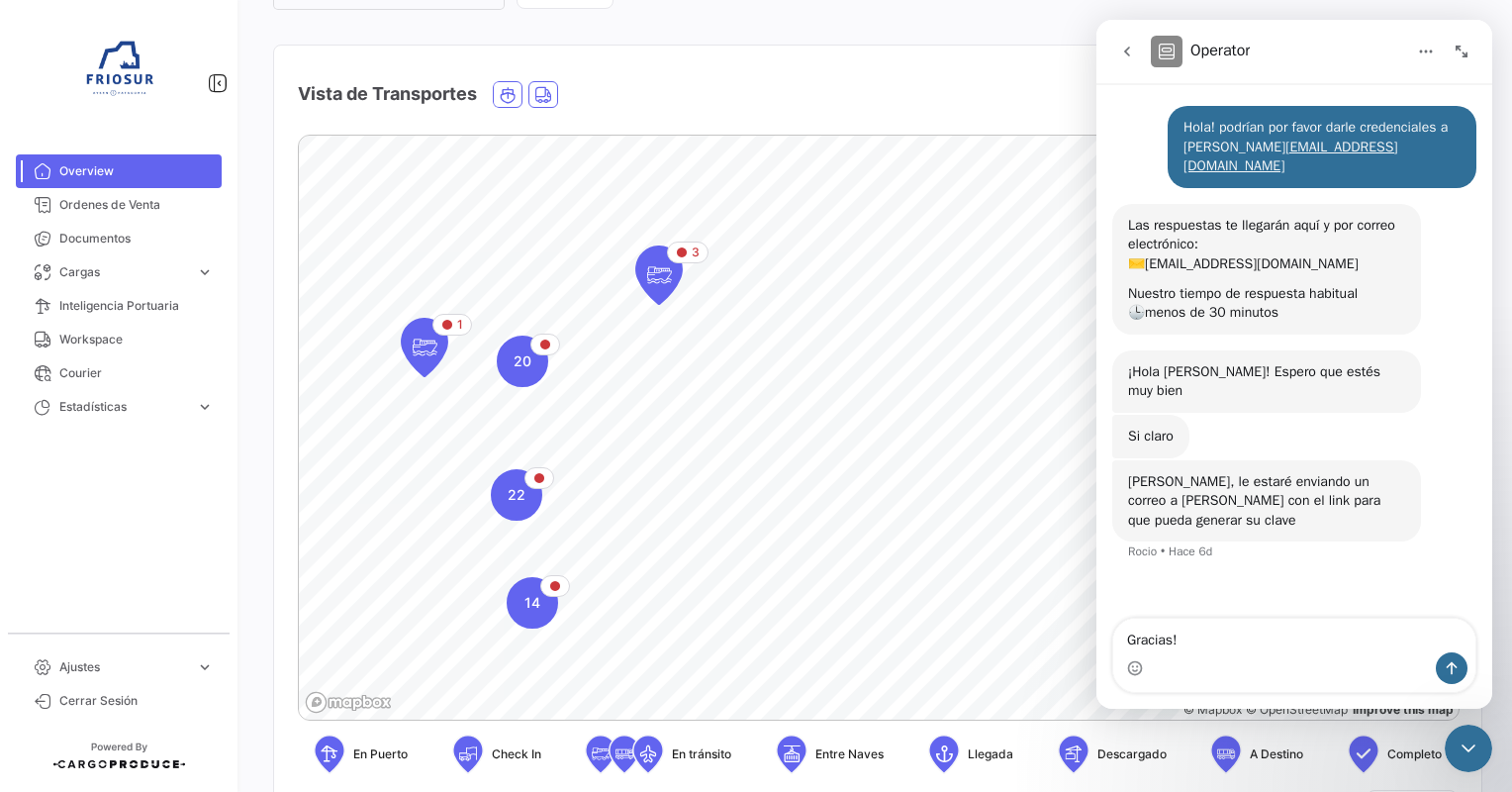 type 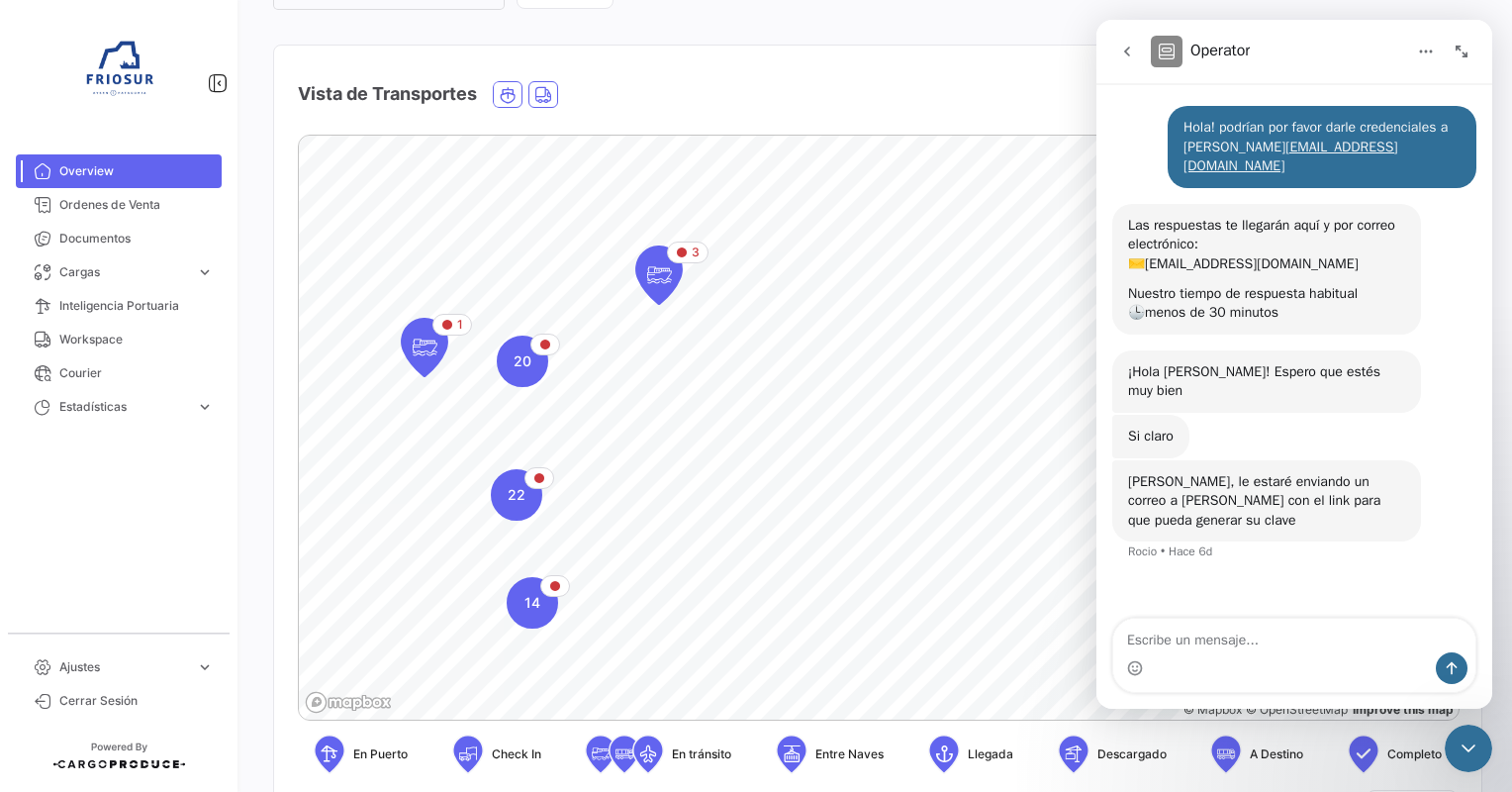 scroll, scrollTop: 20, scrollLeft: 0, axis: vertical 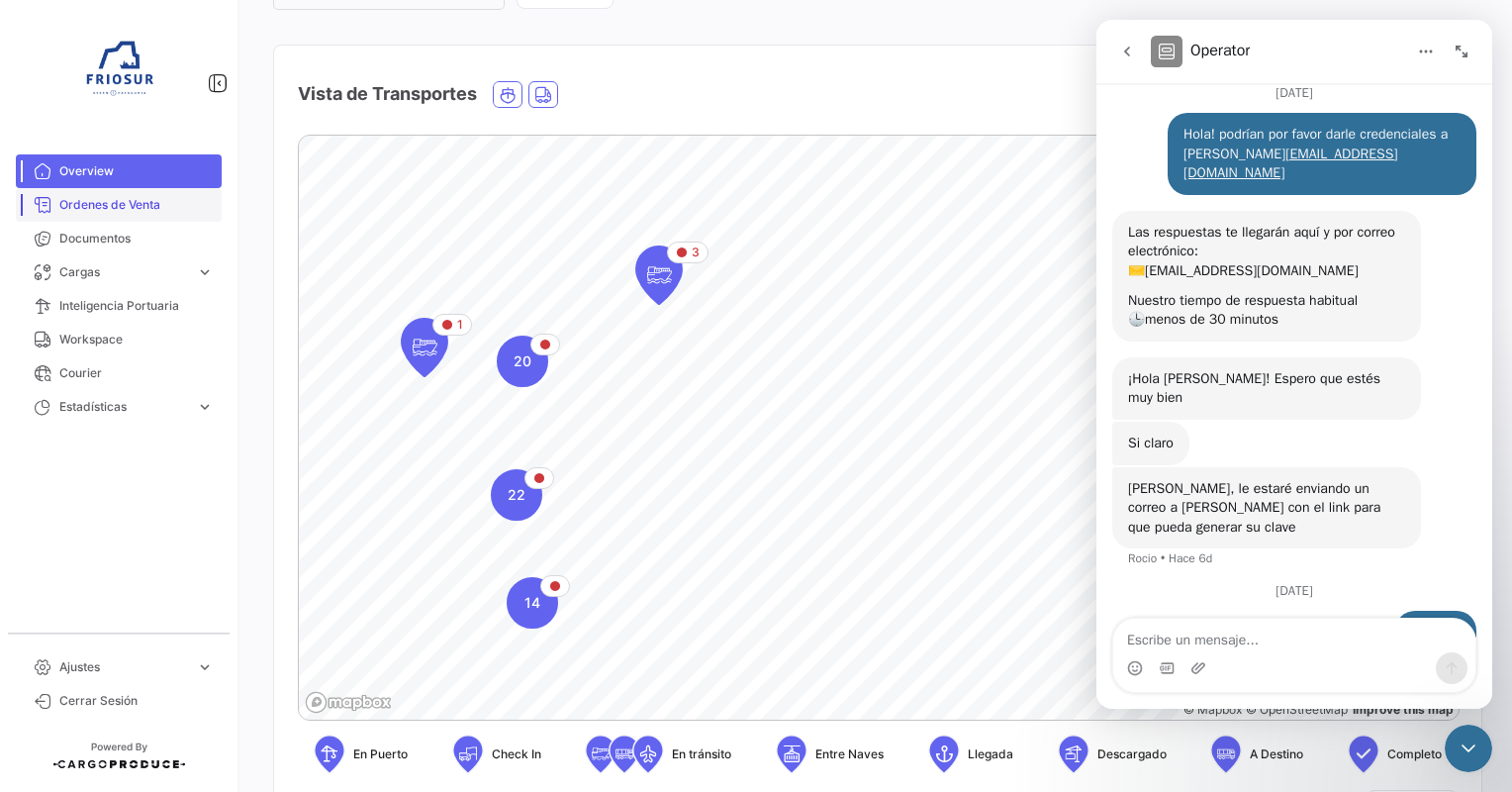 click on "Ordenes de Venta" at bounding box center (119, 205) 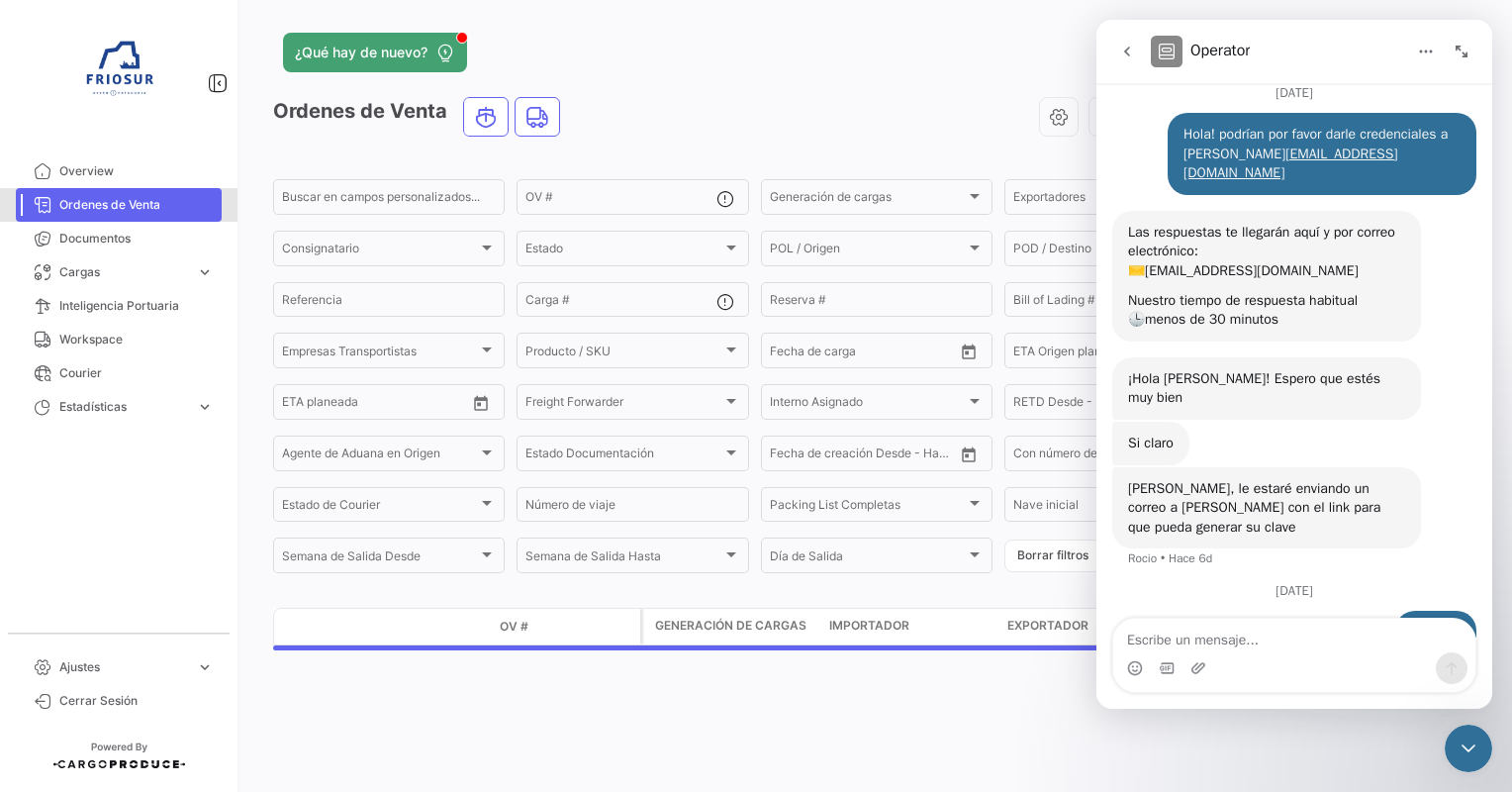 scroll, scrollTop: 0, scrollLeft: 0, axis: both 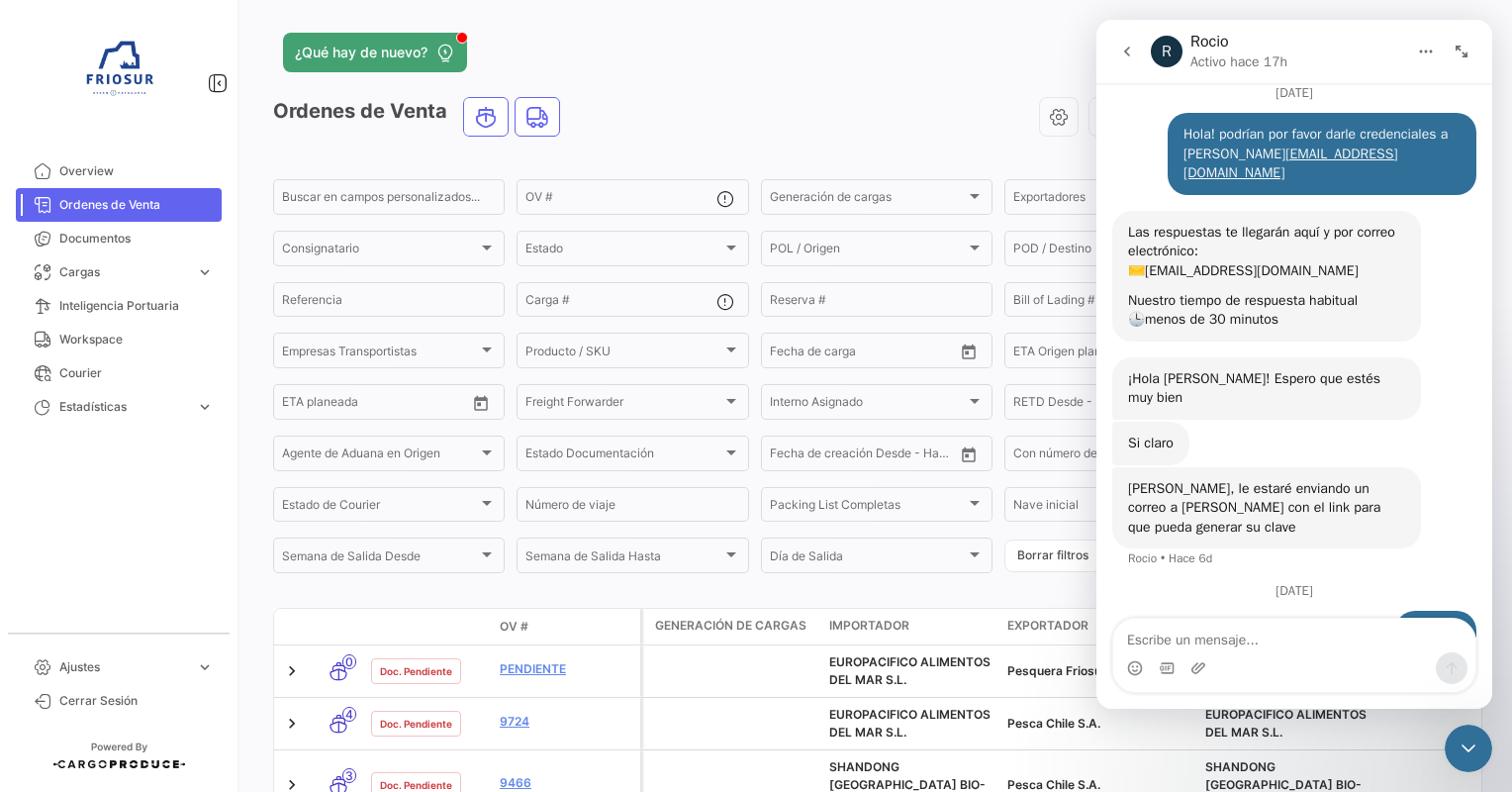 click 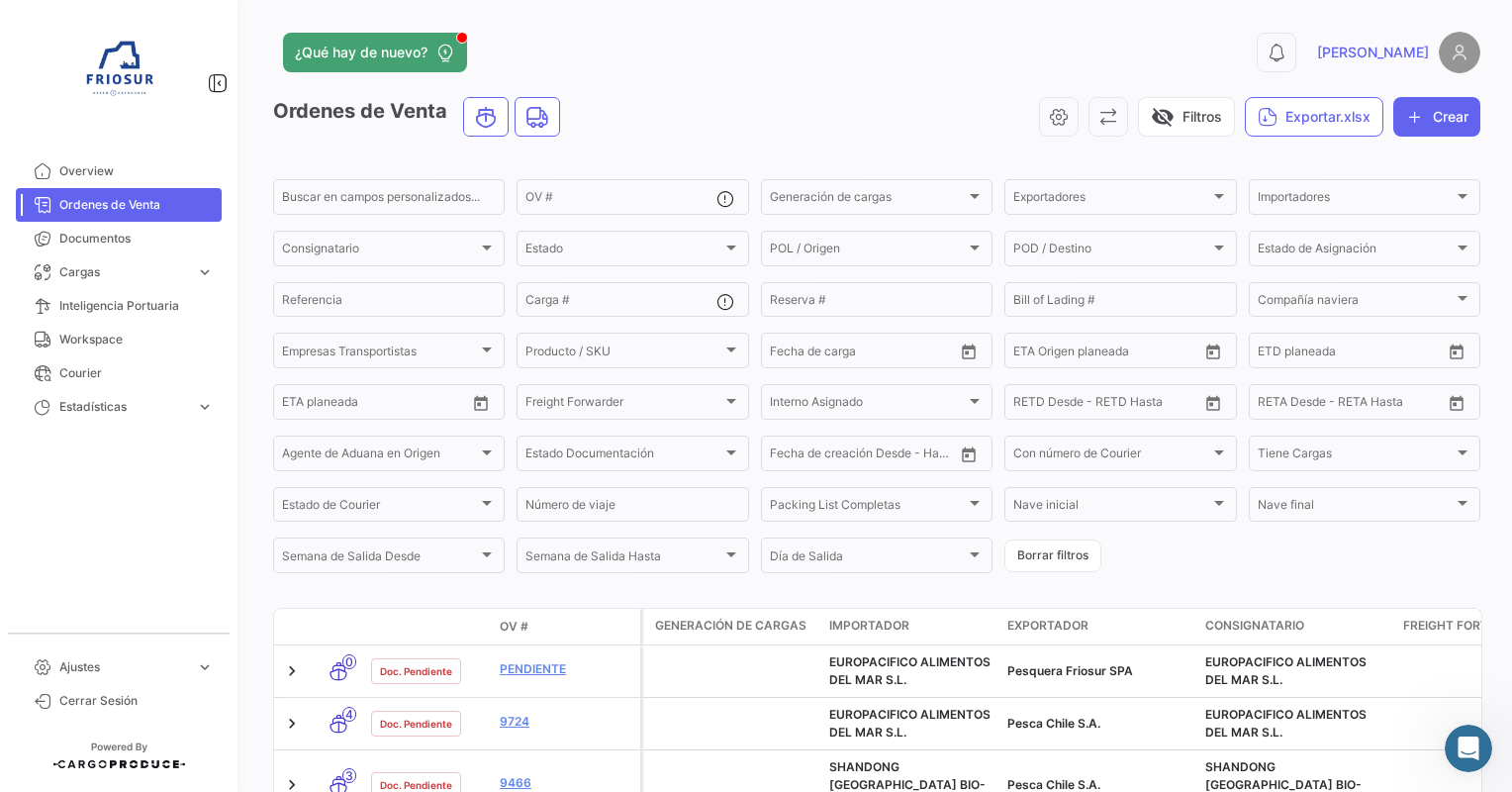 scroll, scrollTop: 0, scrollLeft: 0, axis: both 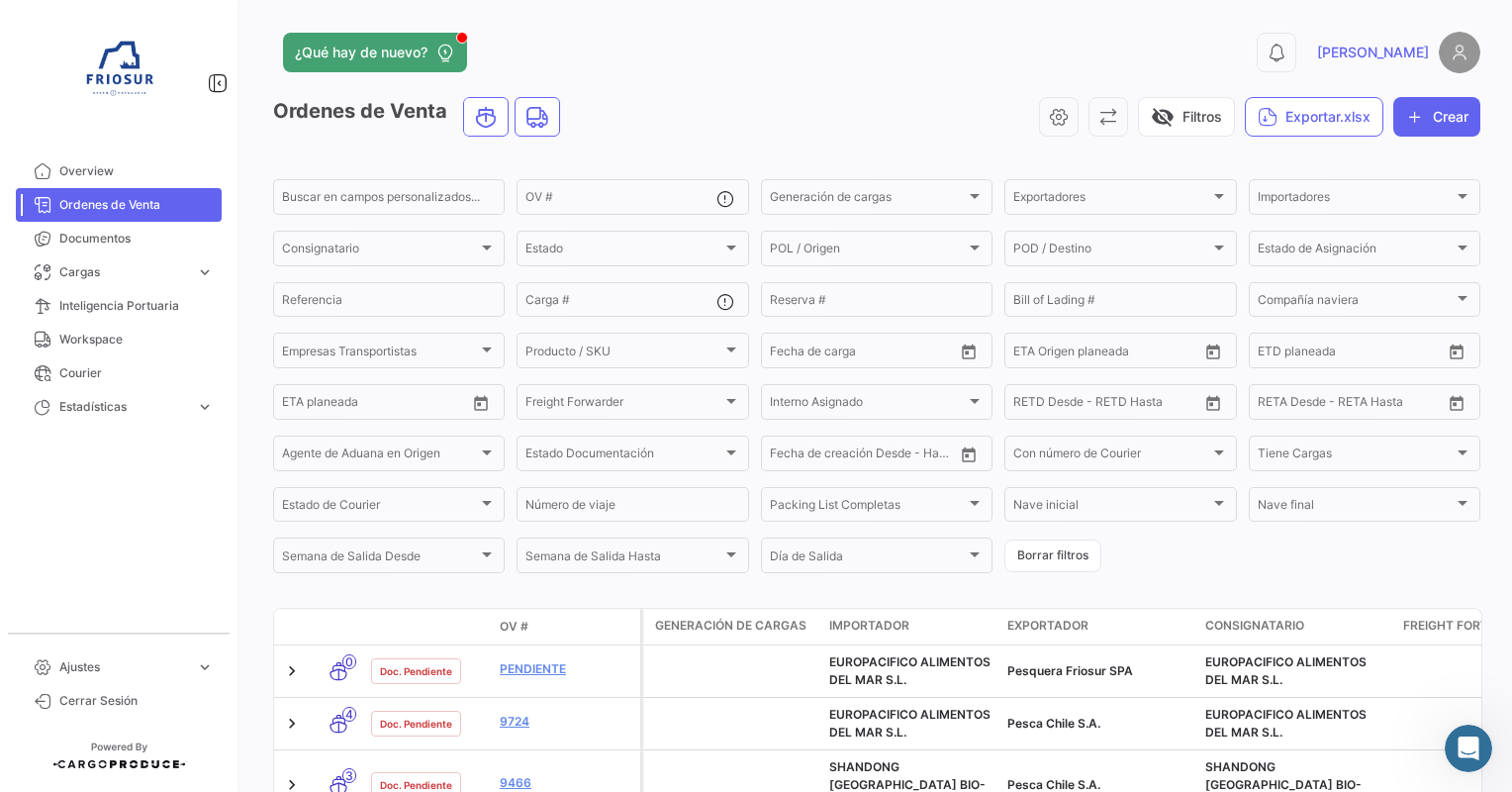 click on "¿Qué hay de nuevo?  0  [PERSON_NAME]   Ordenes de Venta   visibility_off   Filtros   Exportar.xlsx   Crear
Buscar en campos personalizados...  OV #  Generación de cargas Generación de cargas Exportadores Exportadores Importadores Importadores Consignatario Consignatario Estado Estado POL / Origen  POL / Origen  POD / Destino POD / Destino Estado de Asignación Estado de Asignación  Referencia  Carga # Reserva # Bill of Lading # Compañía naviera Compañía naviera Empresas Transportistas Empresas Transportistas Producto / SKU Producto / SKU Desde –  Fecha de carga  Desde –  ETA Origen planeada  Desde –  ETD planeada  Desde –  ETA planeada  Freight Forwarder Freight Forwarder Interno Asignado Interno Asignado Desde –  RETD Desde - RETD Hasta  Desde –  RETA Desde - RETA Hasta  Agente de Aduana en Origen Agente de Aduana en Origen Estado Documentación Estado Documentación Desde –  Fecha de creación Desde - Hasta  Con número de Courier Con número de Courier Tiene Cargas Tiene Cargas Nave final" 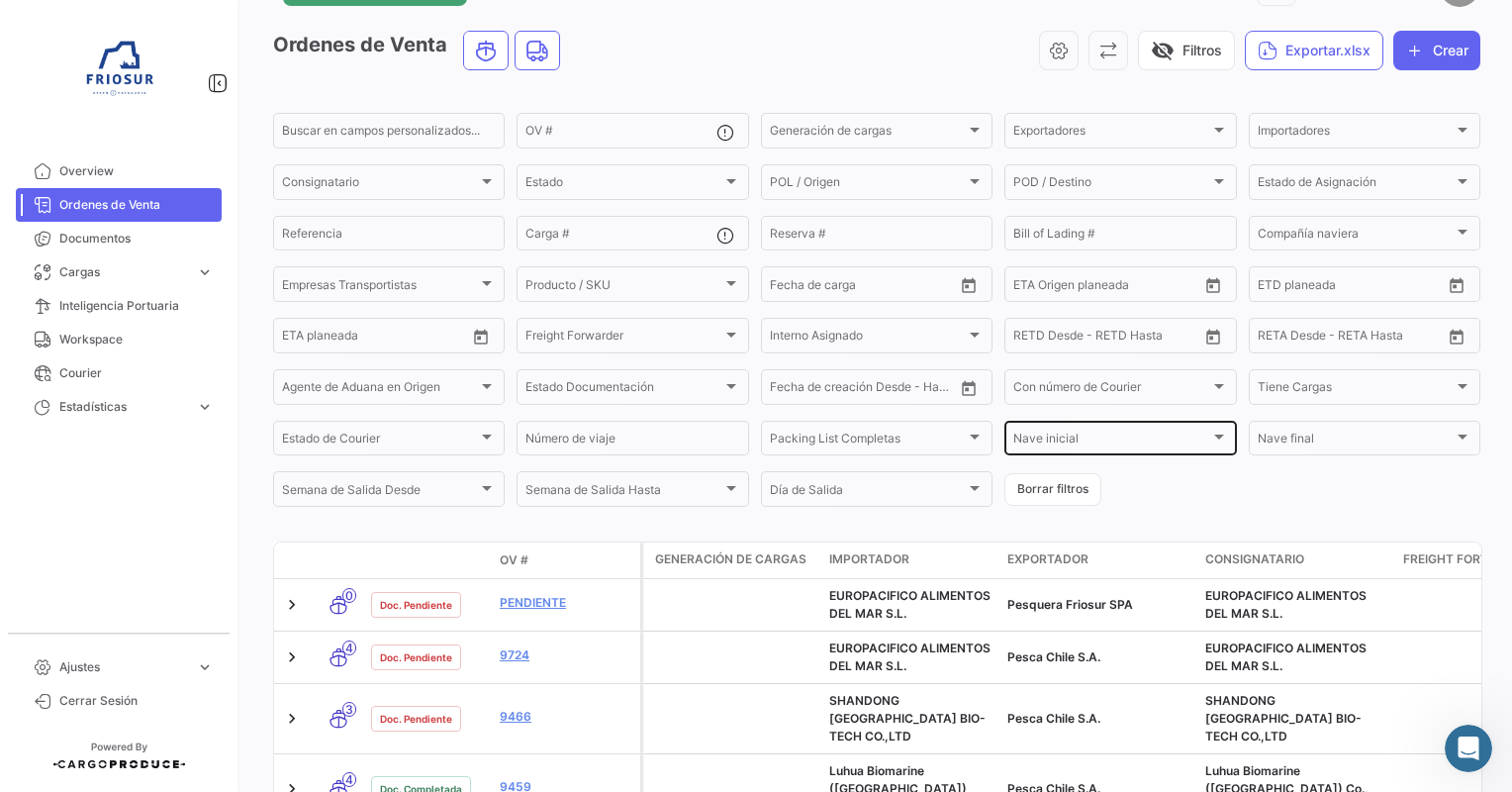 scroll, scrollTop: 67, scrollLeft: 0, axis: vertical 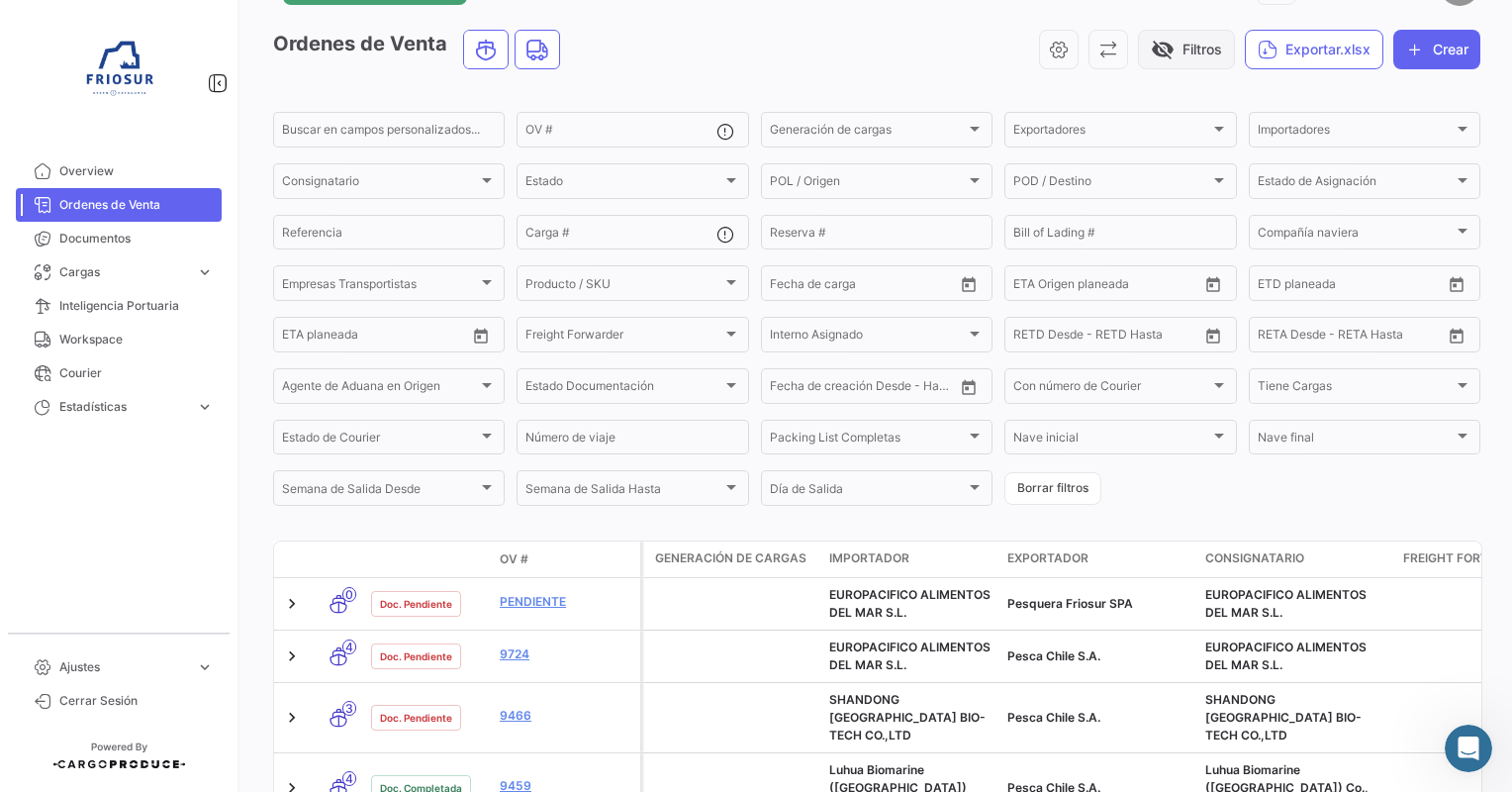 click on "visibility_off   Filtros" 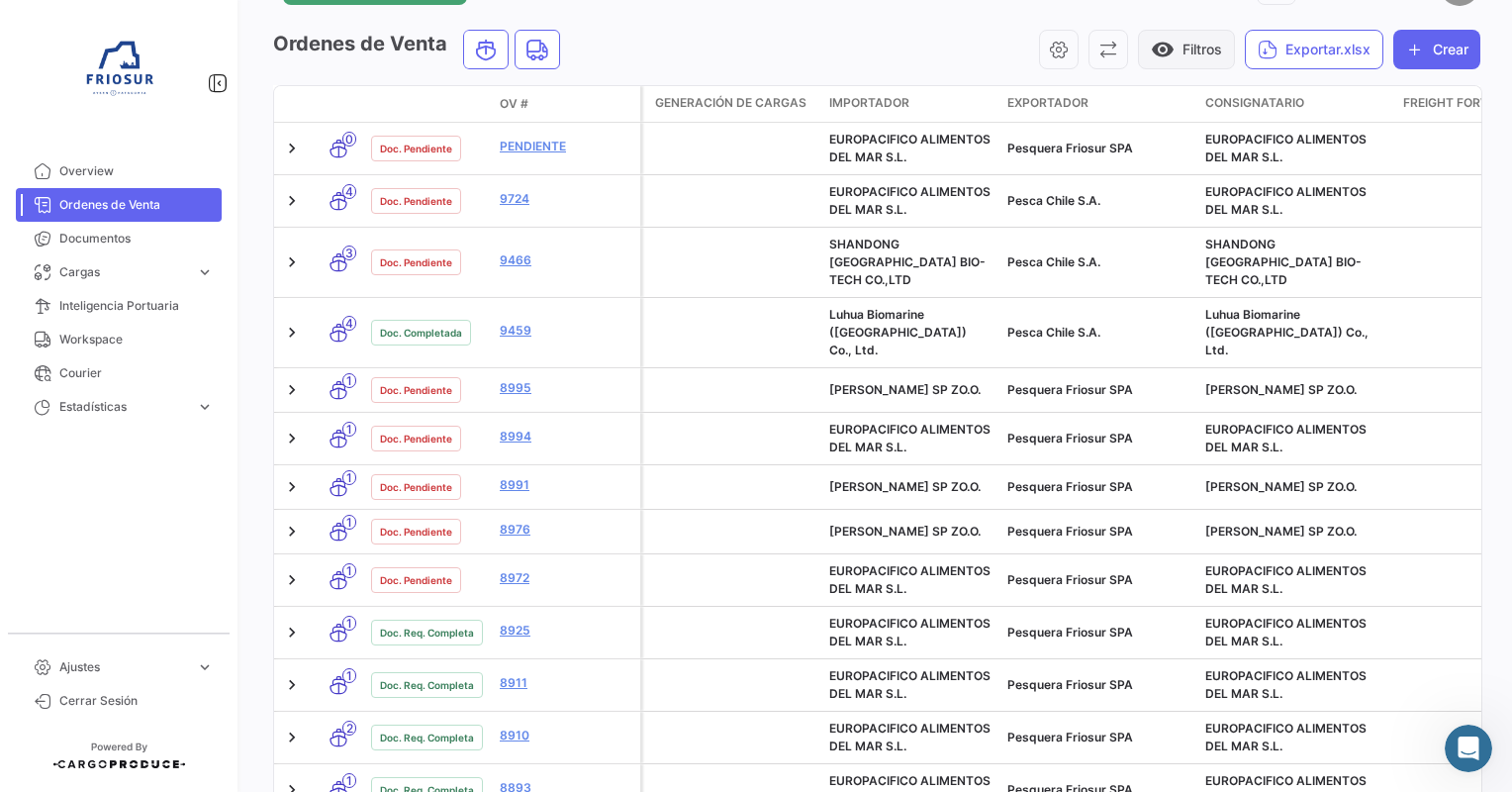 click on "visibility   Filtros" 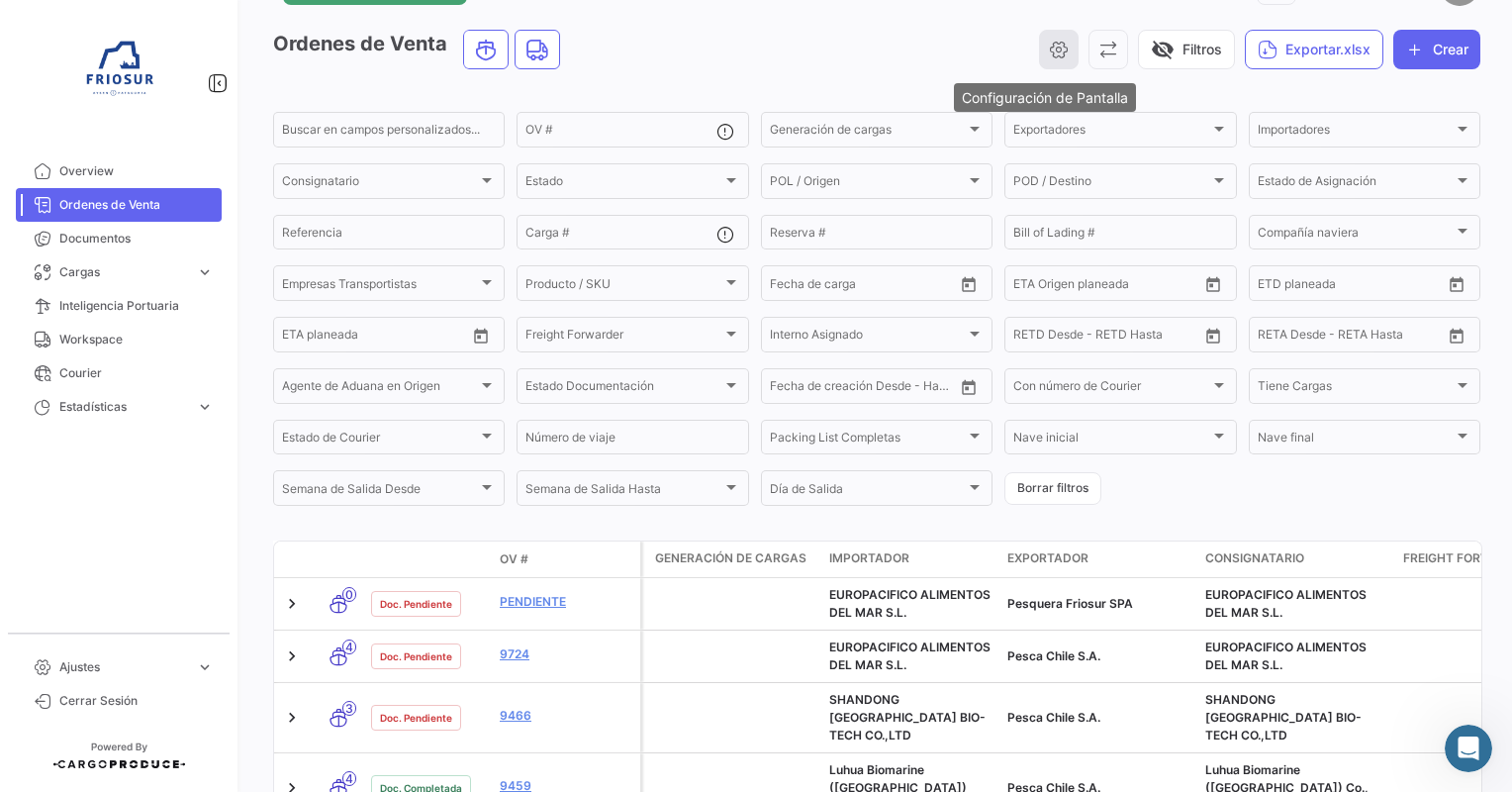 click 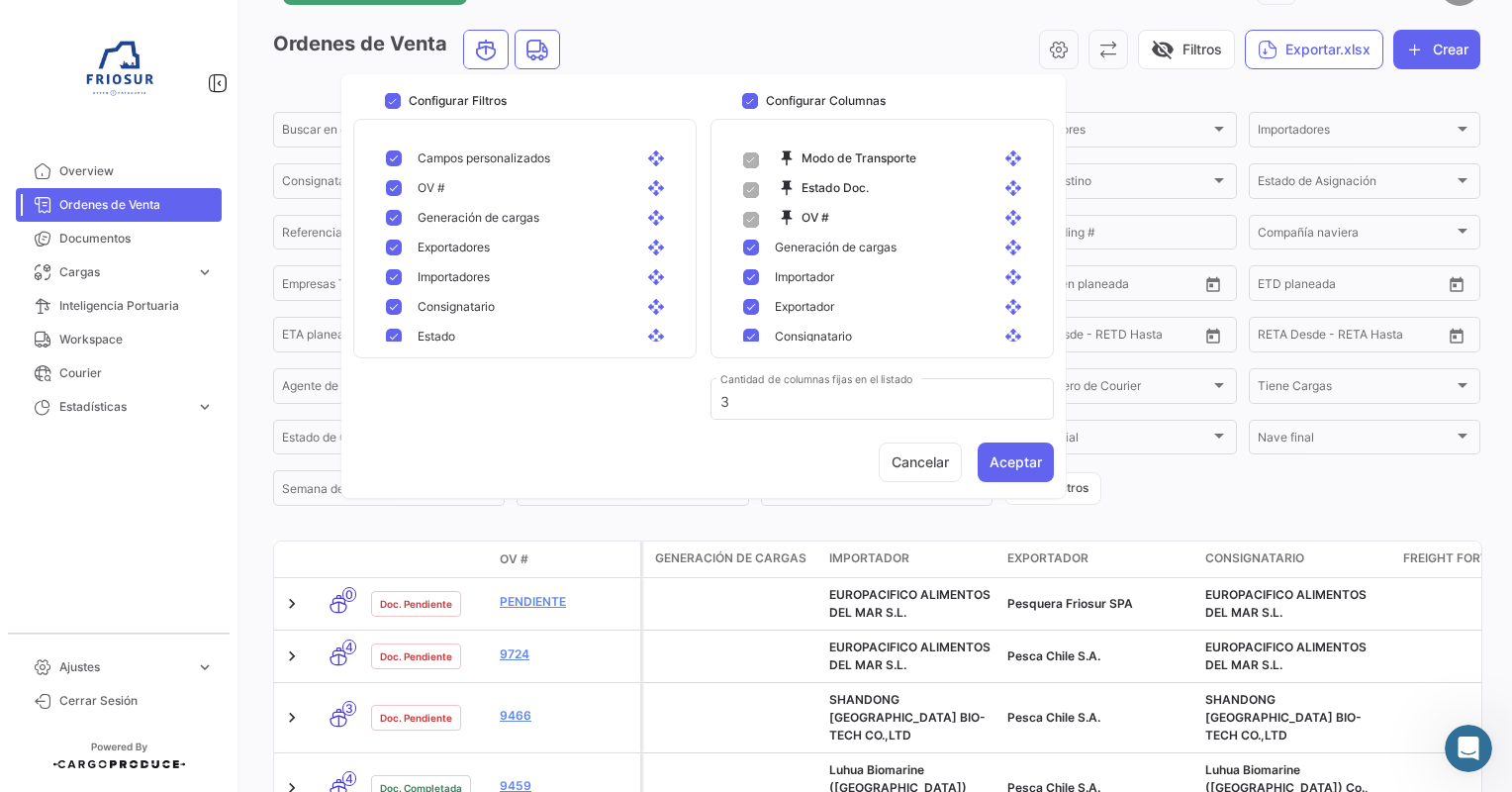 click at bounding box center (394, 218) 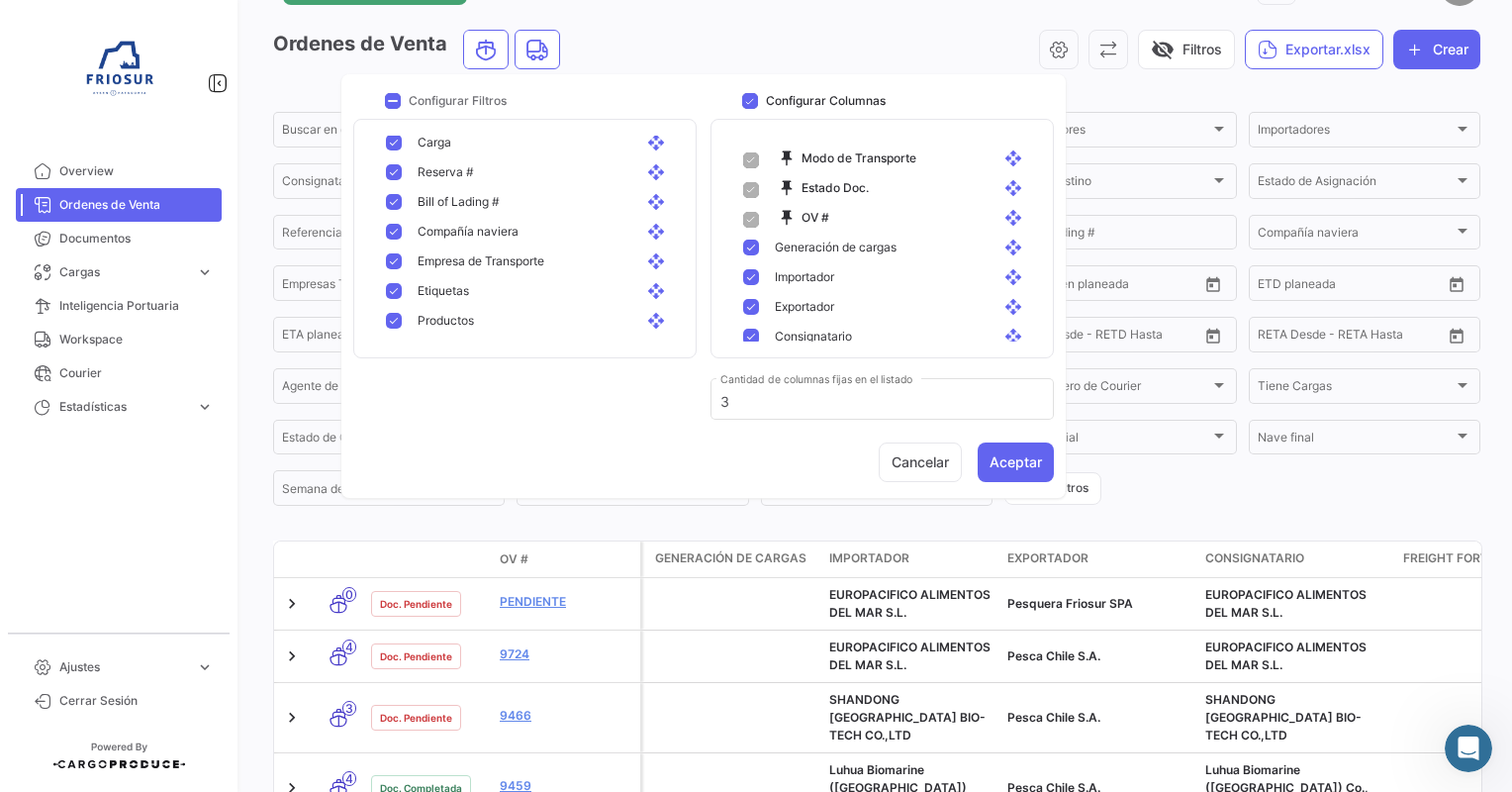 scroll, scrollTop: 372, scrollLeft: 0, axis: vertical 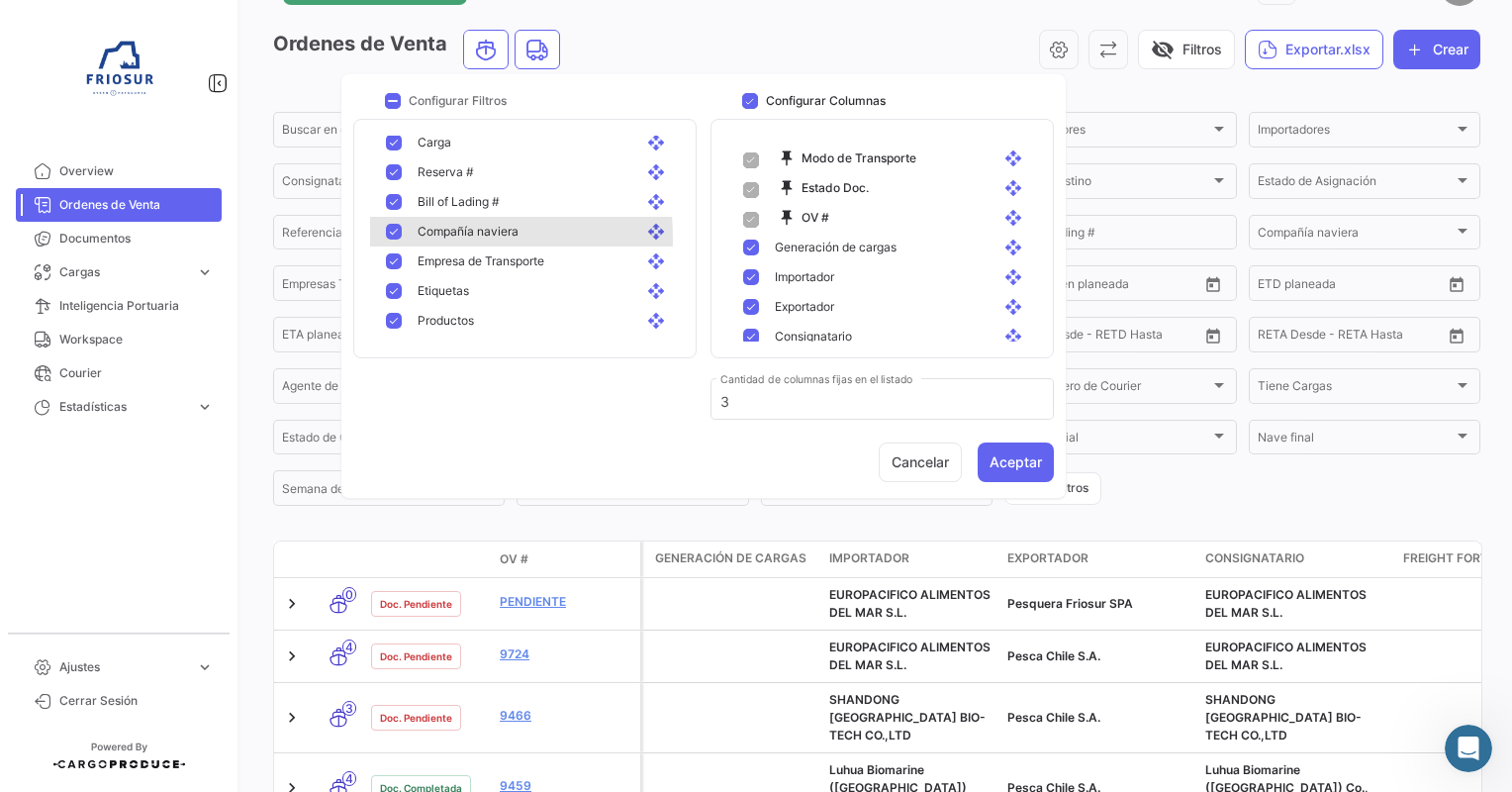 click at bounding box center [394, 232] 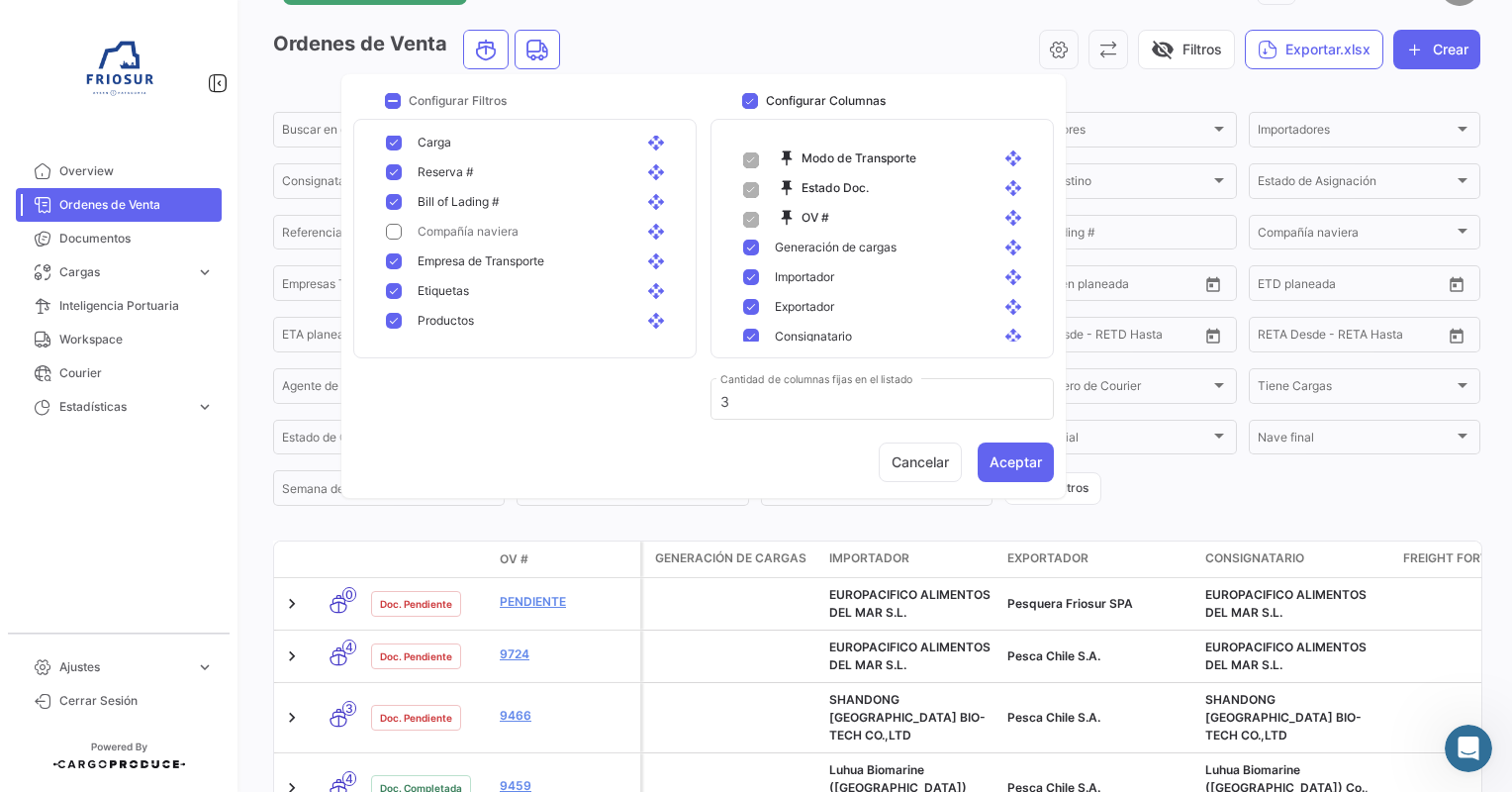 click at bounding box center (394, 202) 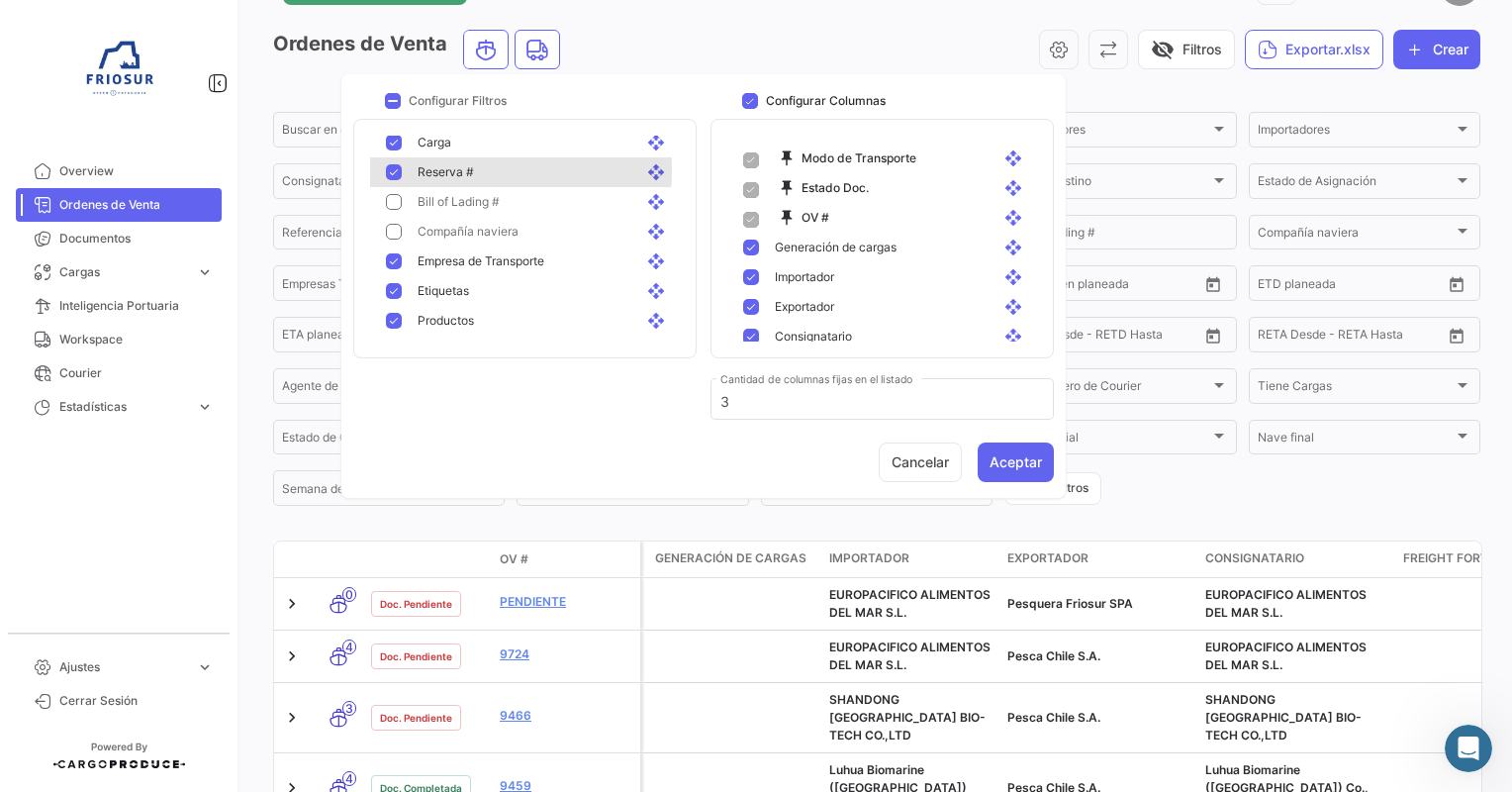 click at bounding box center (394, 172) 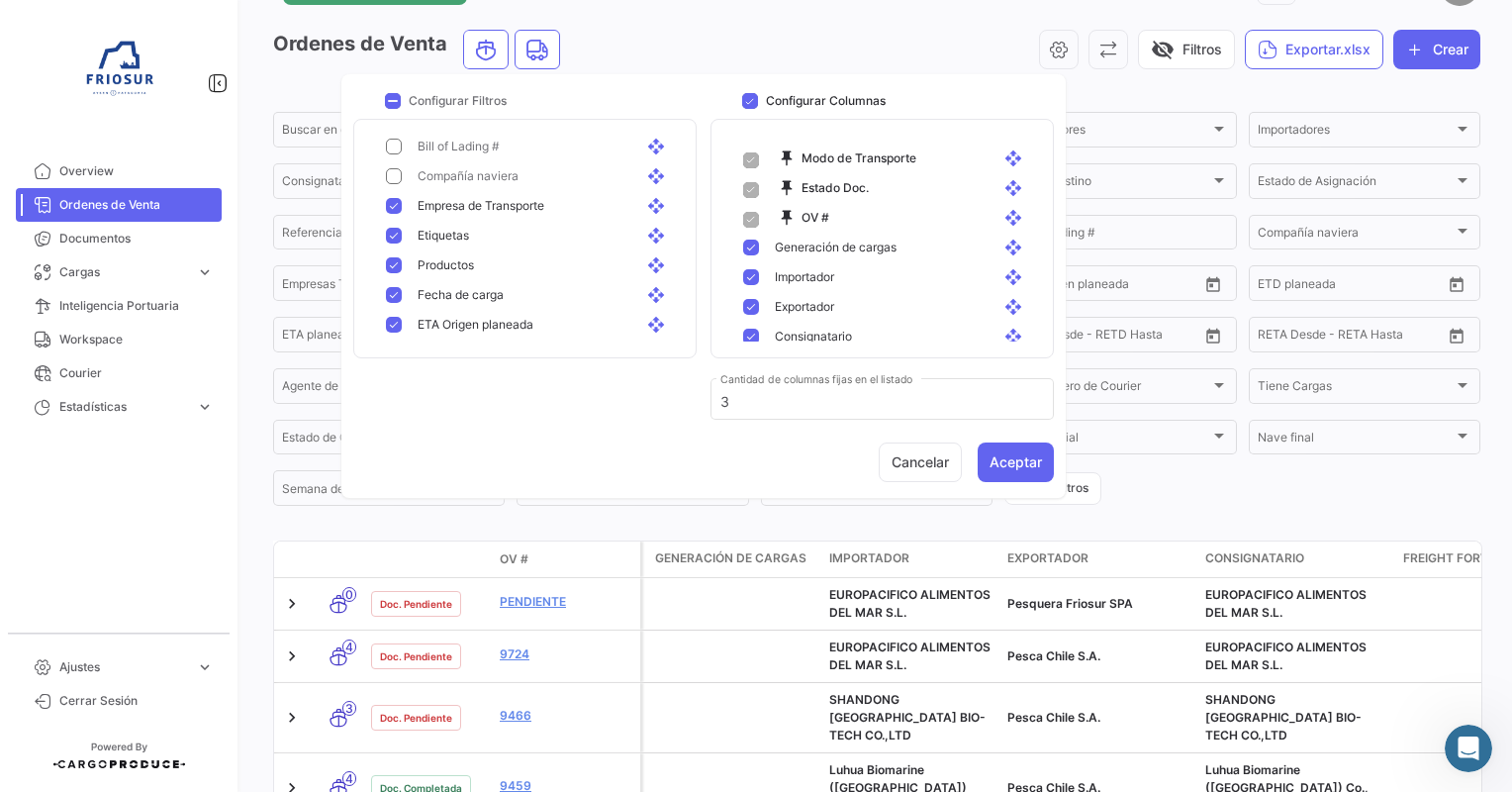 scroll, scrollTop: 428, scrollLeft: 0, axis: vertical 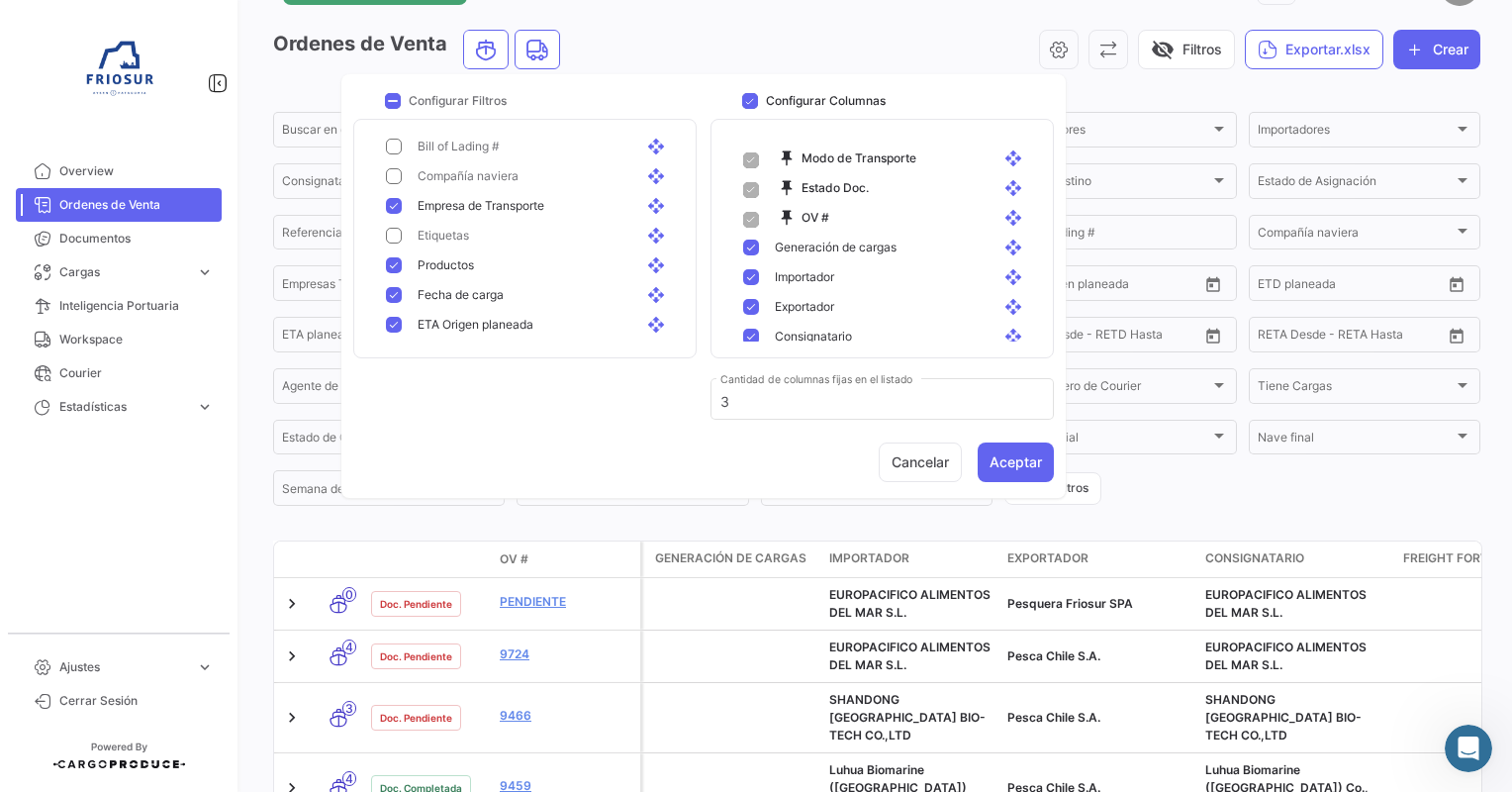 click at bounding box center (394, 265) 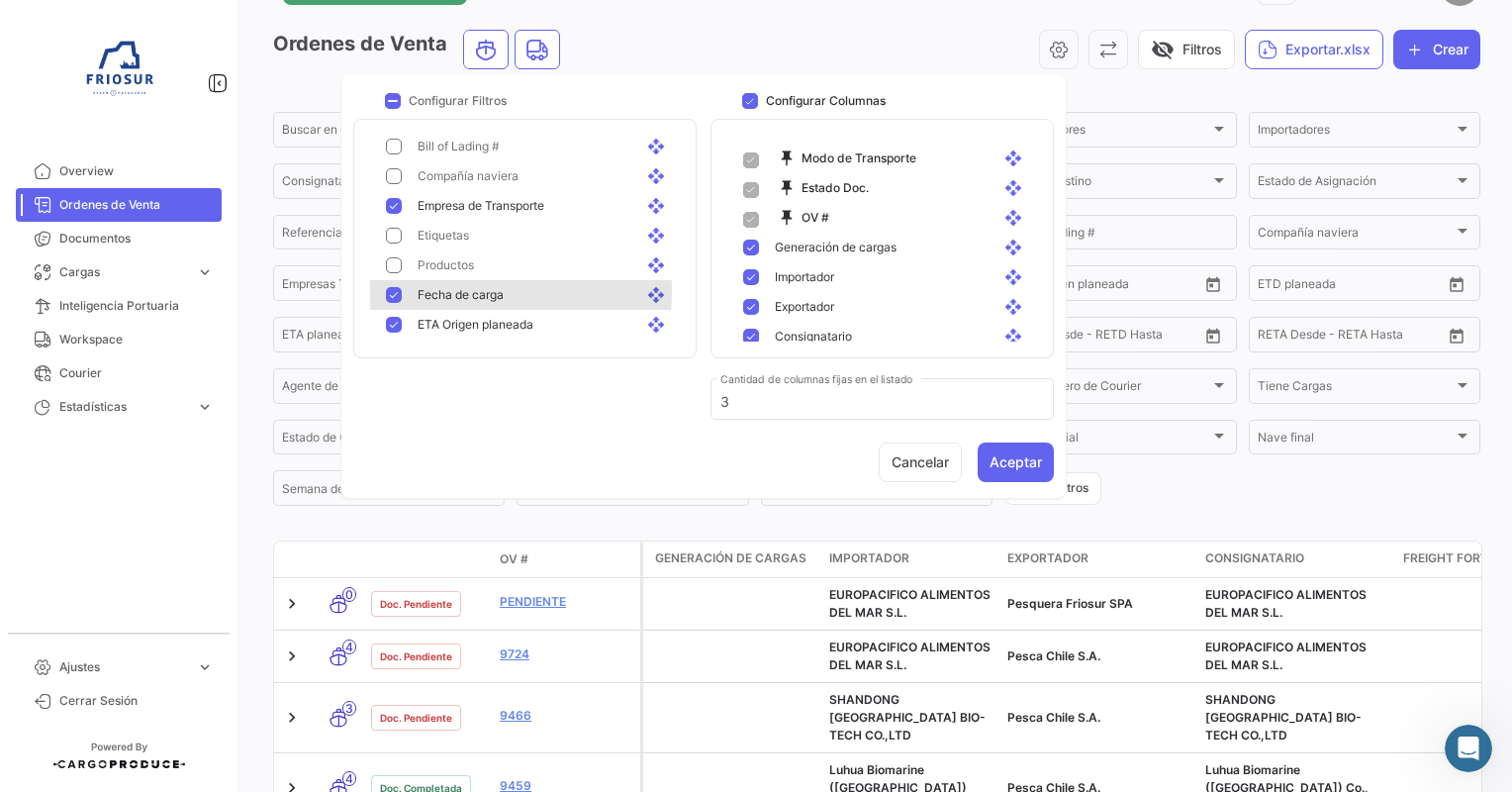 click at bounding box center [394, 295] 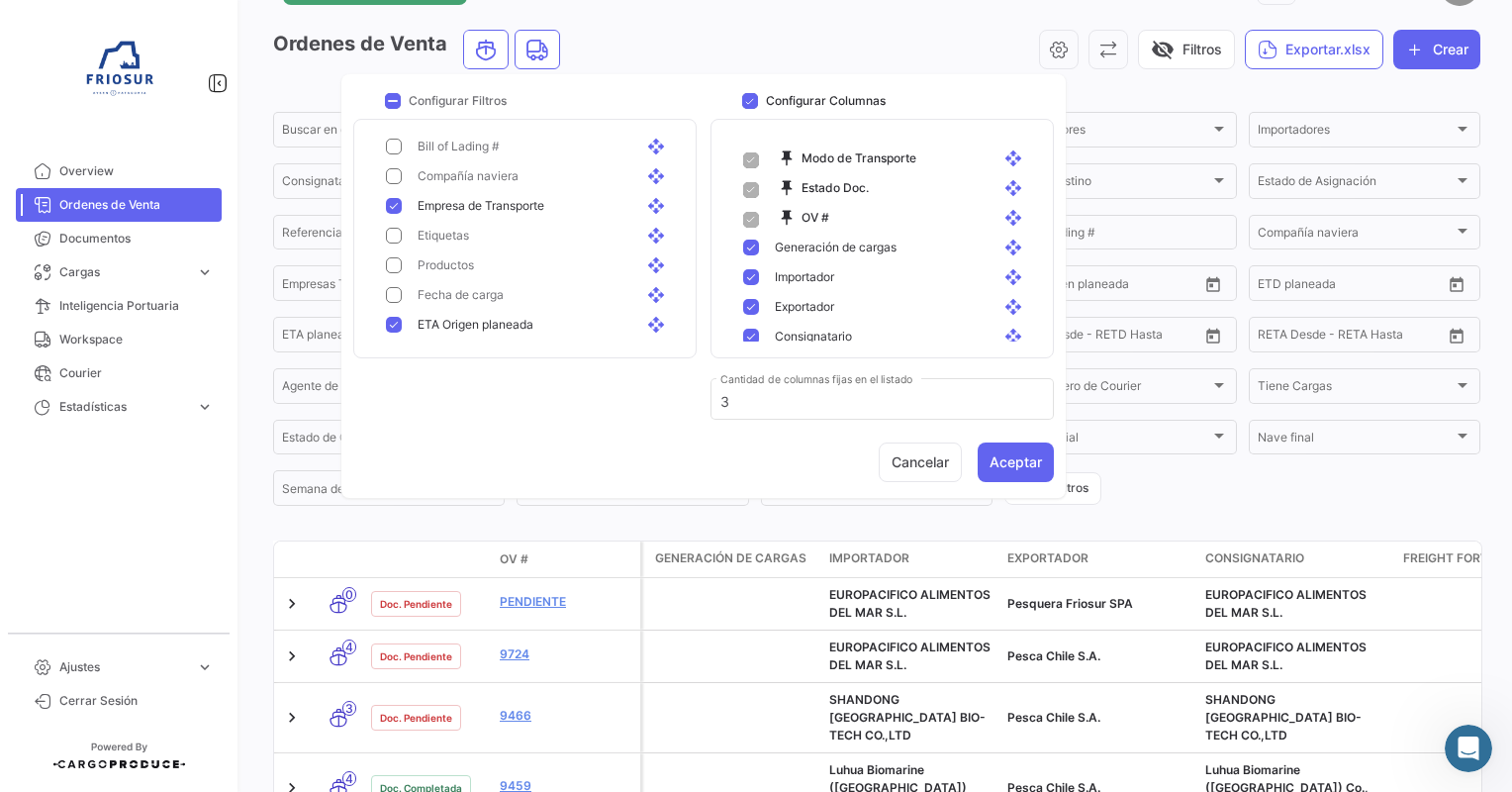click at bounding box center (394, 325) 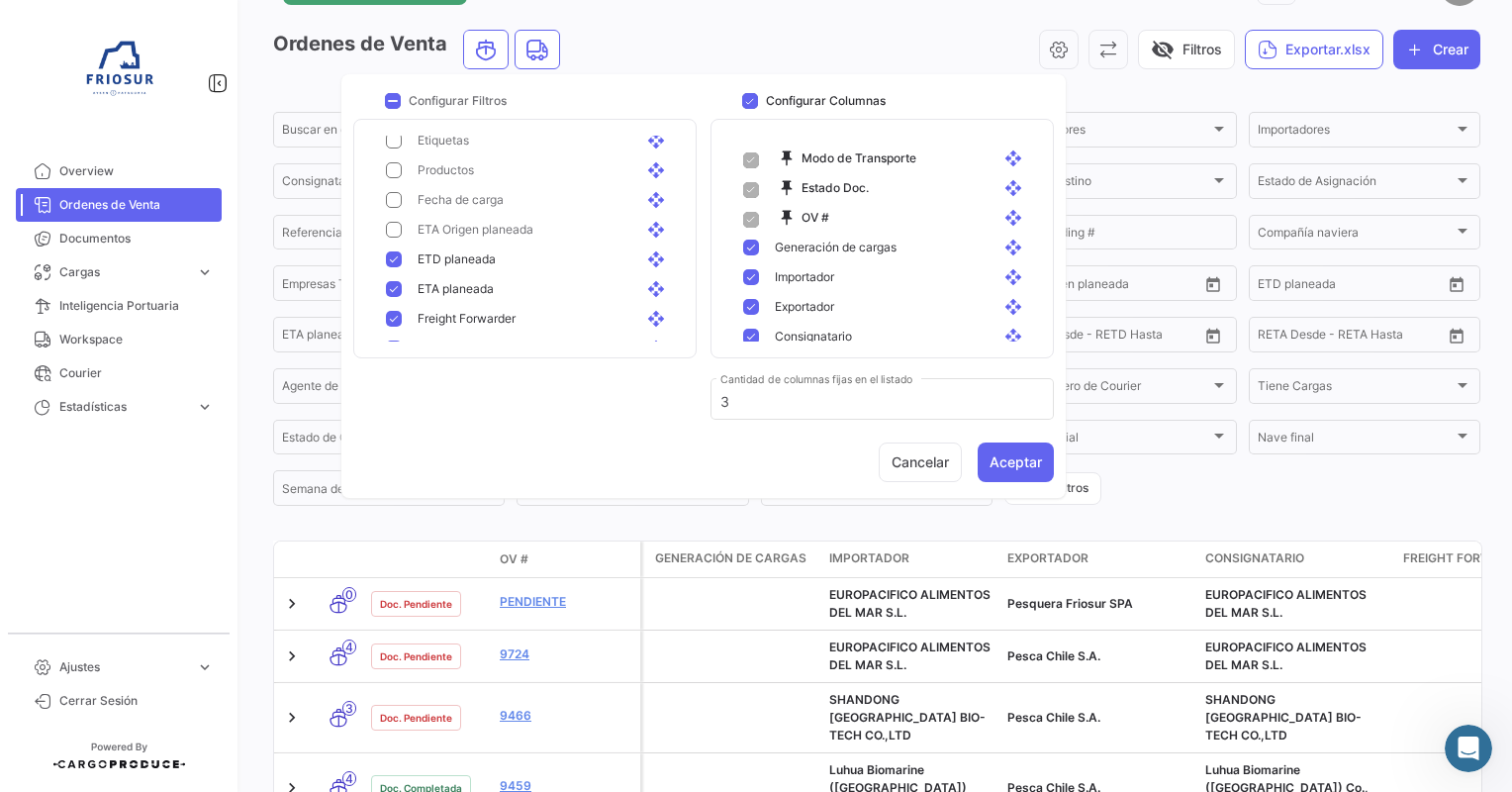 scroll, scrollTop: 525, scrollLeft: 0, axis: vertical 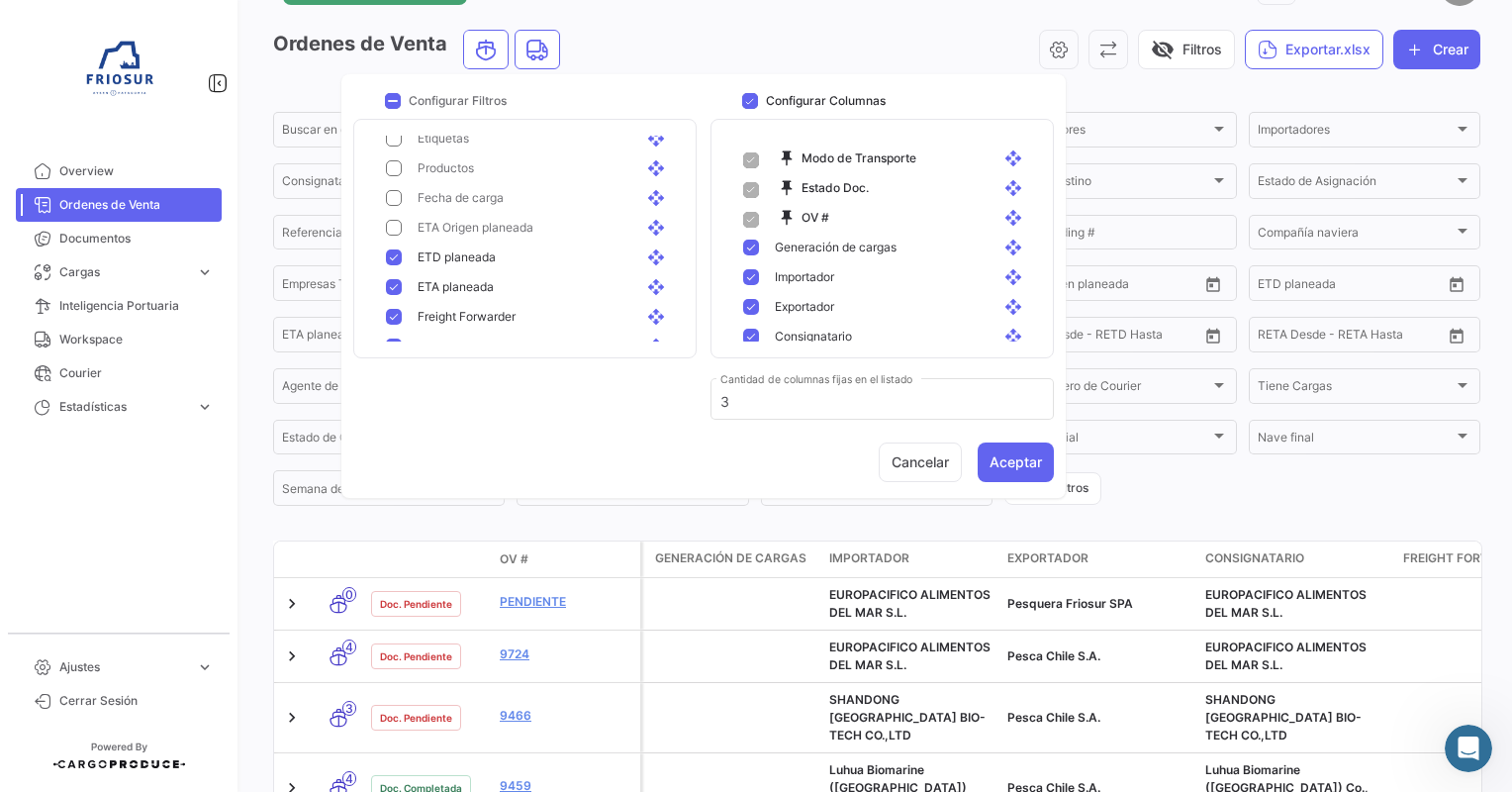 click on "ETD planeada  open_with" at bounding box center [528, 257] 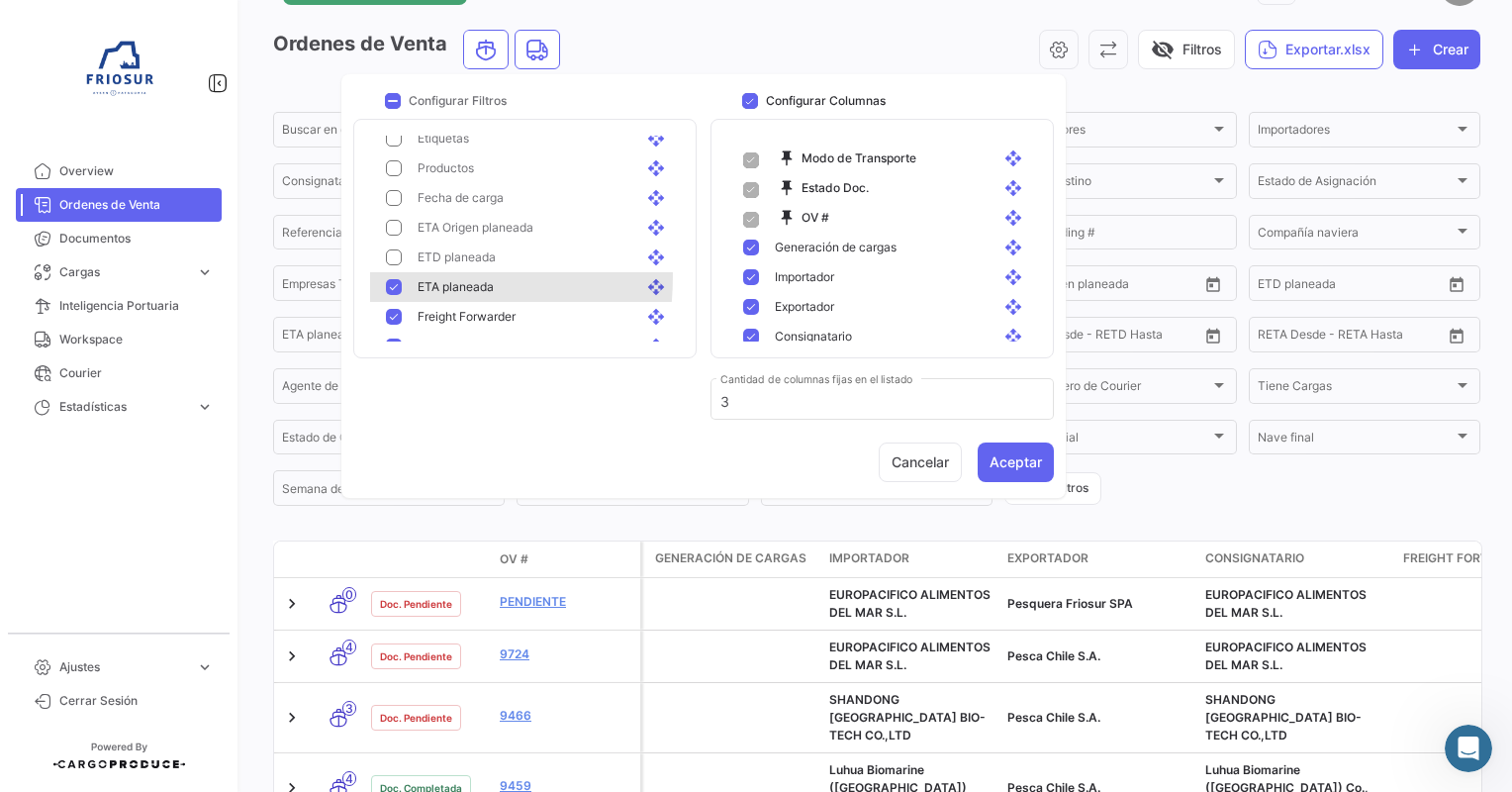 click on "ETA planeada  open_with" at bounding box center [528, 287] 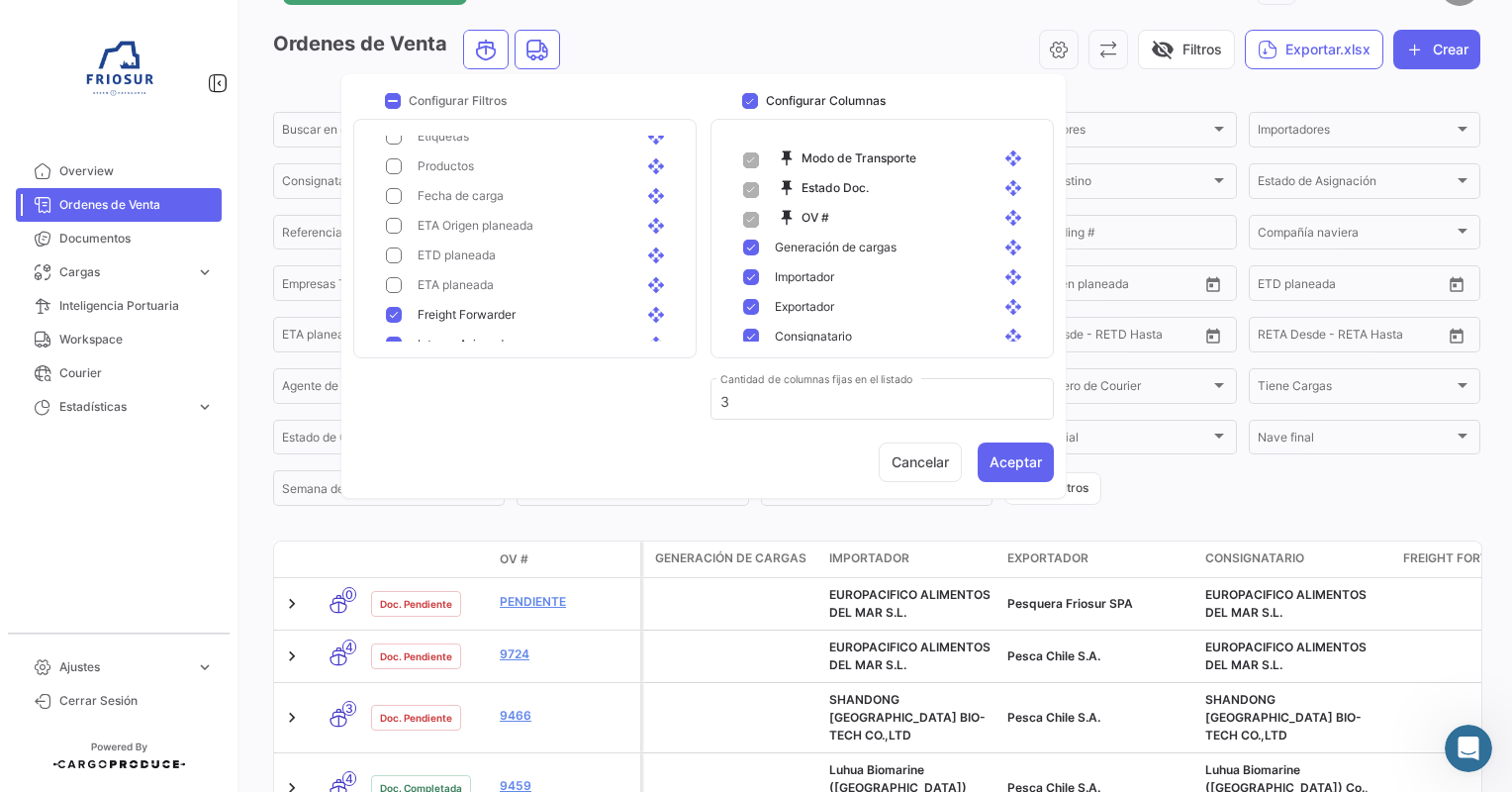 scroll, scrollTop: 604, scrollLeft: 0, axis: vertical 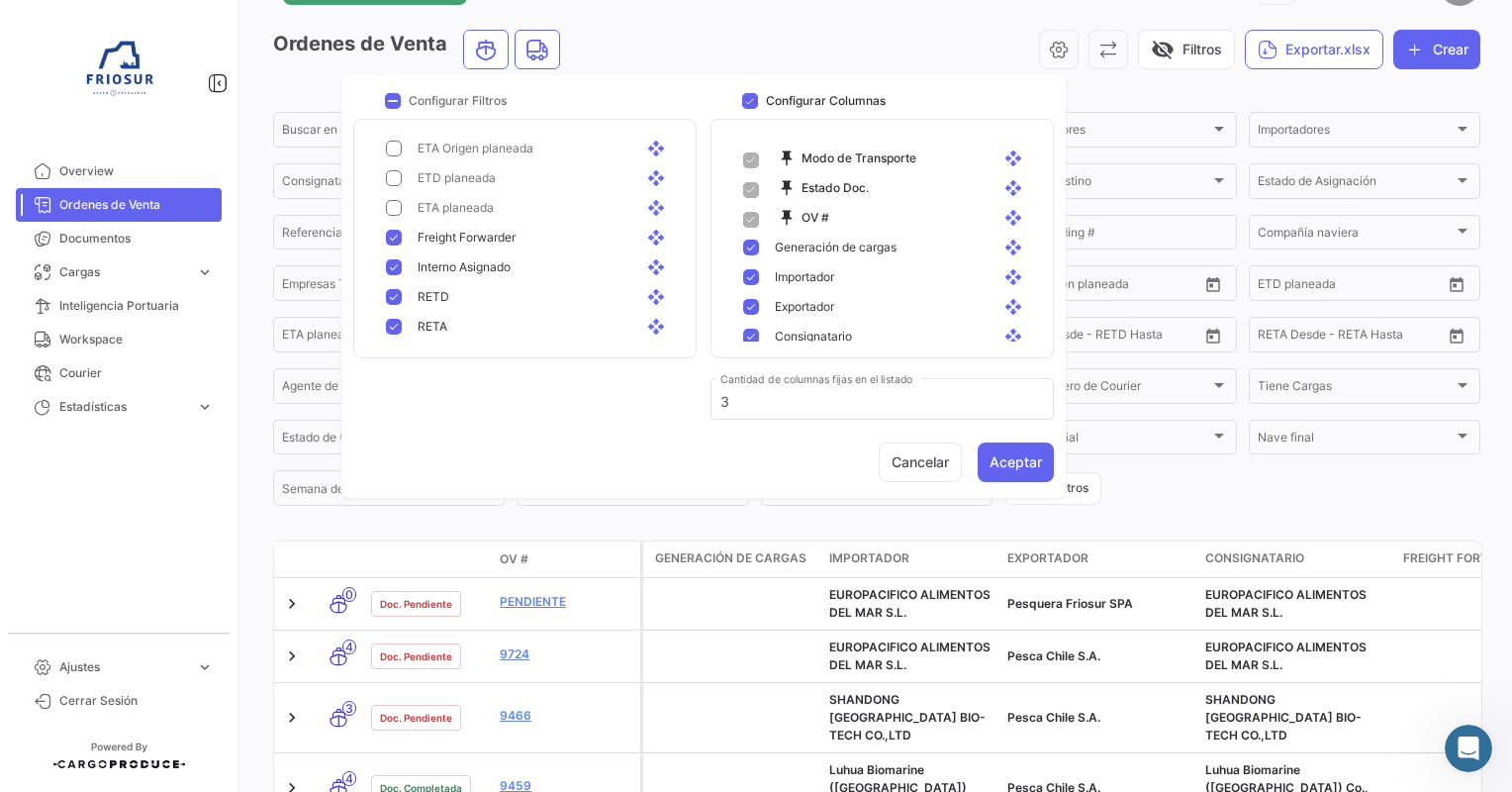 click at bounding box center [394, 238] 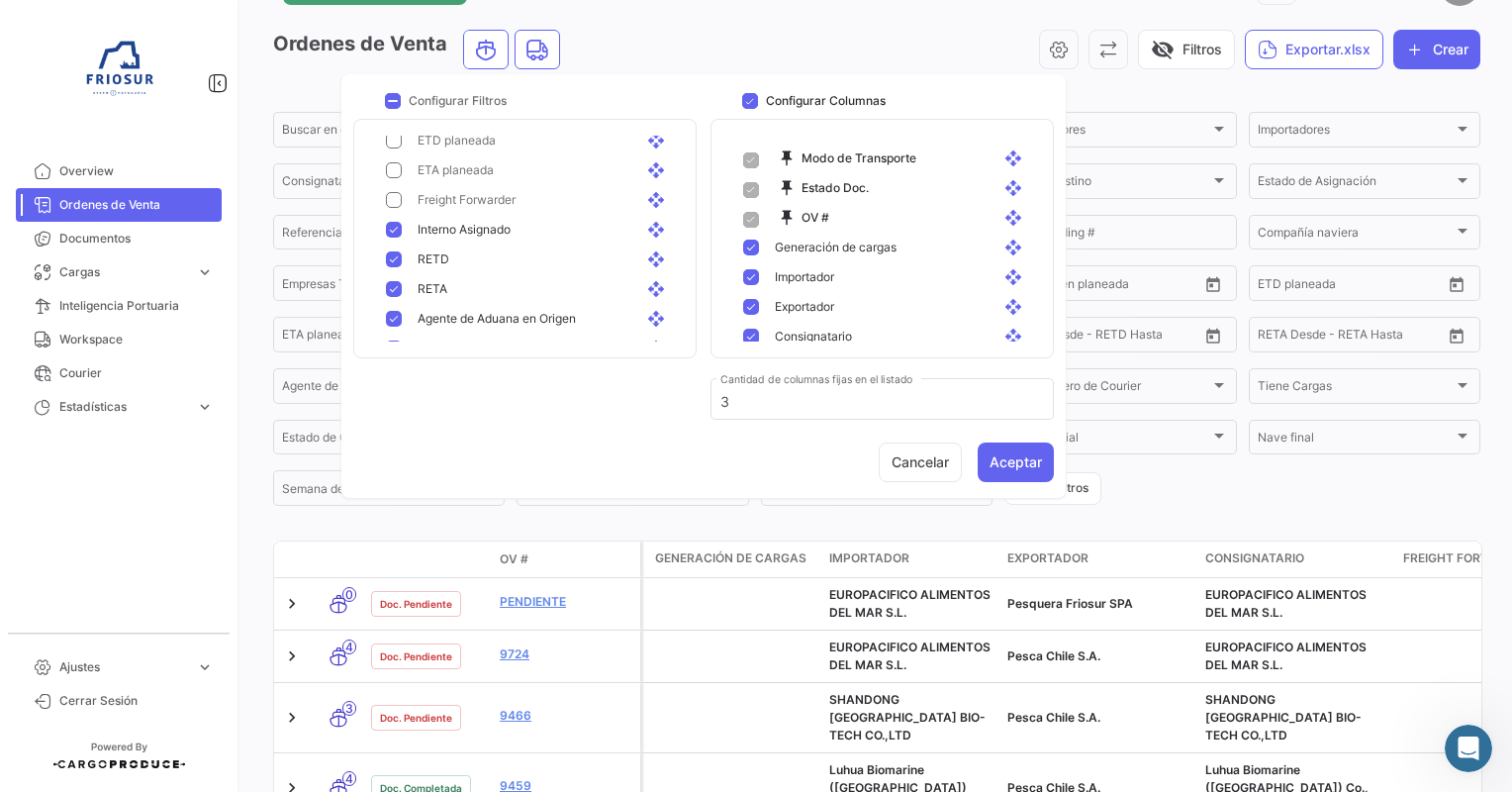 scroll, scrollTop: 657, scrollLeft: 0, axis: vertical 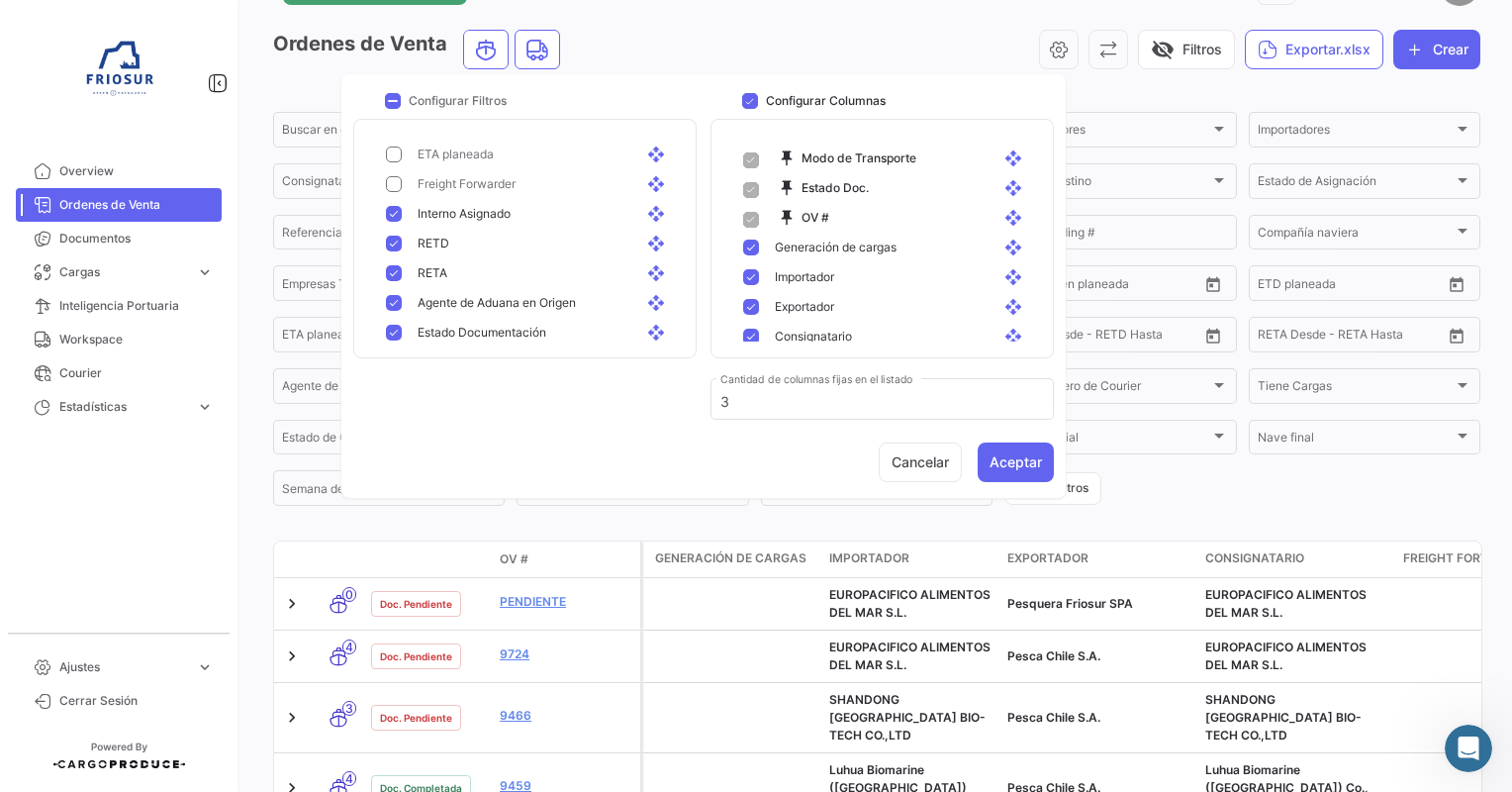 drag, startPoint x: 396, startPoint y: 241, endPoint x: 384, endPoint y: 249, distance: 14 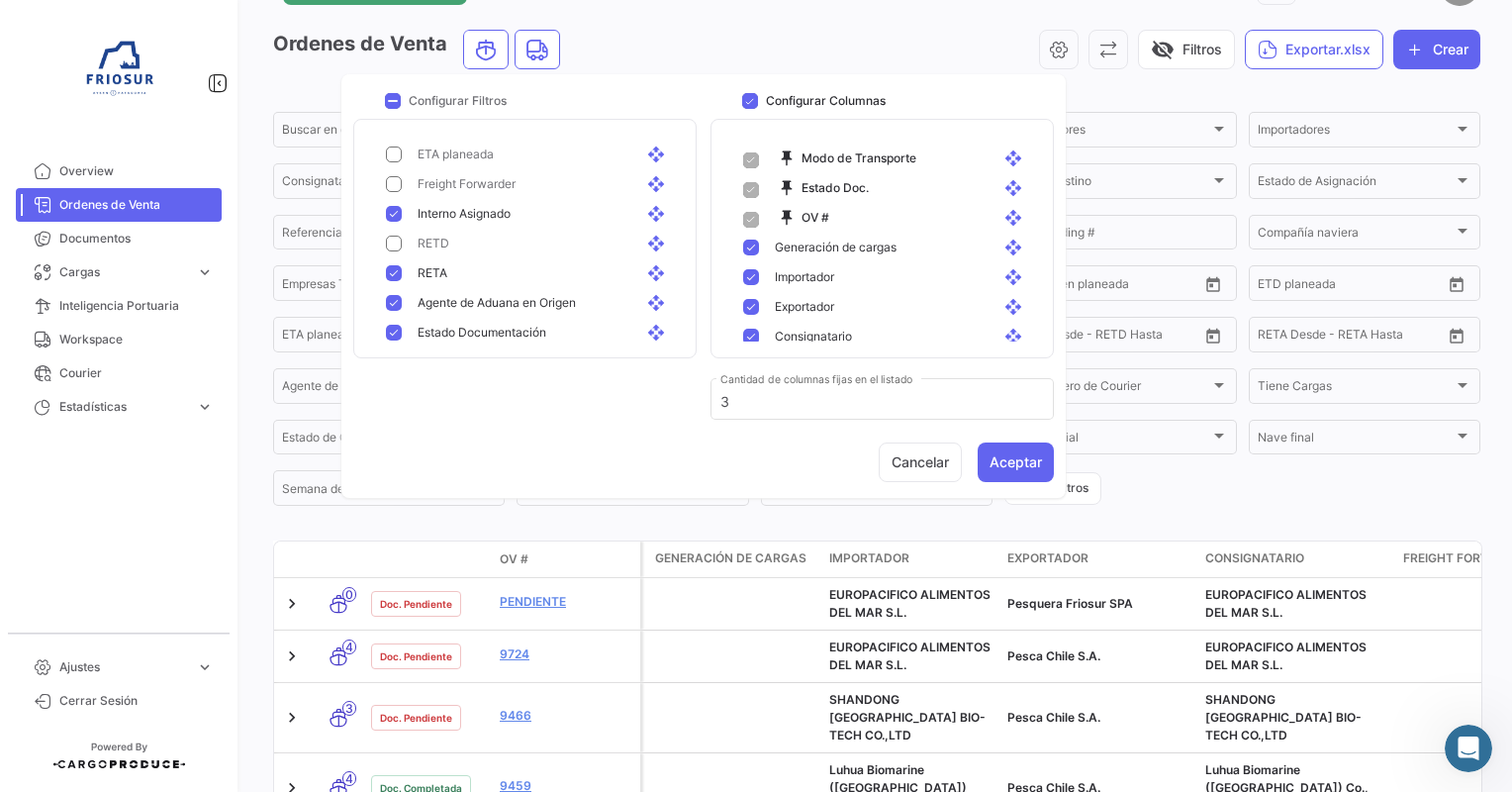 click at bounding box center [394, 273] 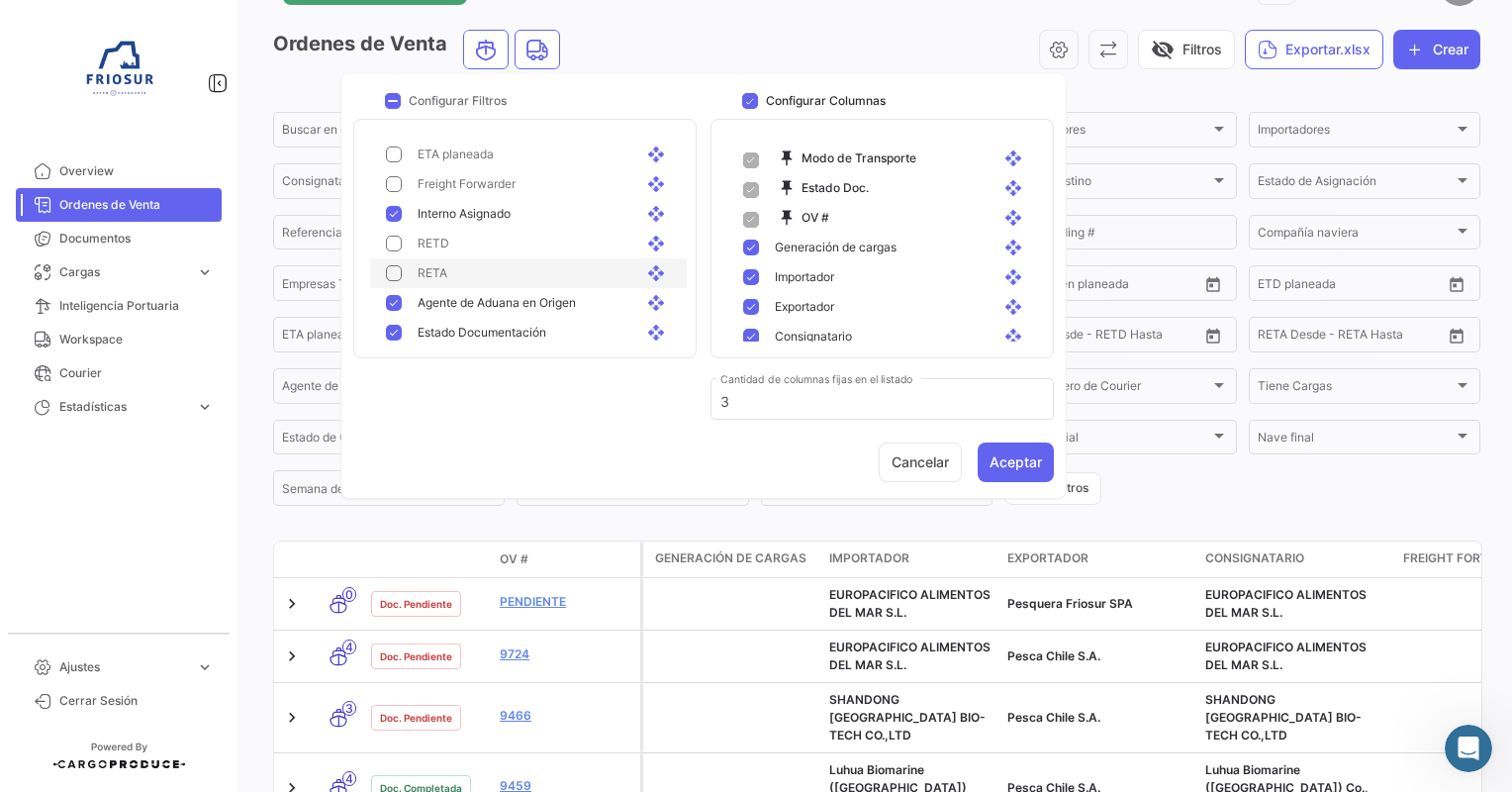 scroll, scrollTop: 725, scrollLeft: 0, axis: vertical 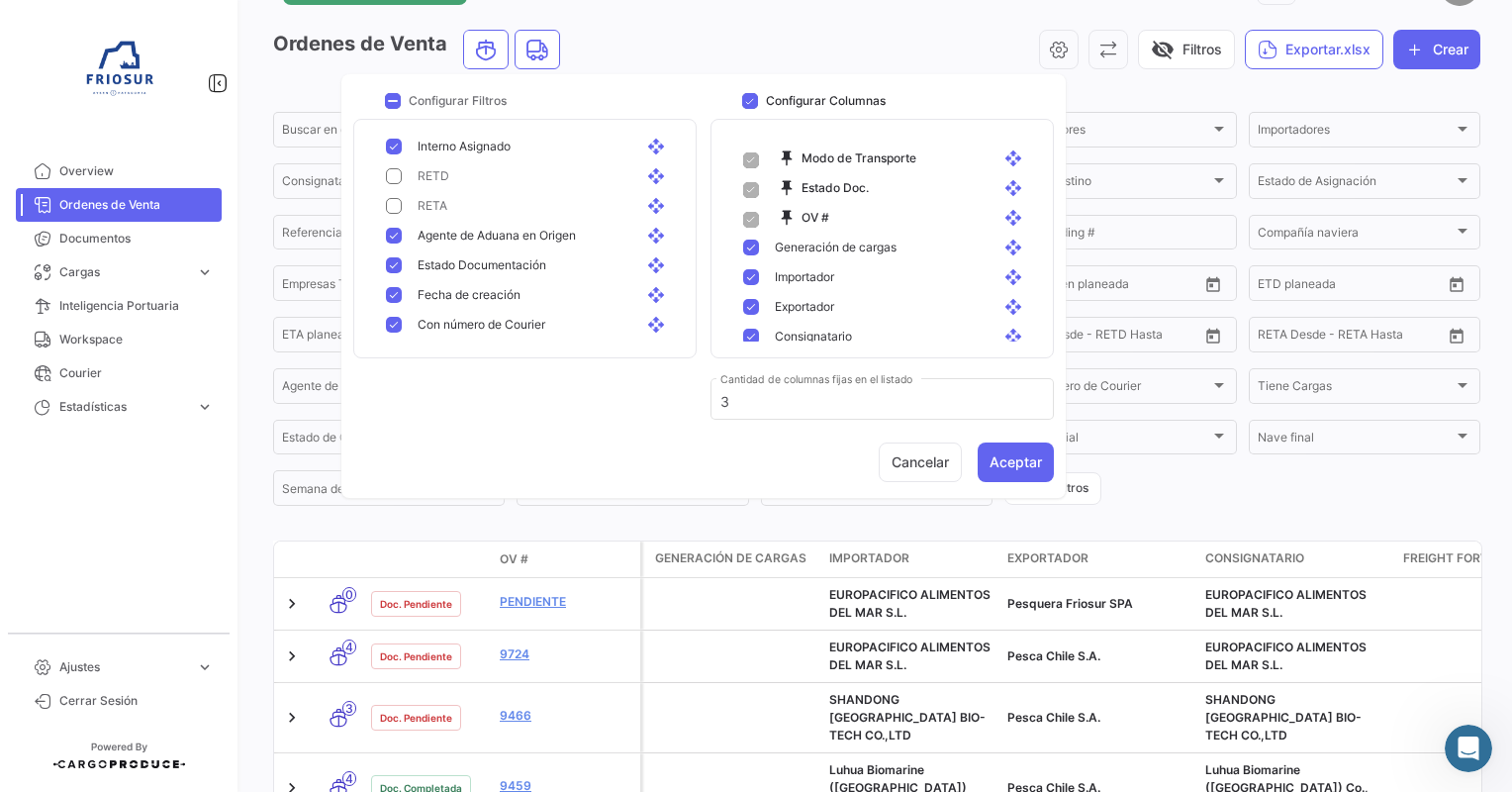 click at bounding box center [394, 236] 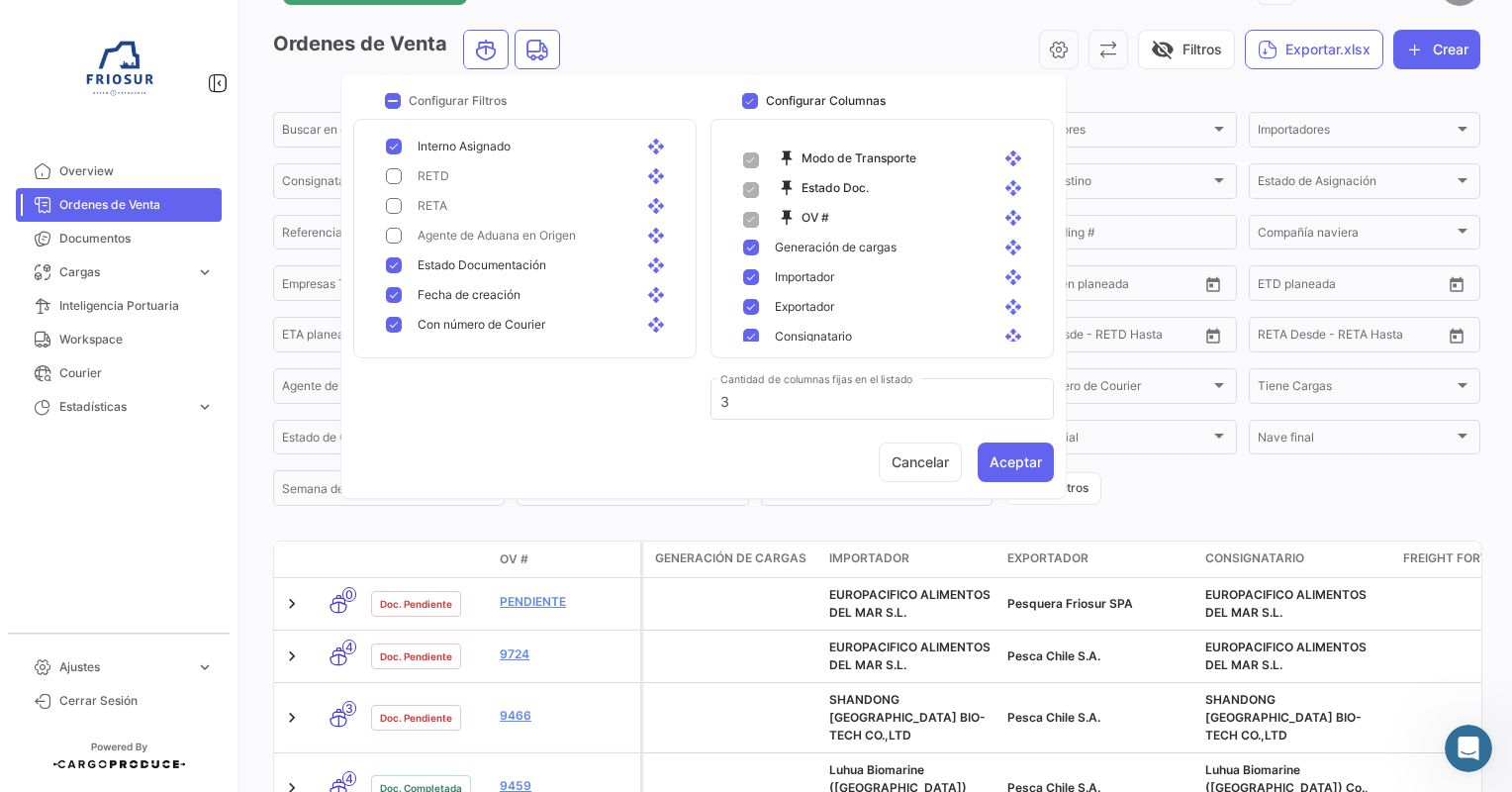 drag, startPoint x: 400, startPoint y: 267, endPoint x: 385, endPoint y: 266, distance: 15.033296 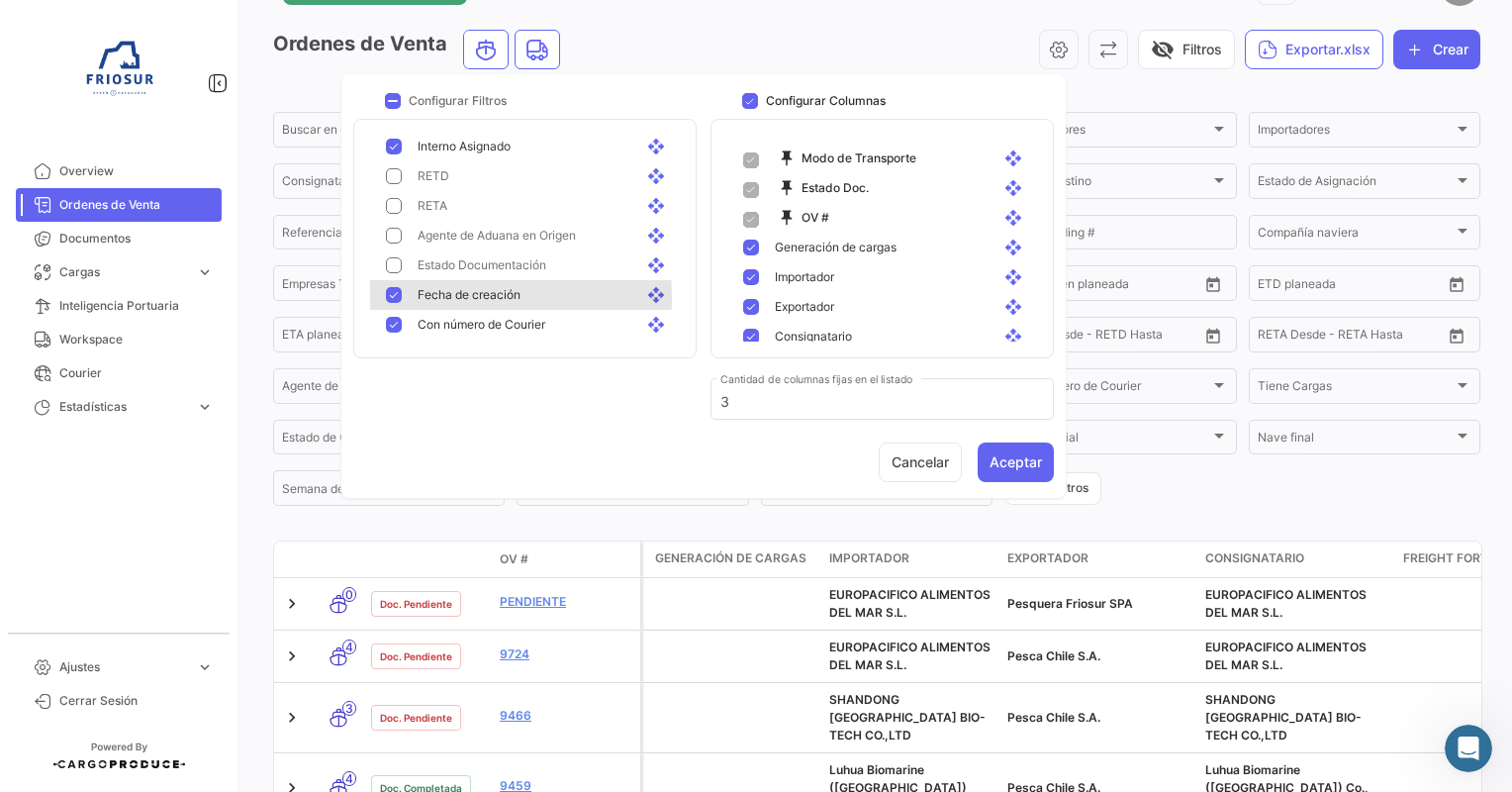 click at bounding box center [394, 295] 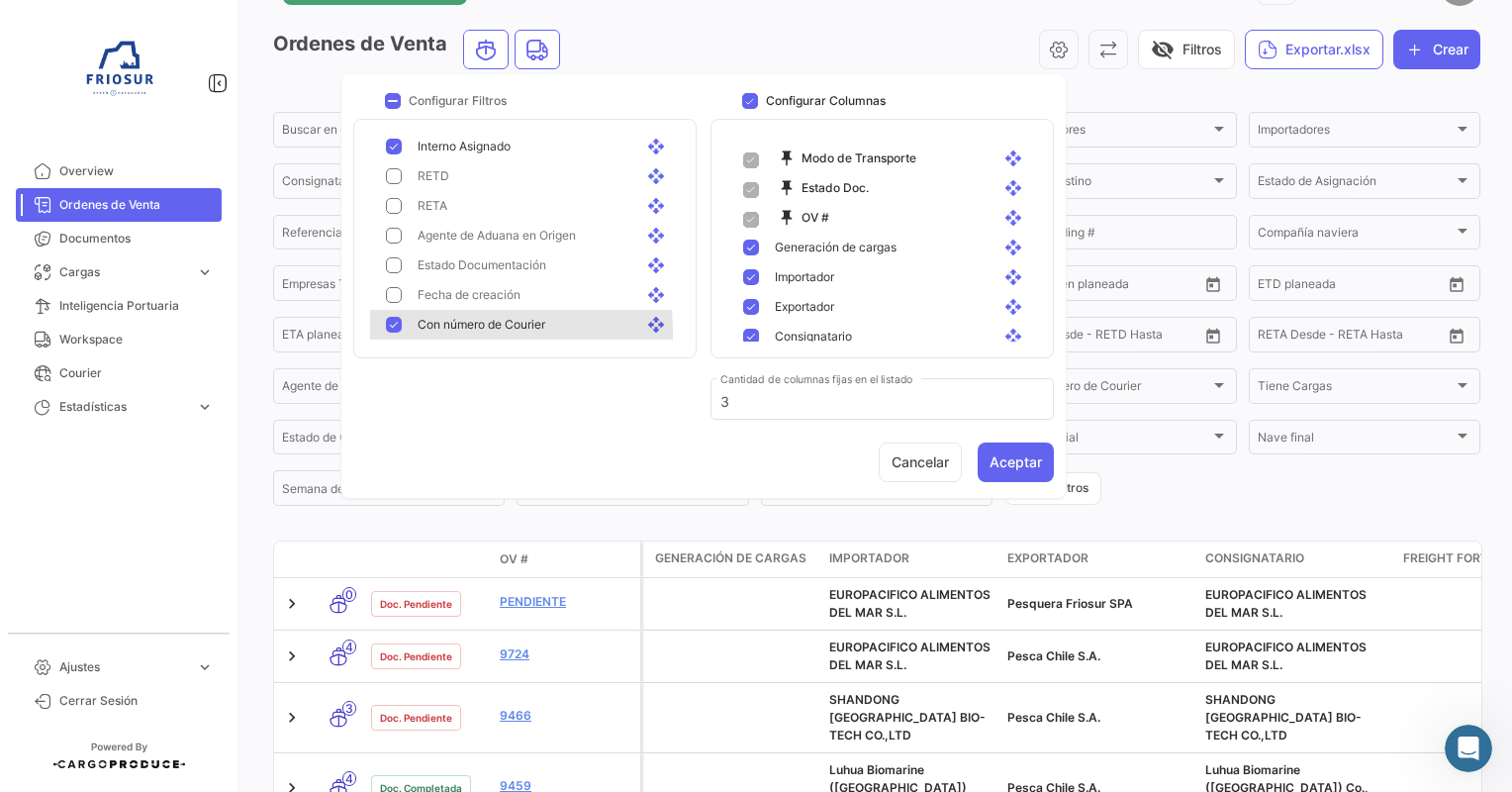 drag, startPoint x: 393, startPoint y: 323, endPoint x: 381, endPoint y: 335, distance: 16.970563 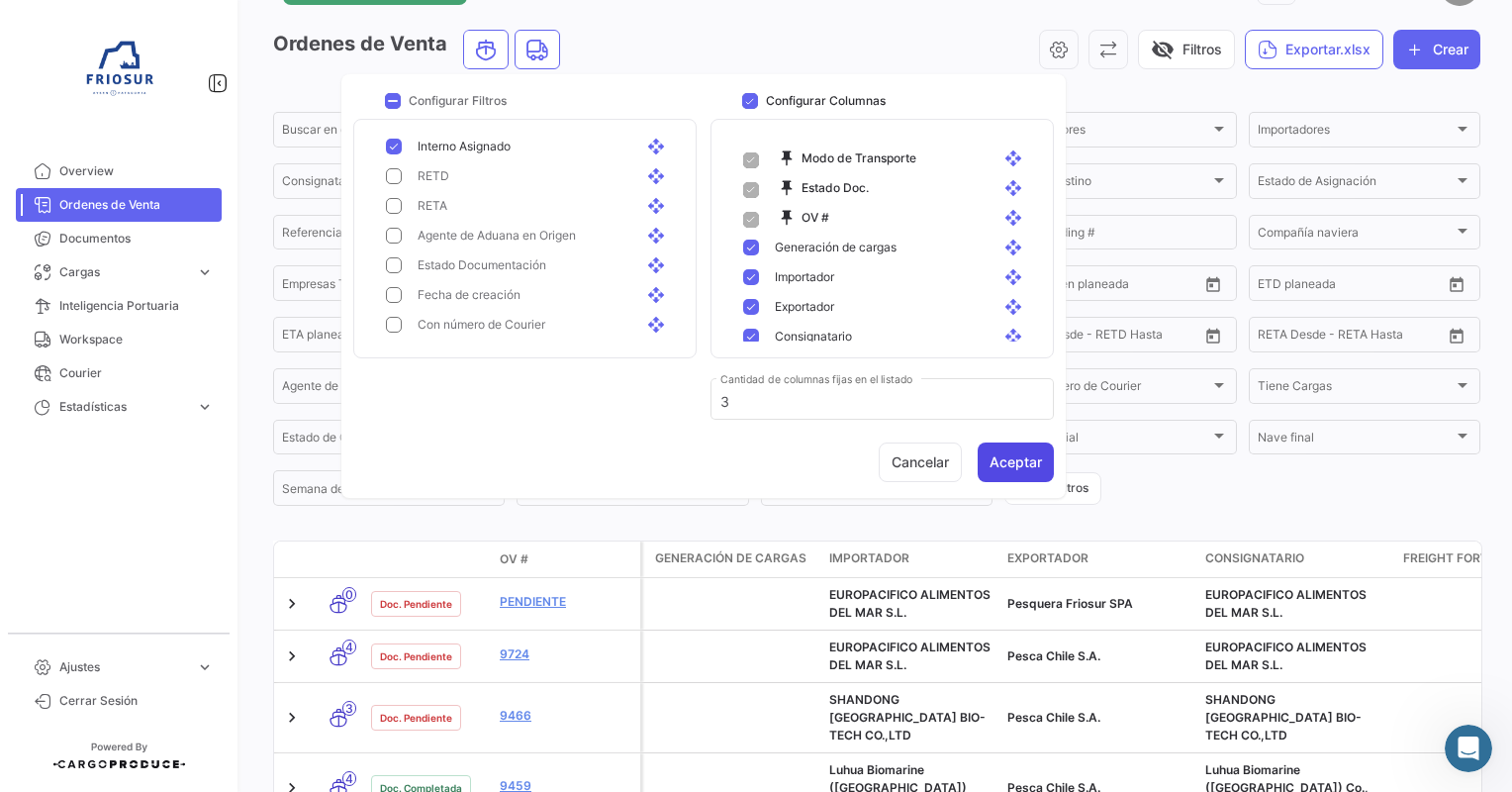click on "Aceptar" at bounding box center (1015, 462) 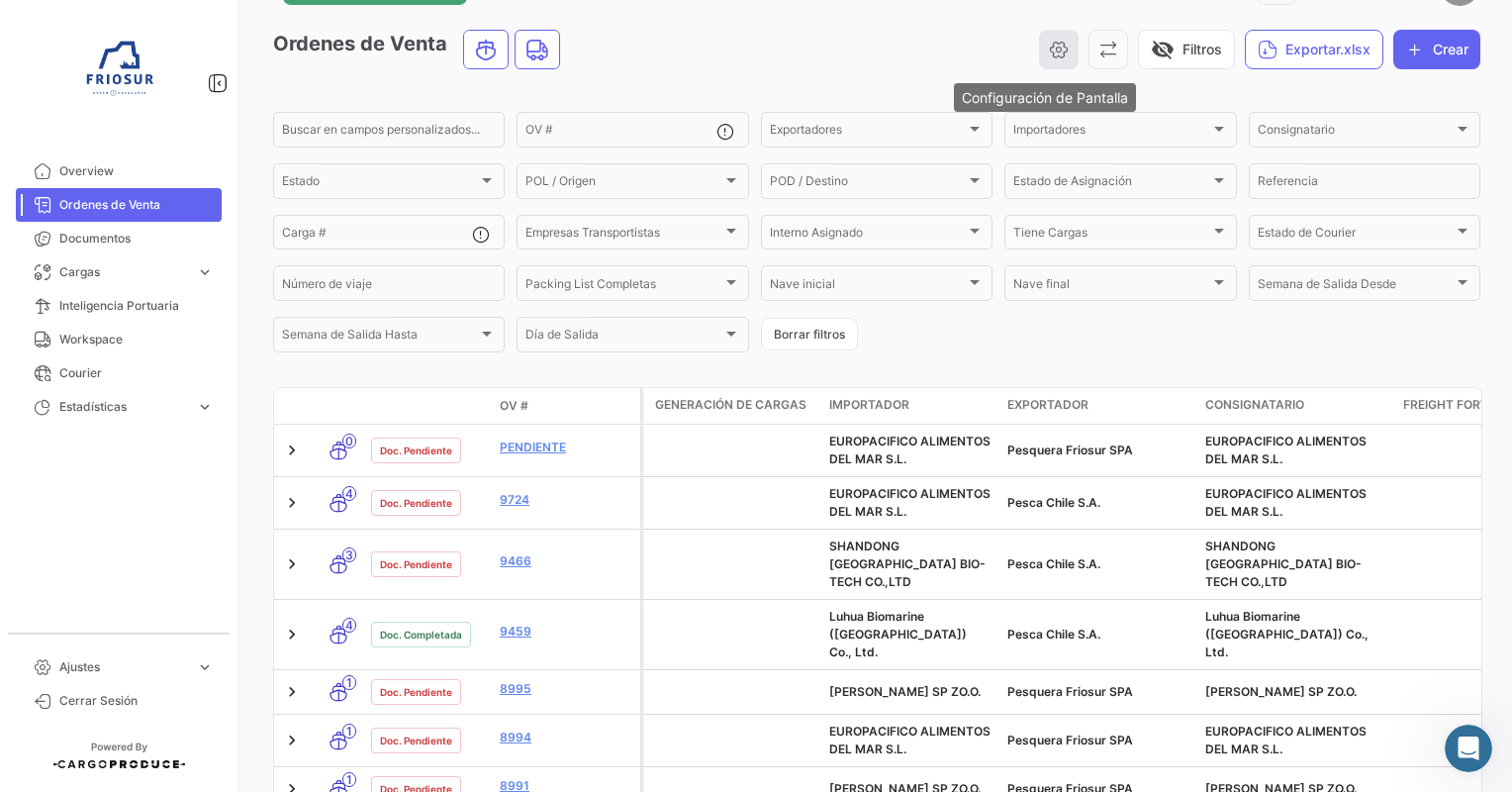 click 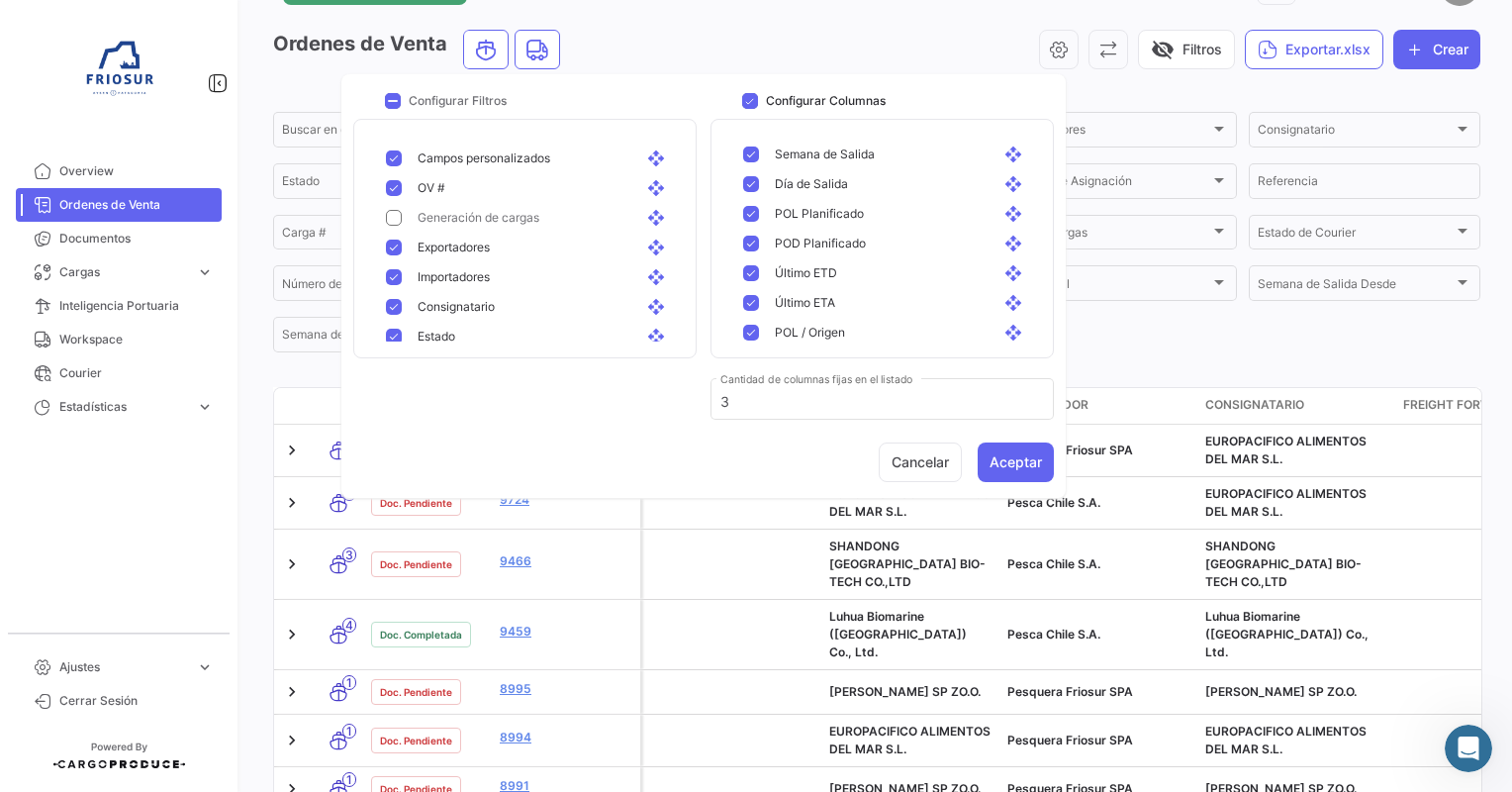 scroll, scrollTop: 309, scrollLeft: 0, axis: vertical 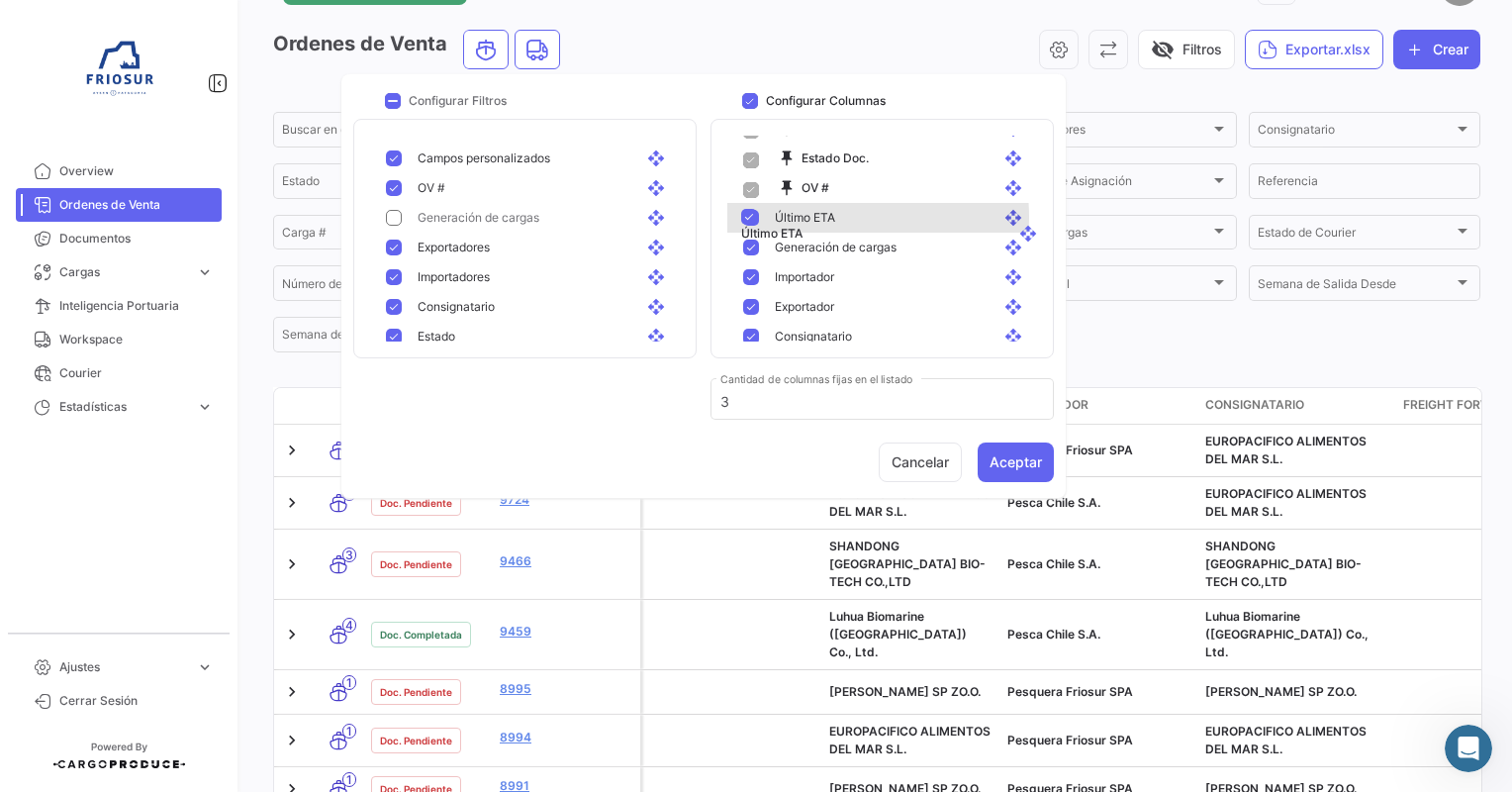 drag, startPoint x: 831, startPoint y: 294, endPoint x: 845, endPoint y: 219, distance: 76.29548 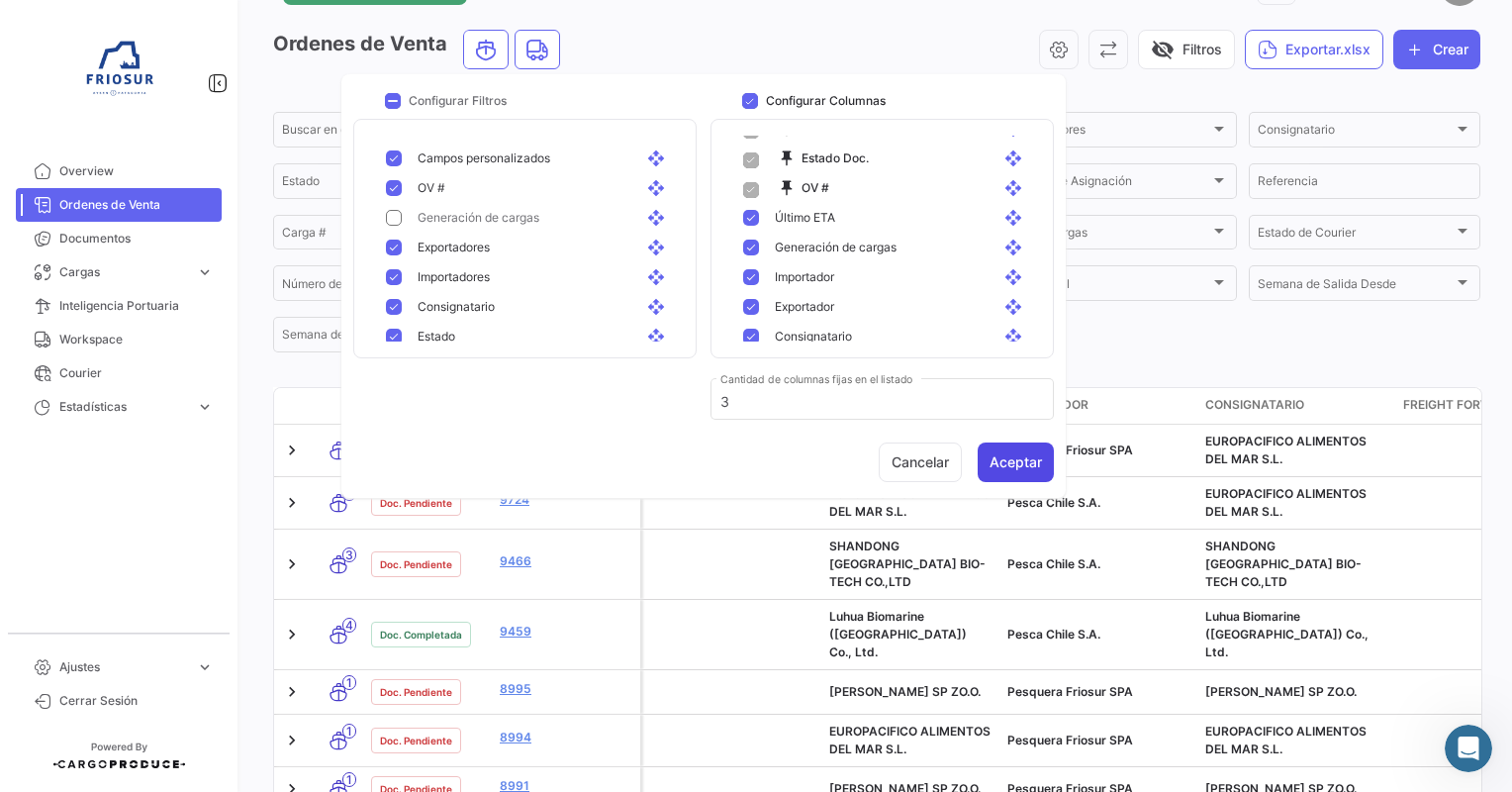 click on "Aceptar" at bounding box center [1015, 462] 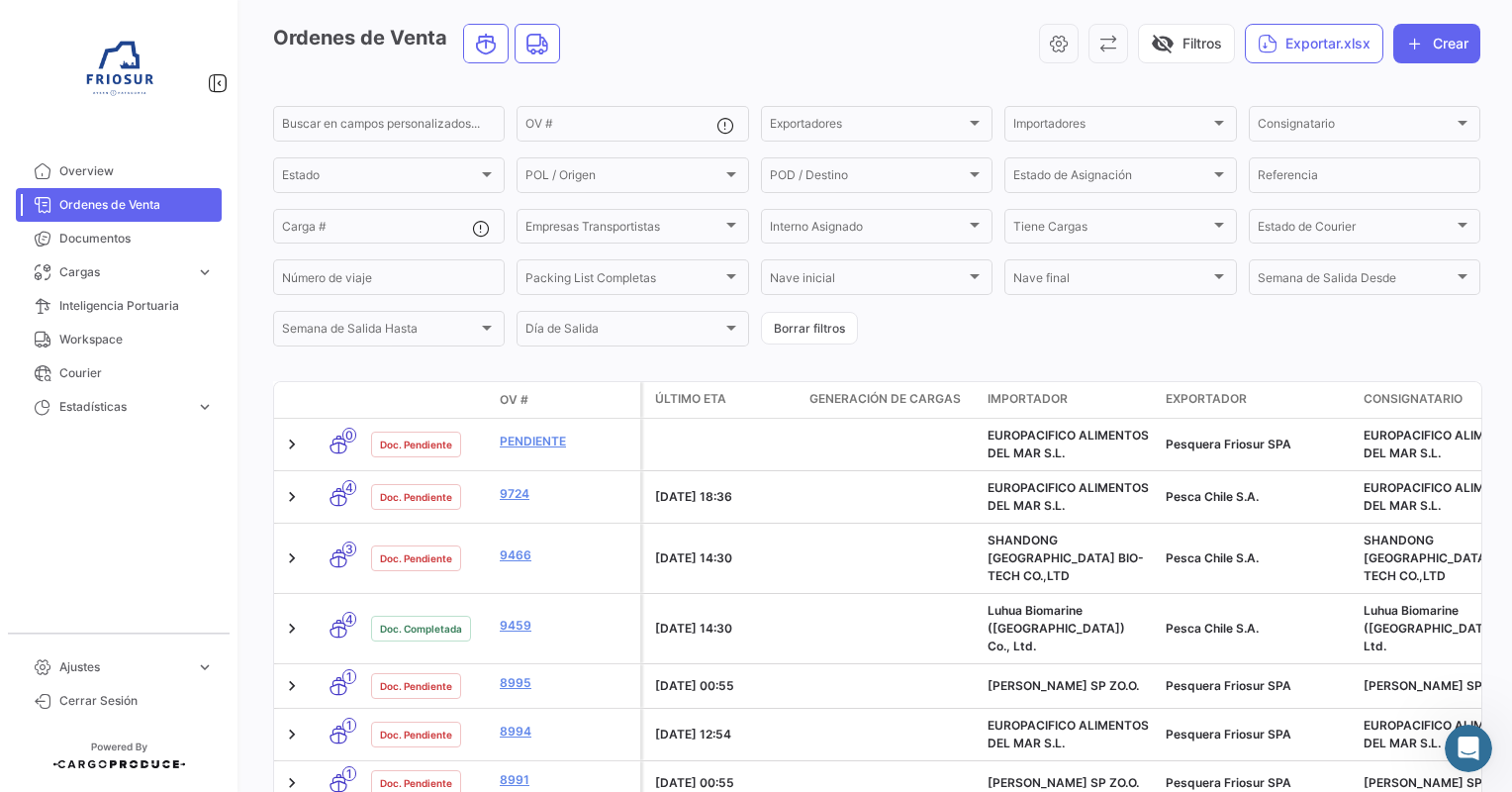 scroll, scrollTop: 70, scrollLeft: 0, axis: vertical 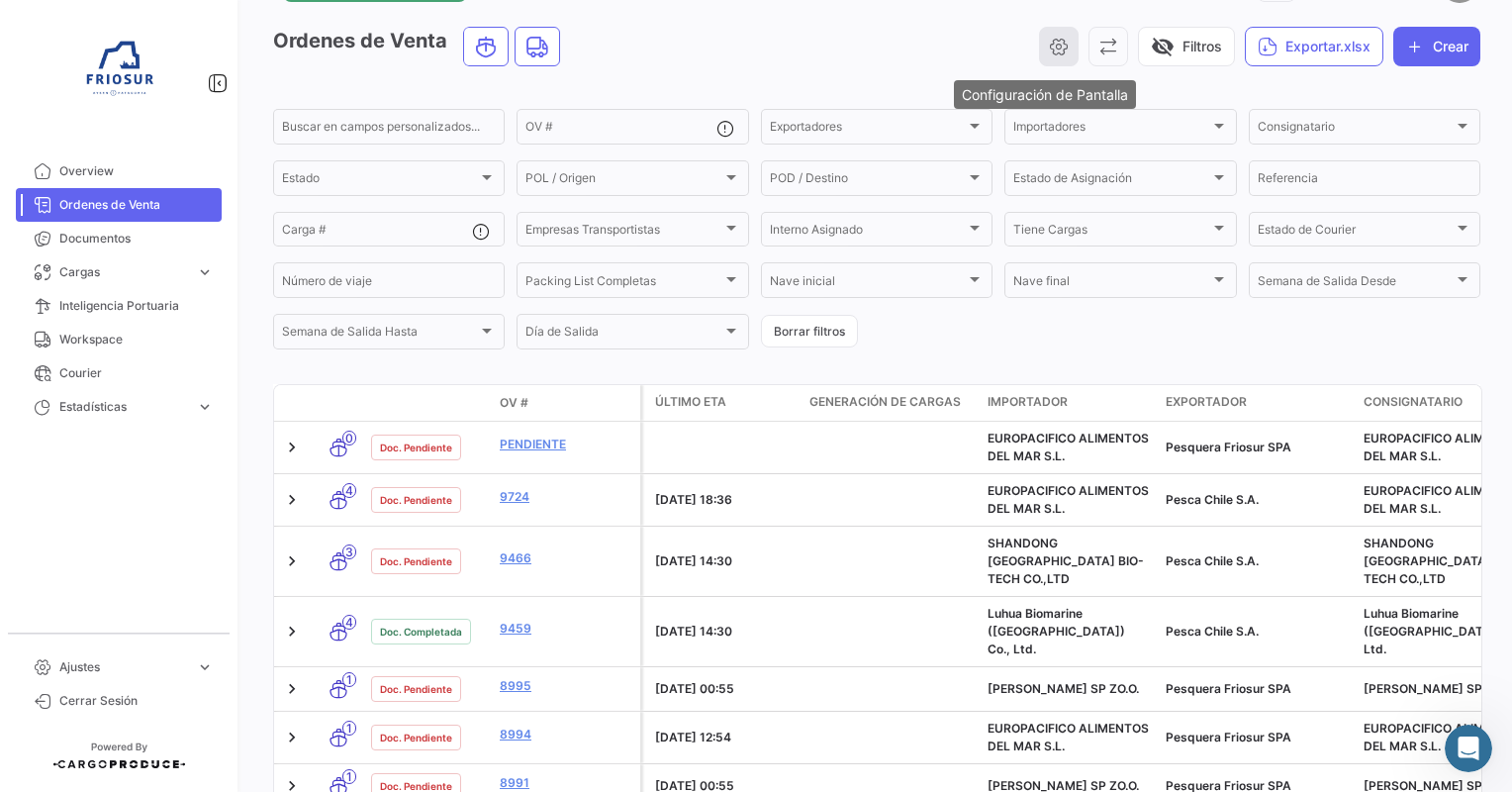 click 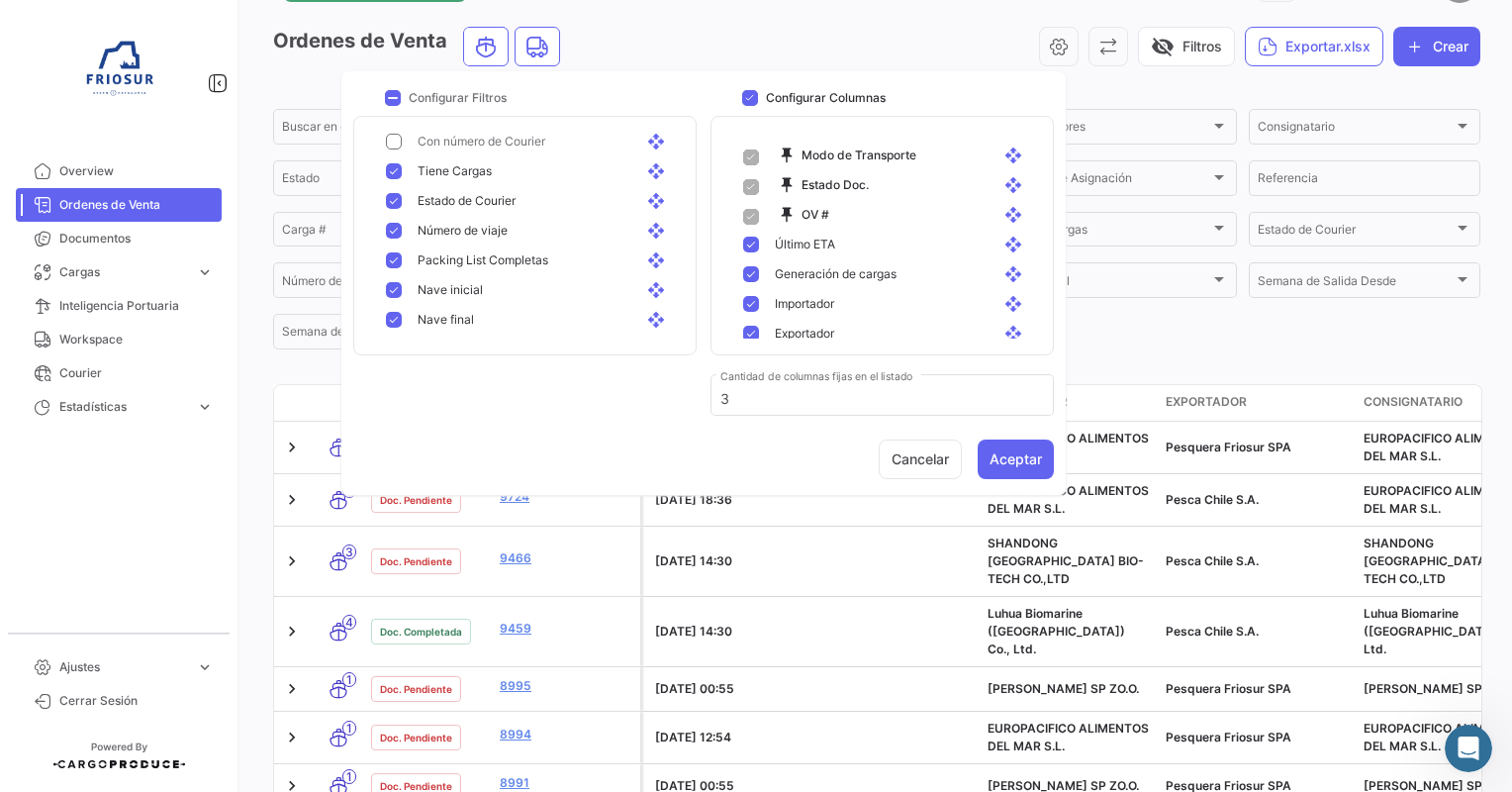 scroll, scrollTop: 990, scrollLeft: 0, axis: vertical 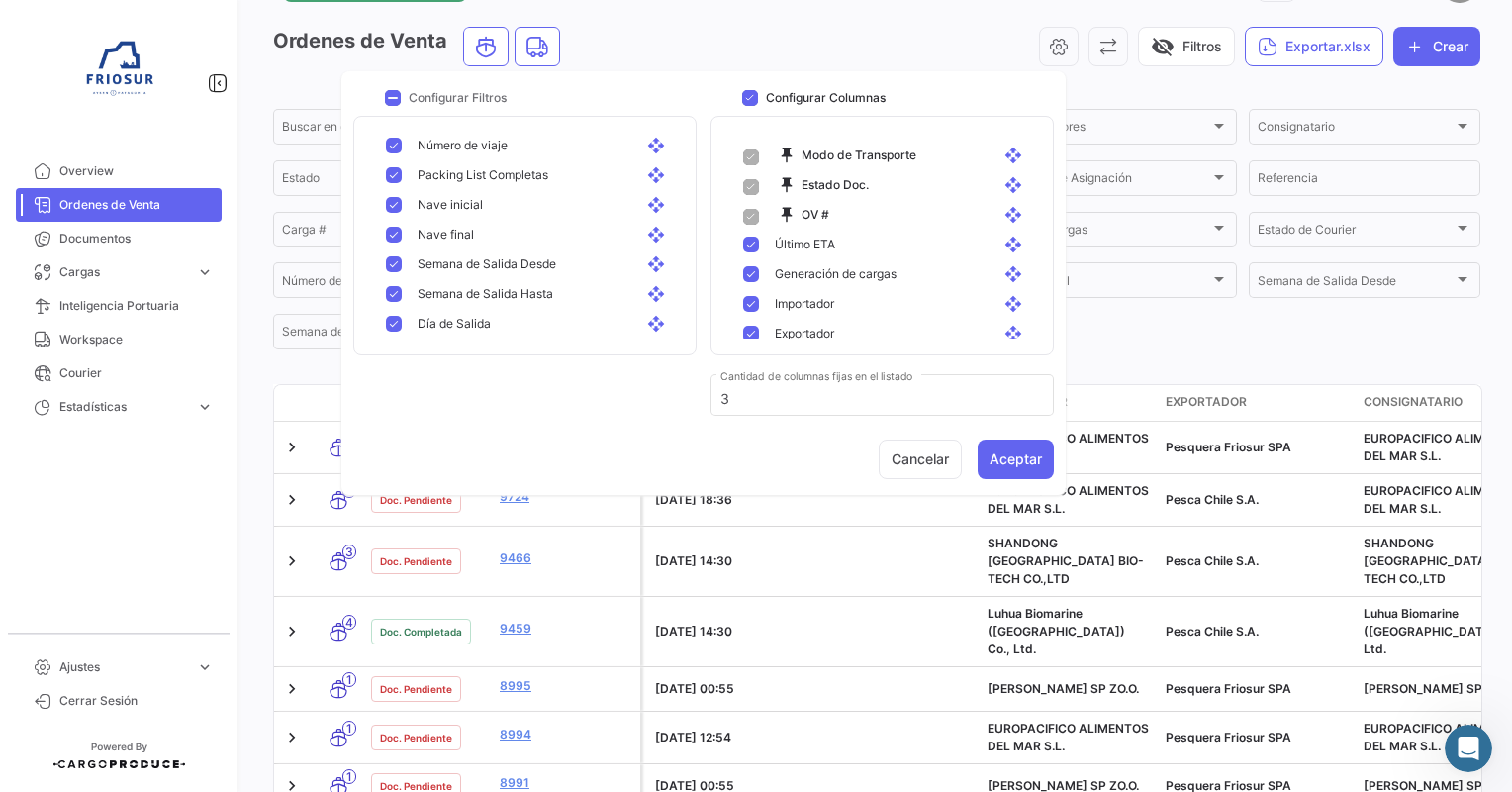 click at bounding box center (394, 324) 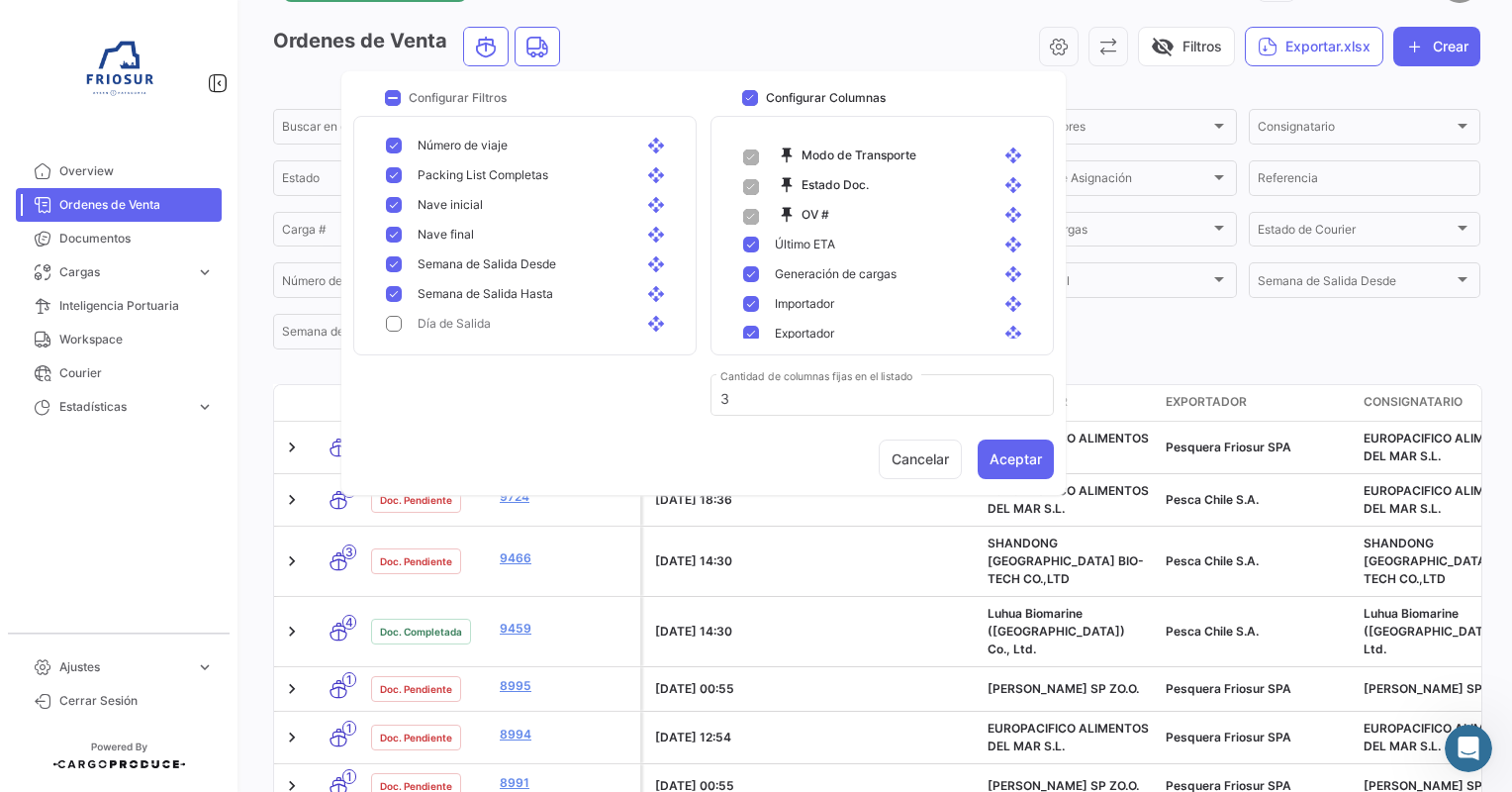click on "Semana de Salida
Hasta  open_with" at bounding box center [528, 294] 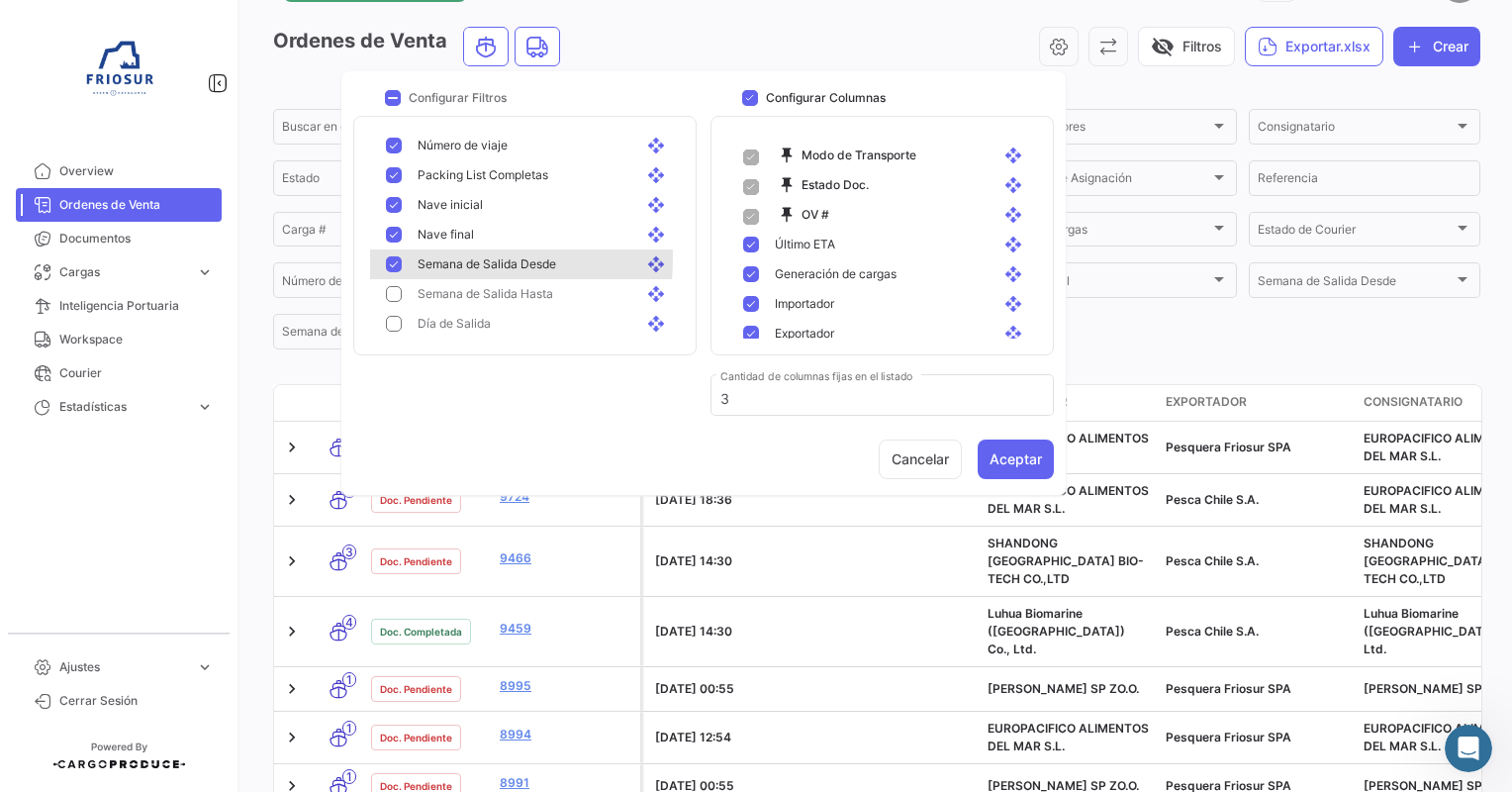 click at bounding box center (394, 264) 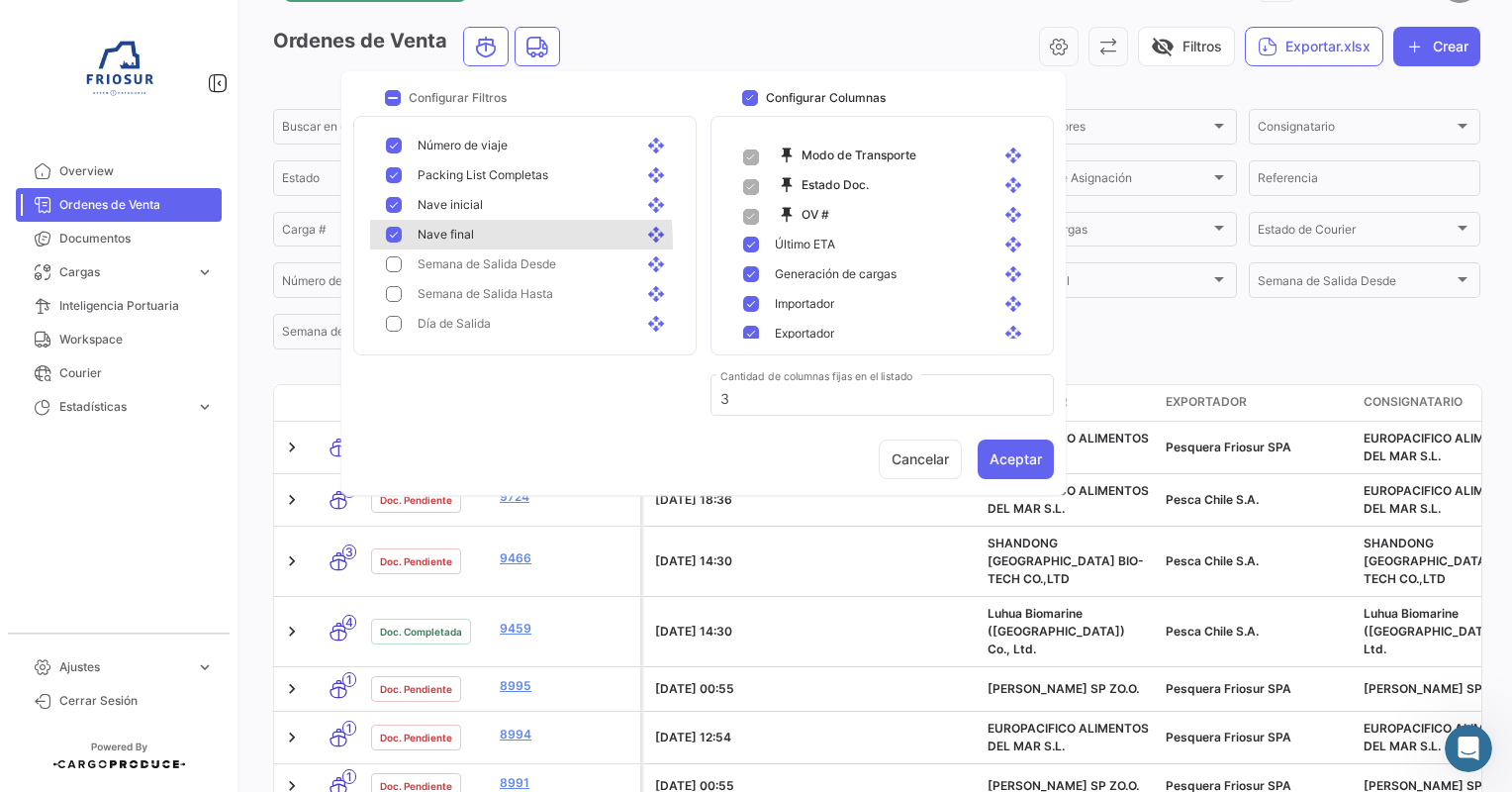 click on "Nave final  open_with" at bounding box center [528, 235] 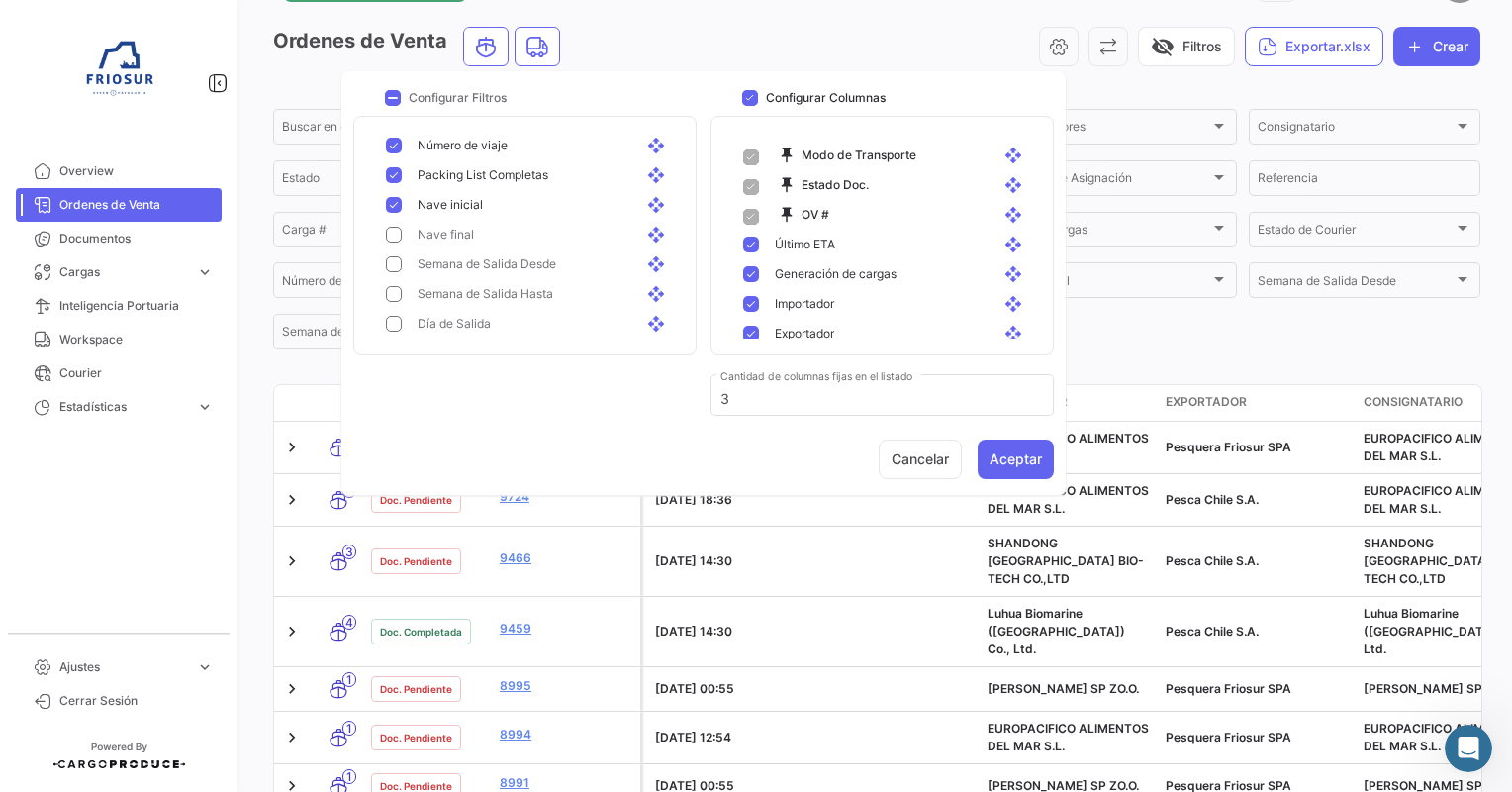 click on "Nave inicial  open_with" at bounding box center [528, 205] 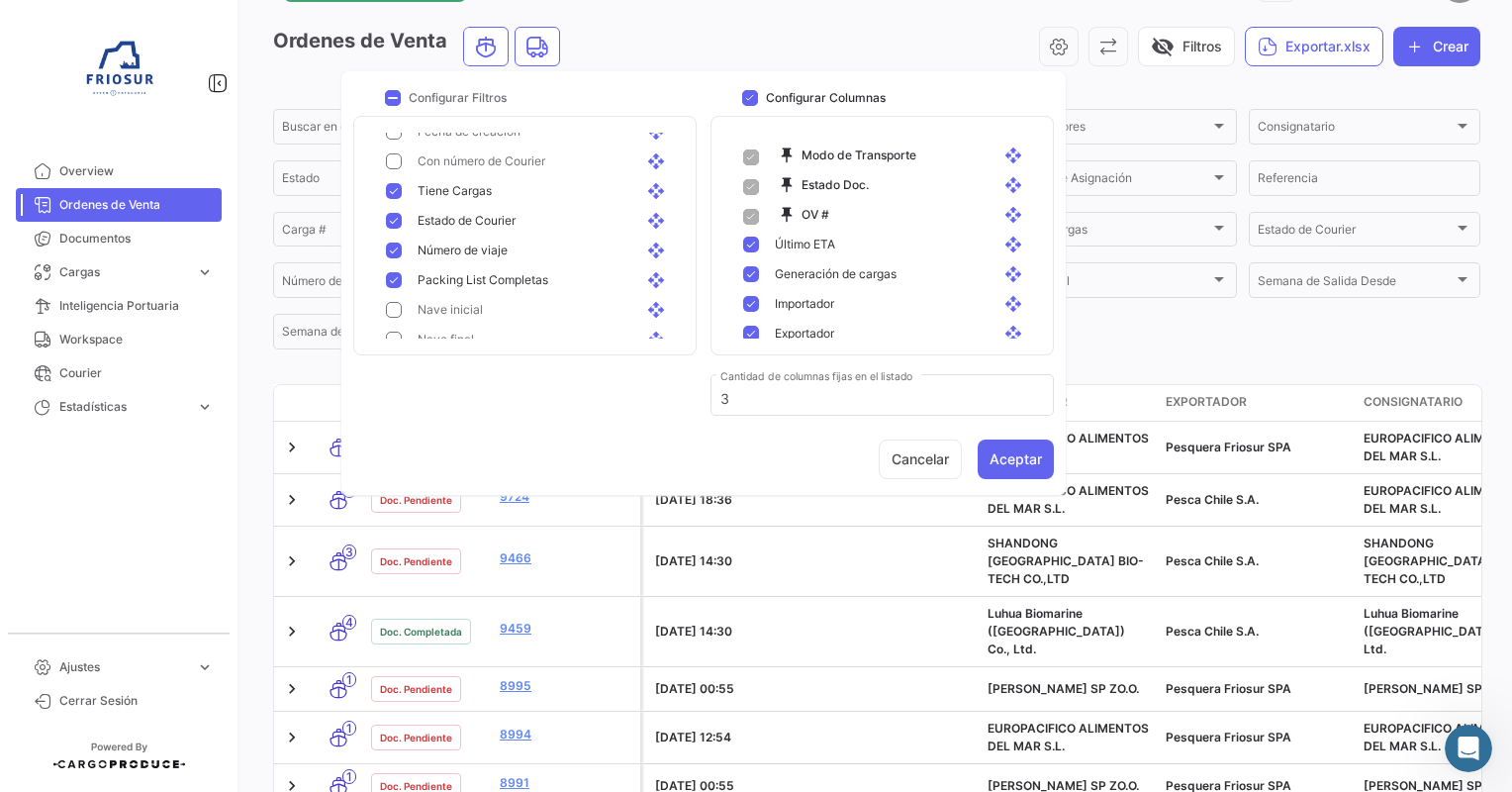 scroll, scrollTop: 883, scrollLeft: 0, axis: vertical 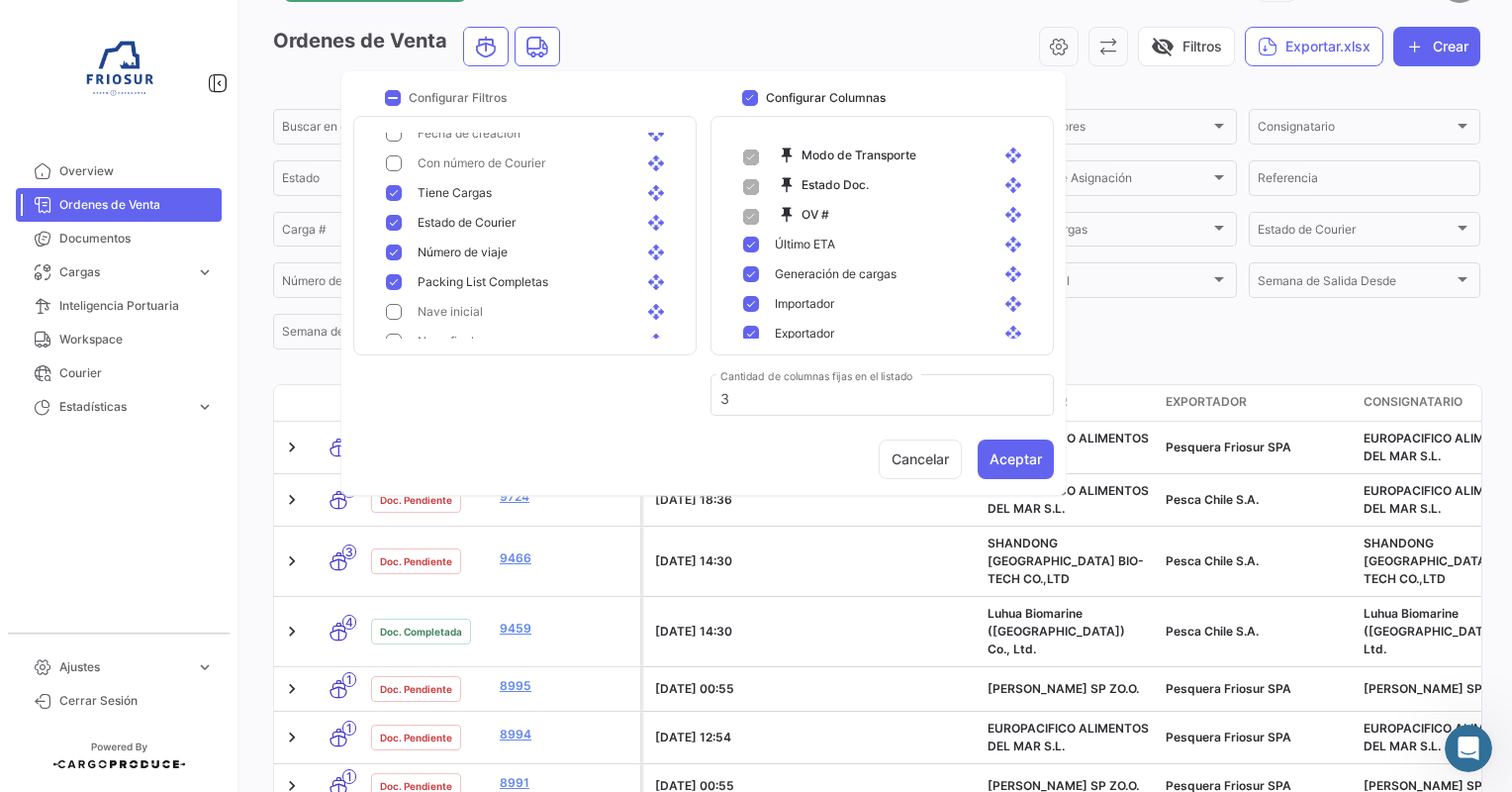 click at bounding box center [394, 282] 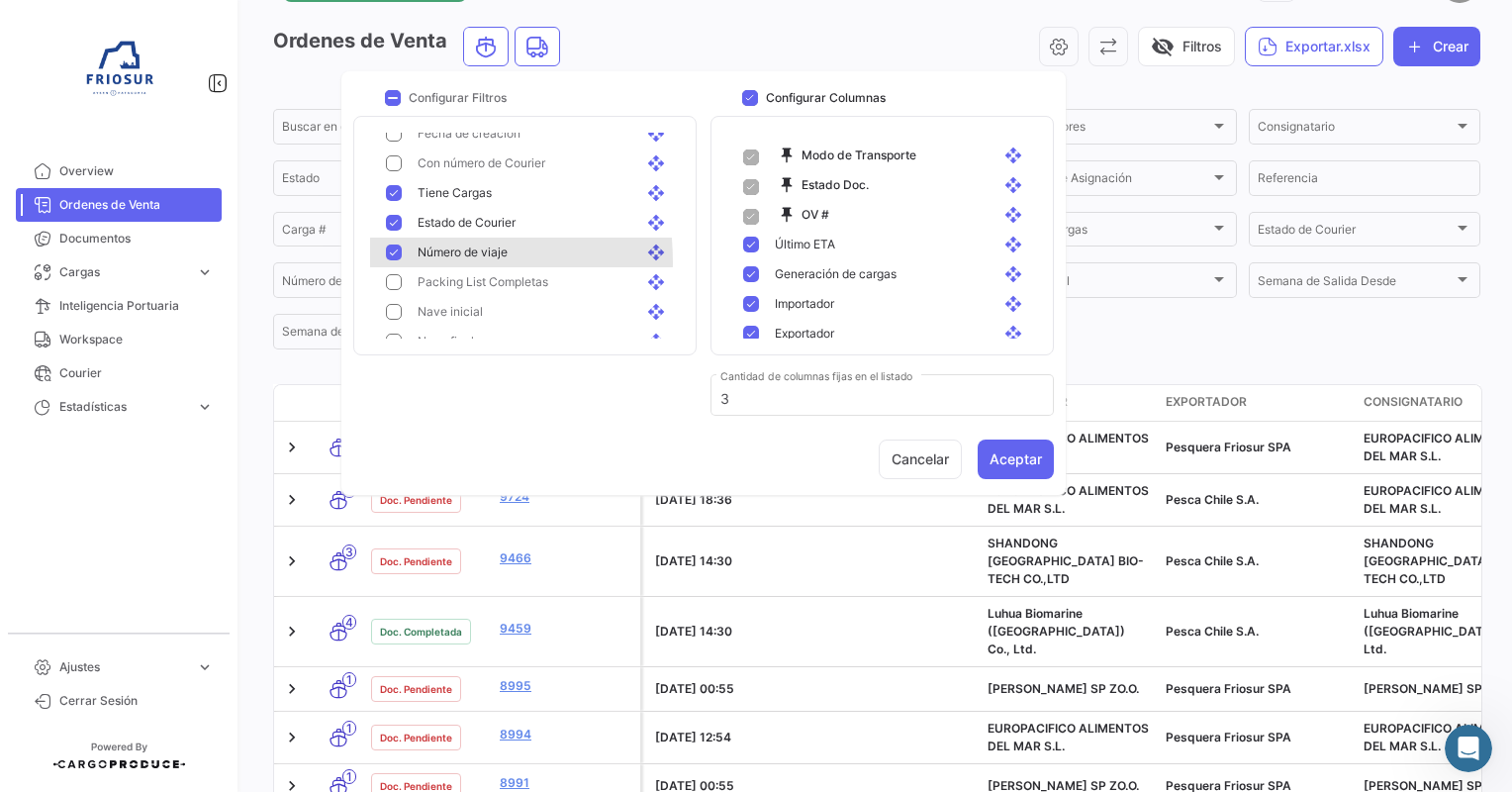 click on "Número de viaje  open_with" at bounding box center (528, 252) 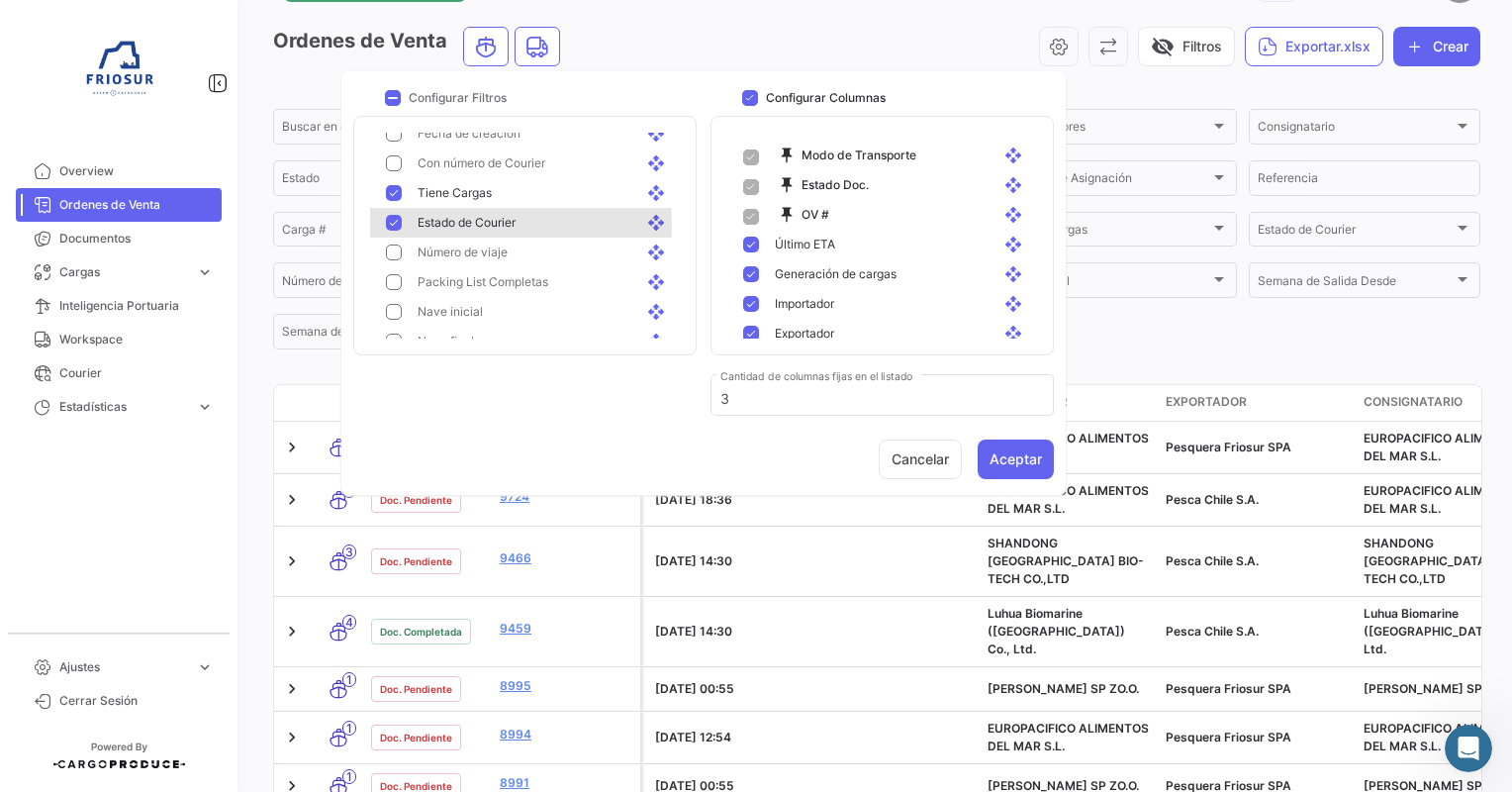 click at bounding box center [394, 223] 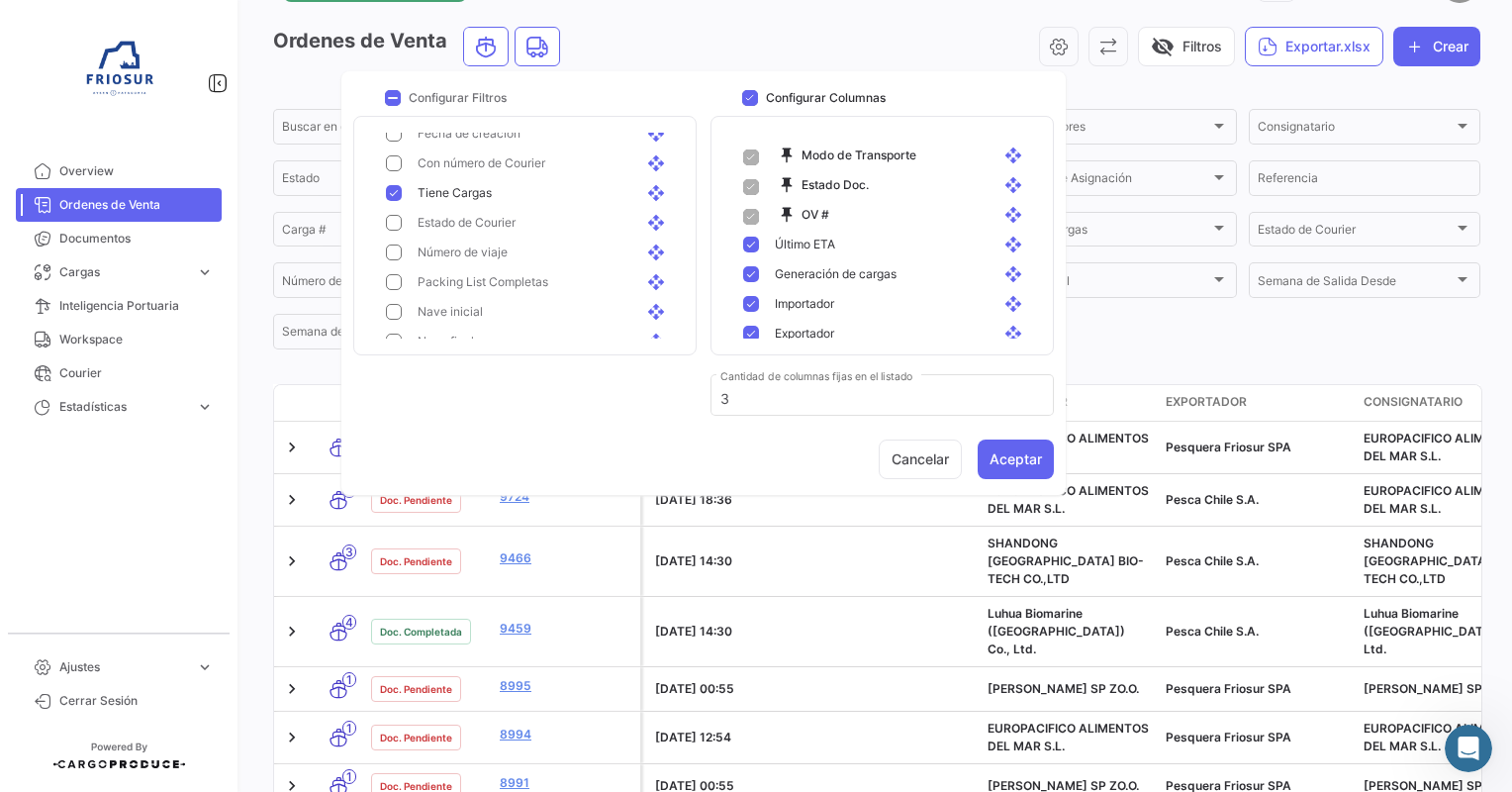 click at bounding box center [394, 193] 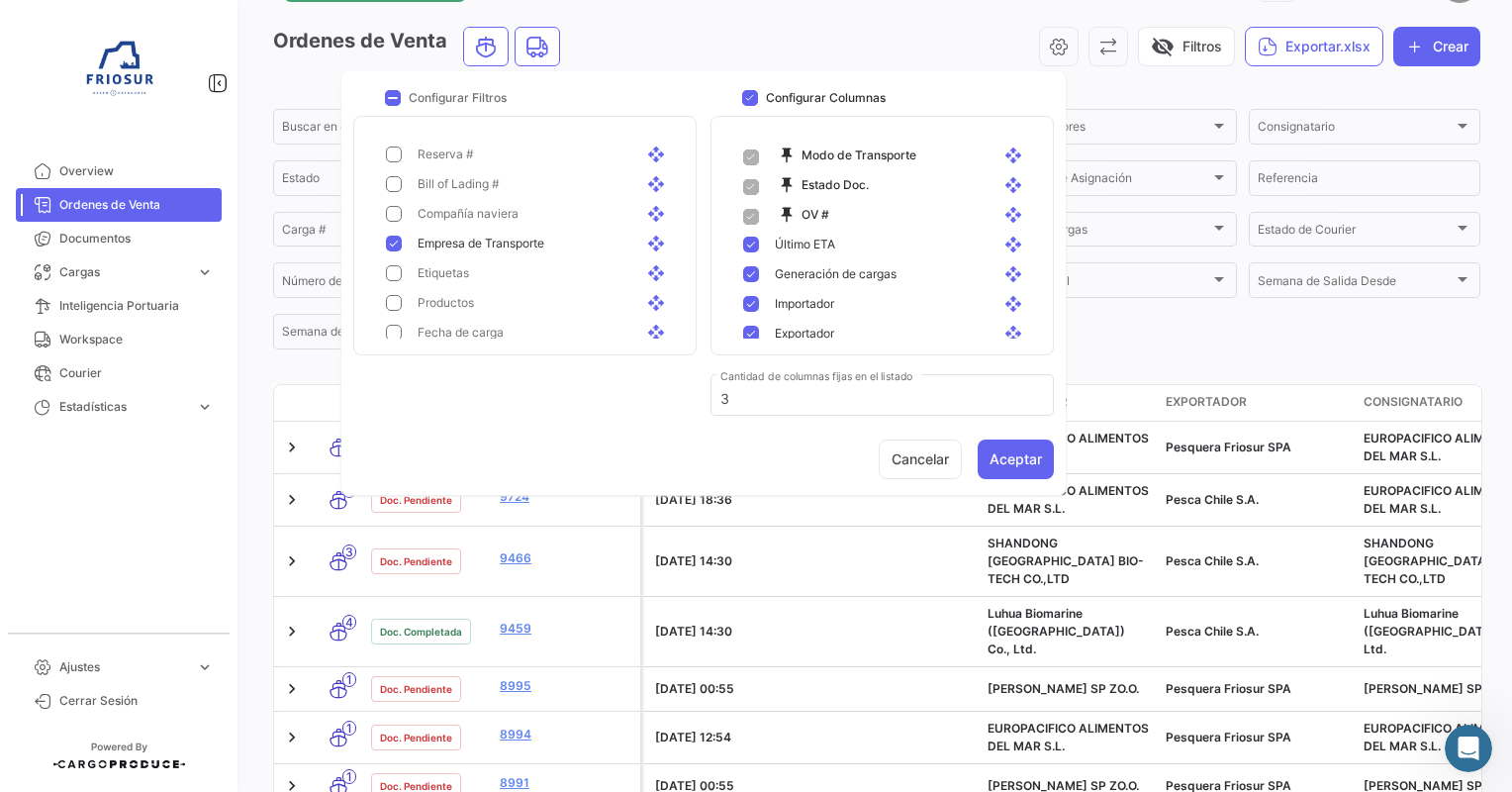 scroll, scrollTop: 371, scrollLeft: 0, axis: vertical 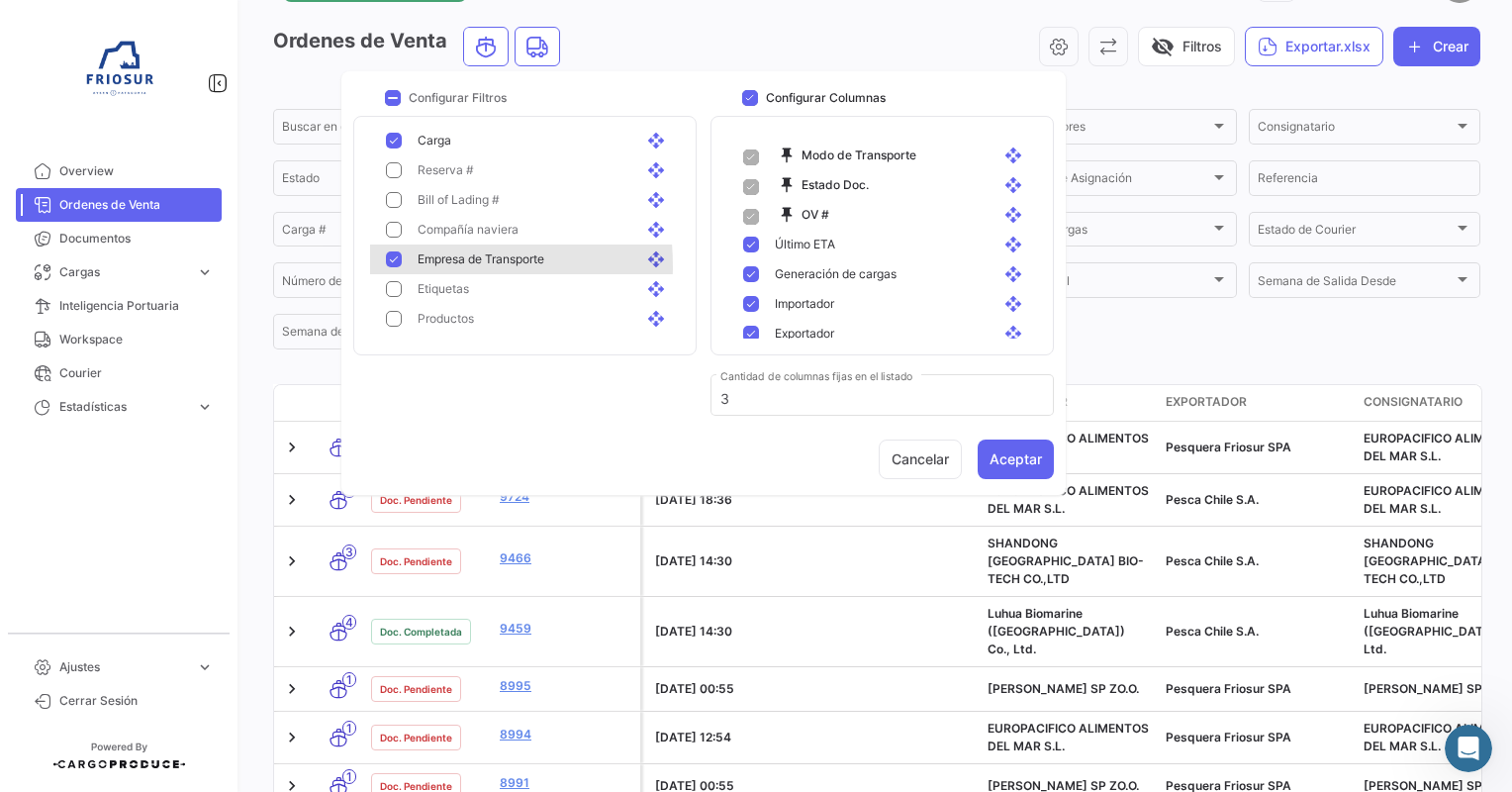 click on "Empresa de Transporte  open_with" at bounding box center (528, 259) 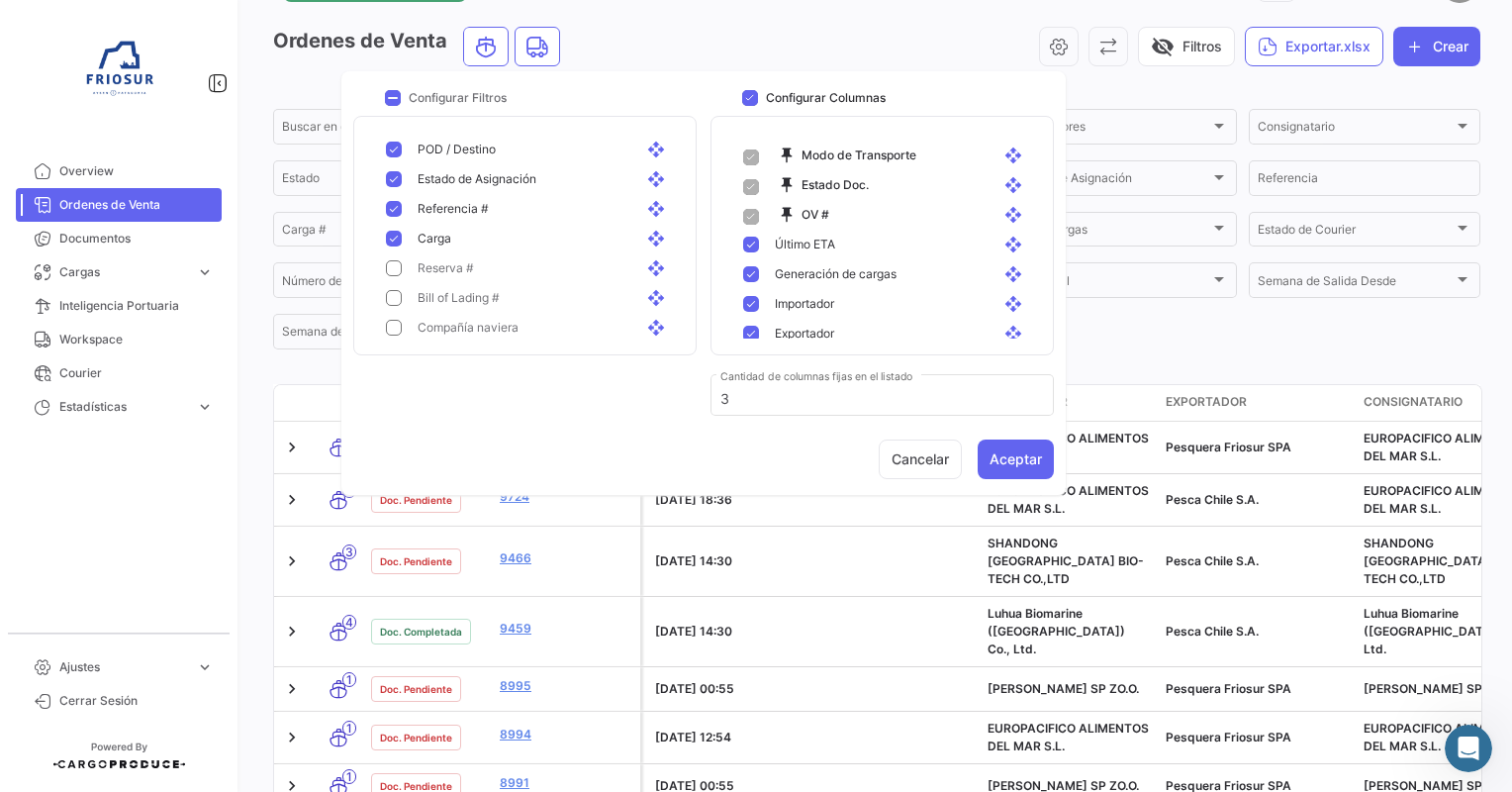 scroll, scrollTop: 259, scrollLeft: 0, axis: vertical 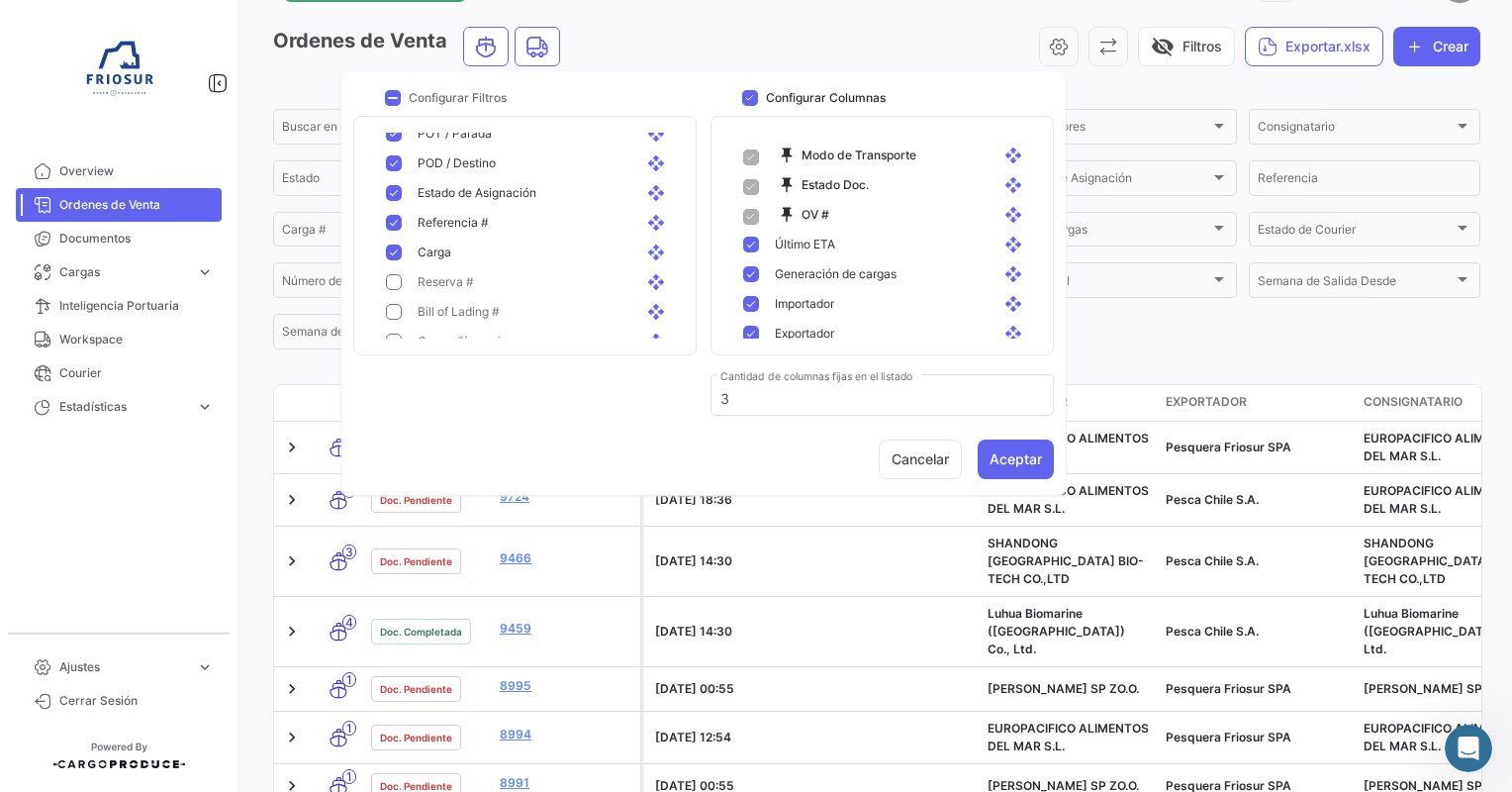 click at bounding box center [394, 252] 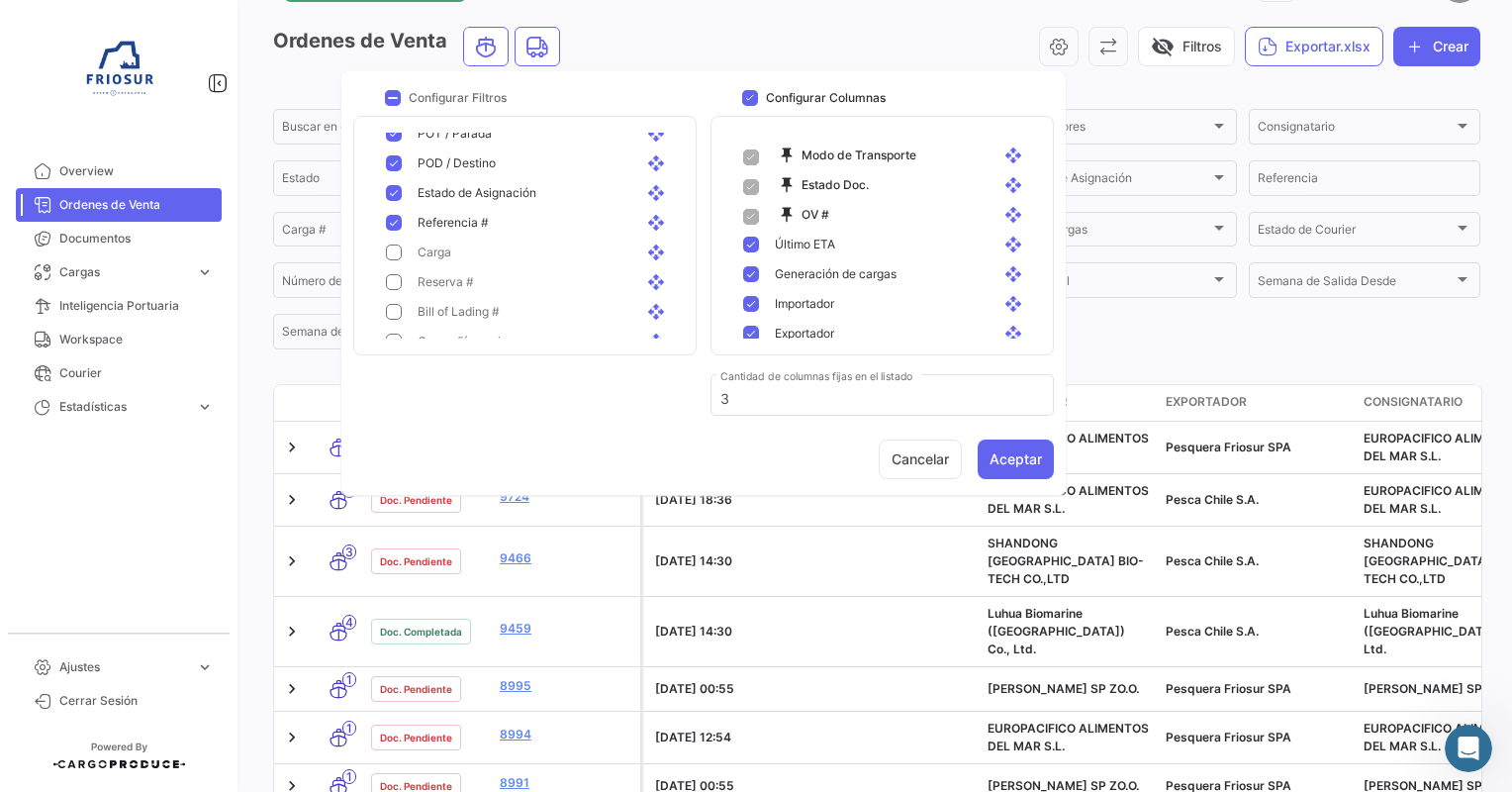 click at bounding box center [394, 252] 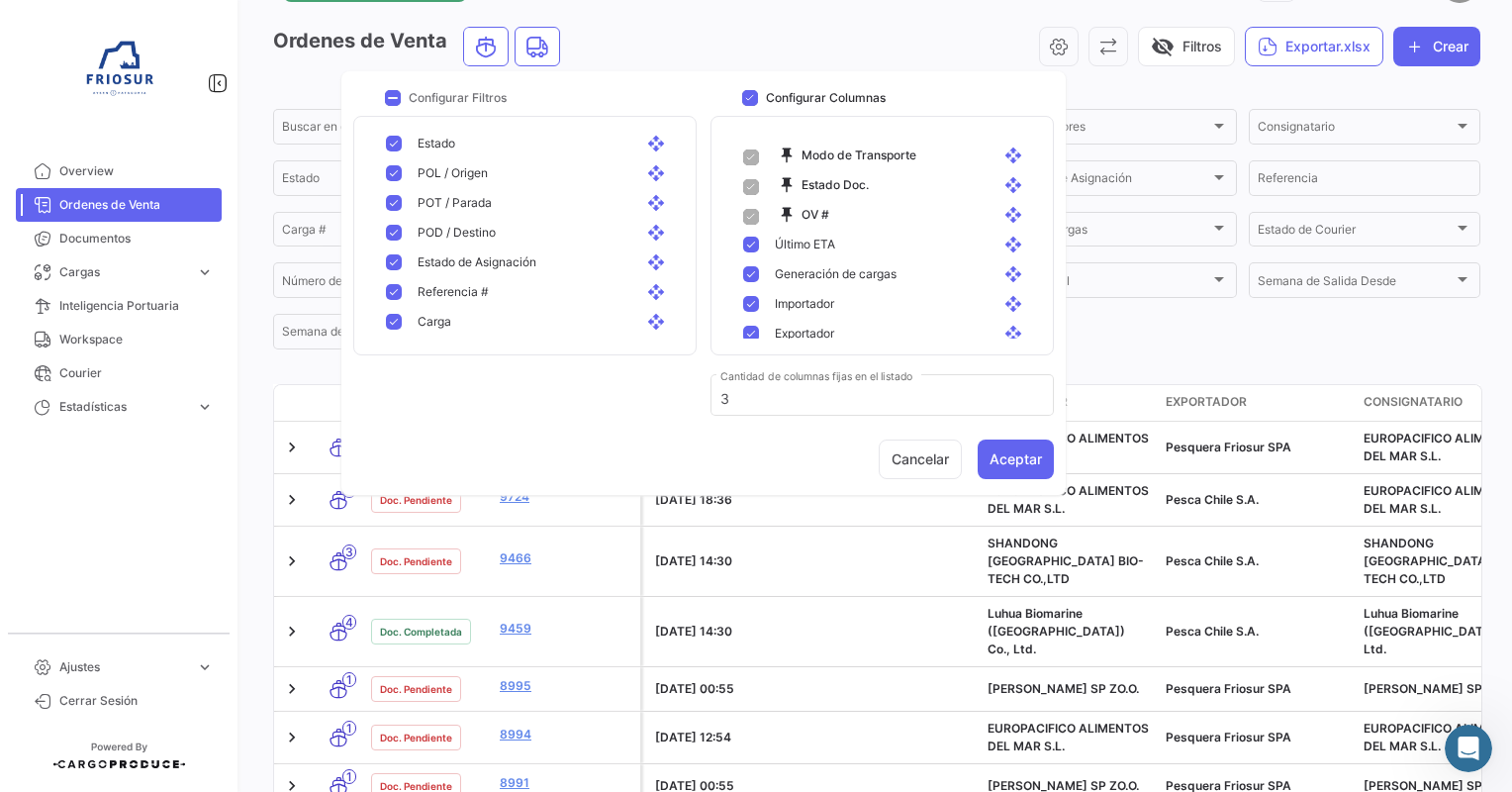 scroll, scrollTop: 181, scrollLeft: 0, axis: vertical 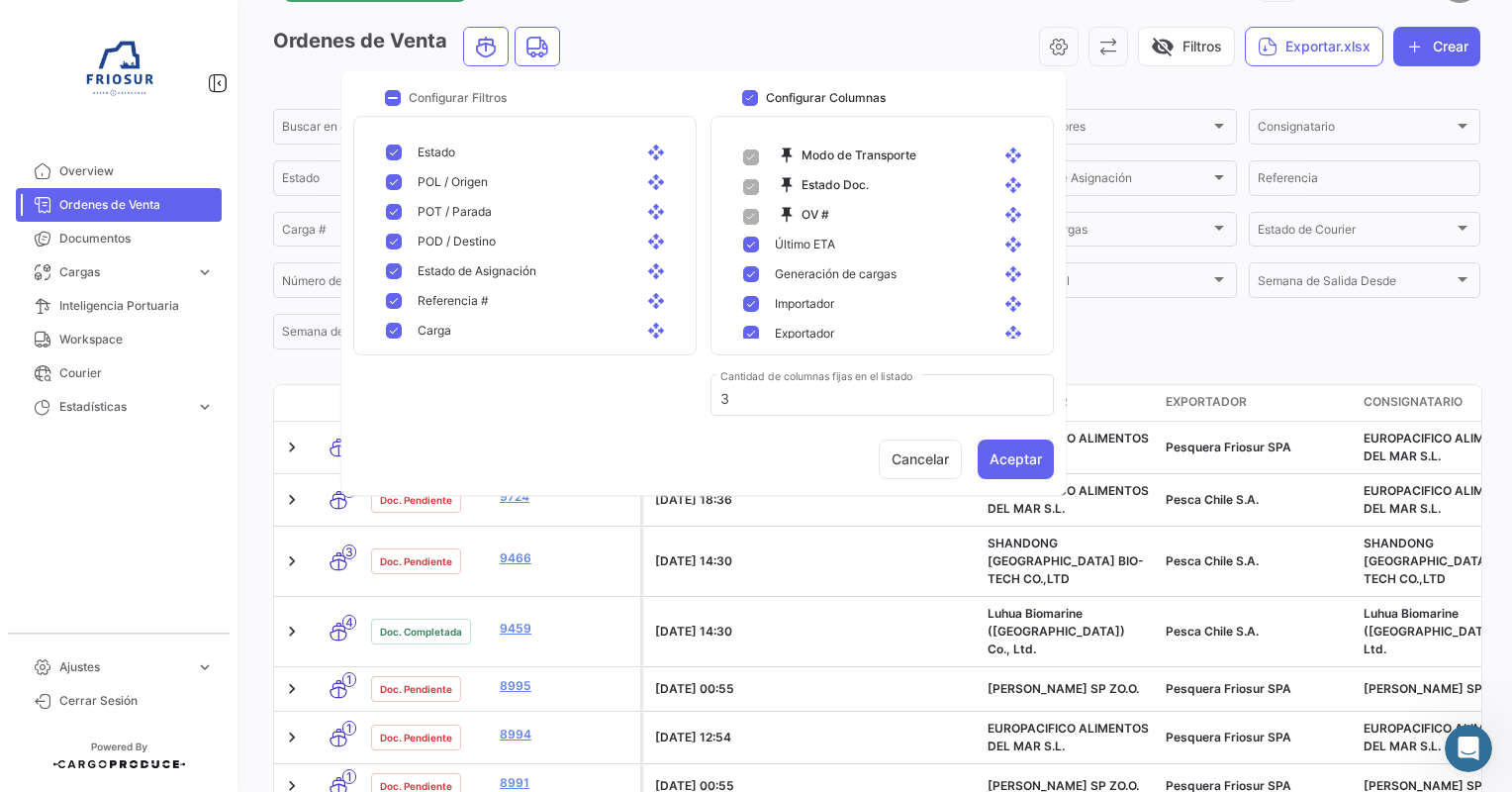 click at bounding box center [394, 242] 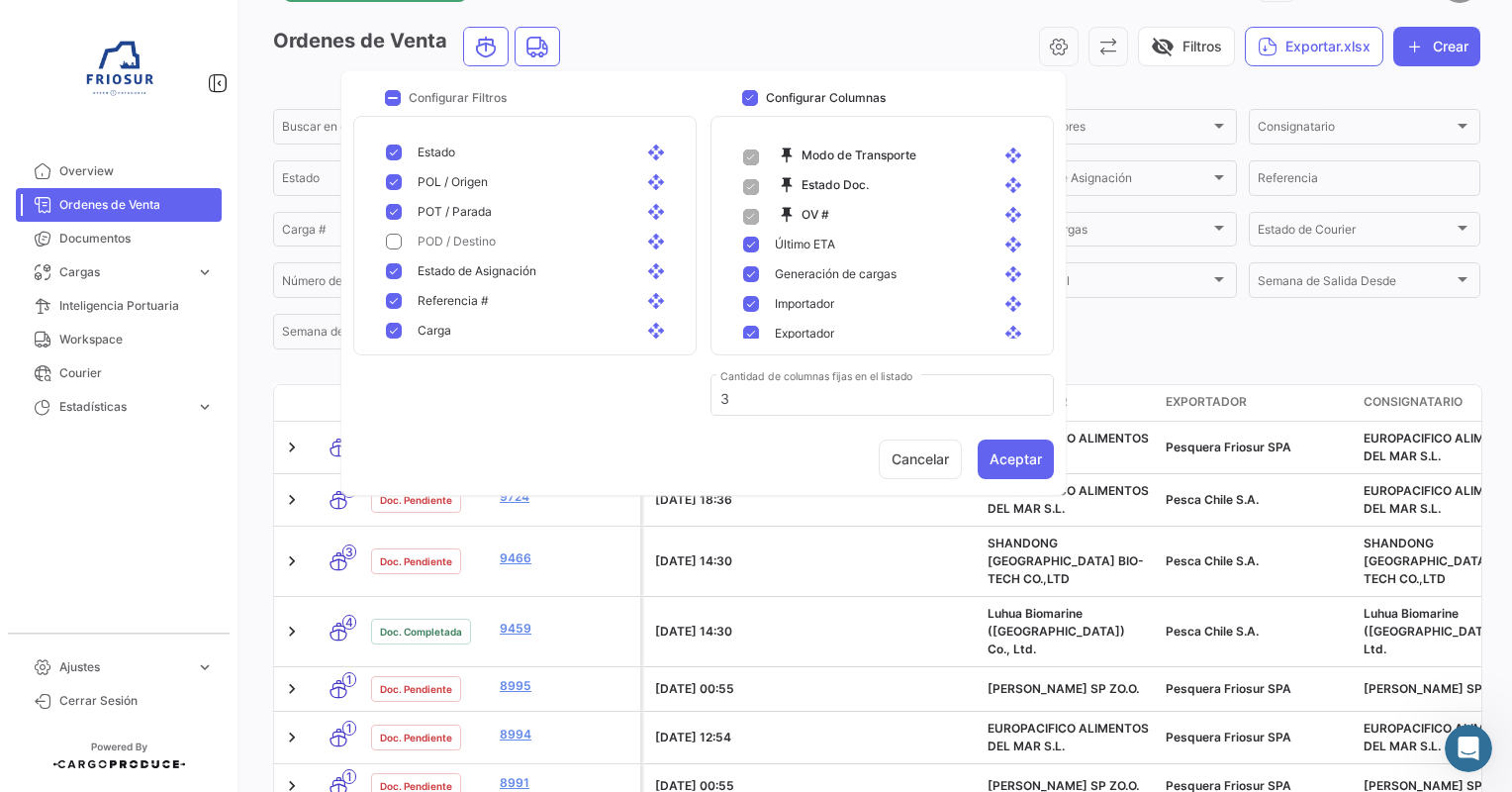 click on "POT
/ Parada  open_with" at bounding box center [528, 212] 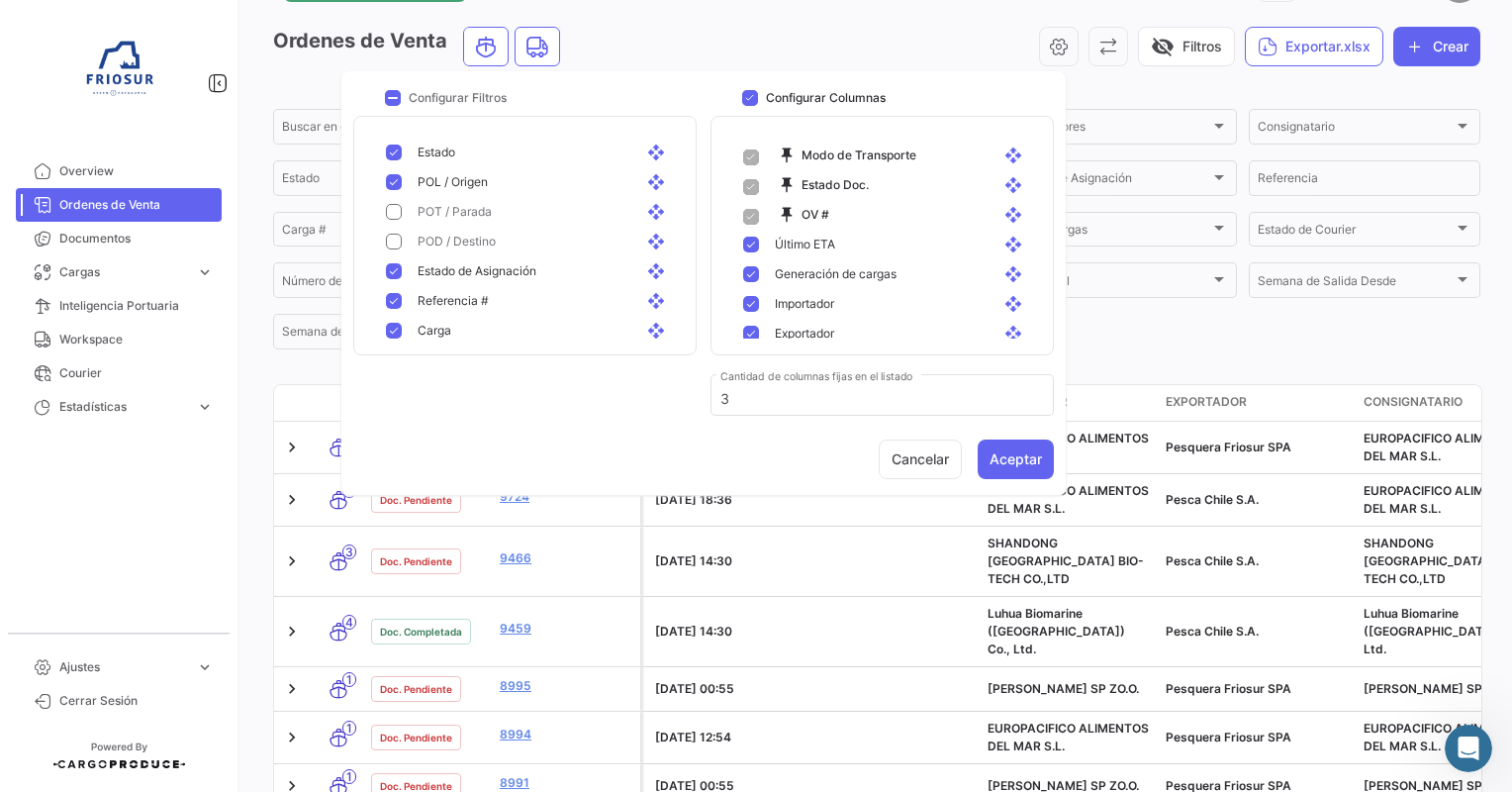 click at bounding box center [394, 182] 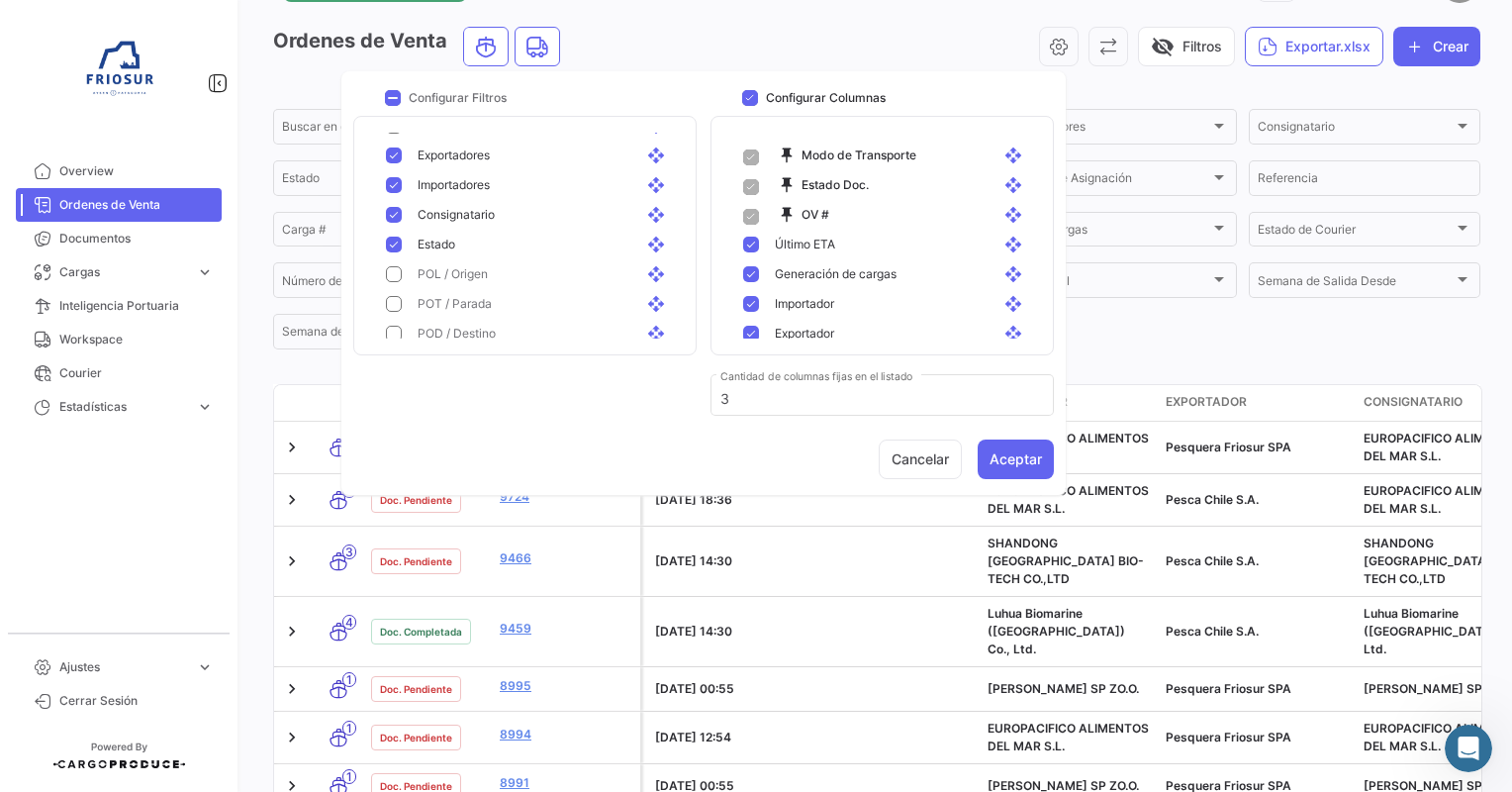 scroll, scrollTop: 87, scrollLeft: 0, axis: vertical 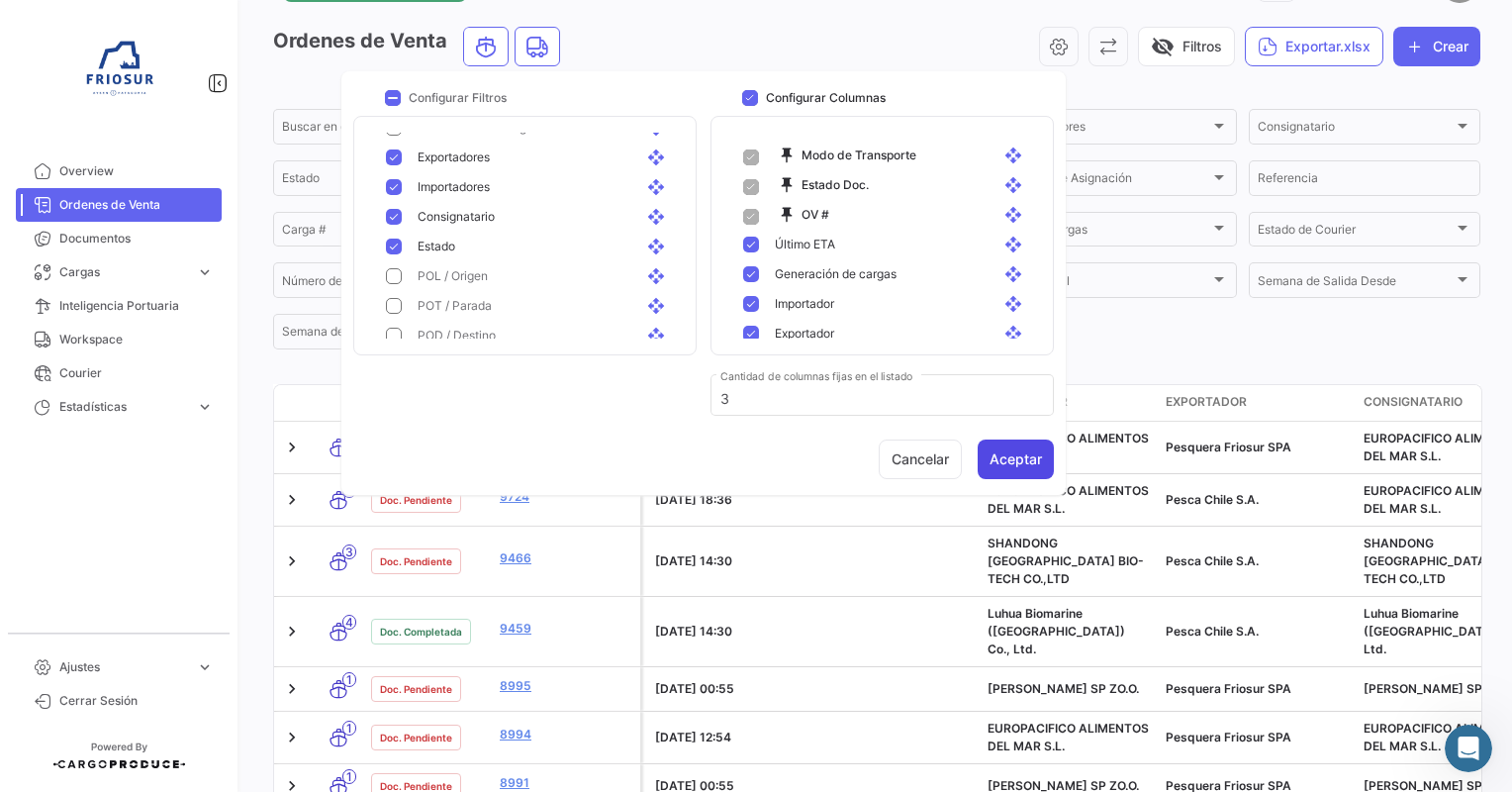 click on "Aceptar" at bounding box center (1015, 459) 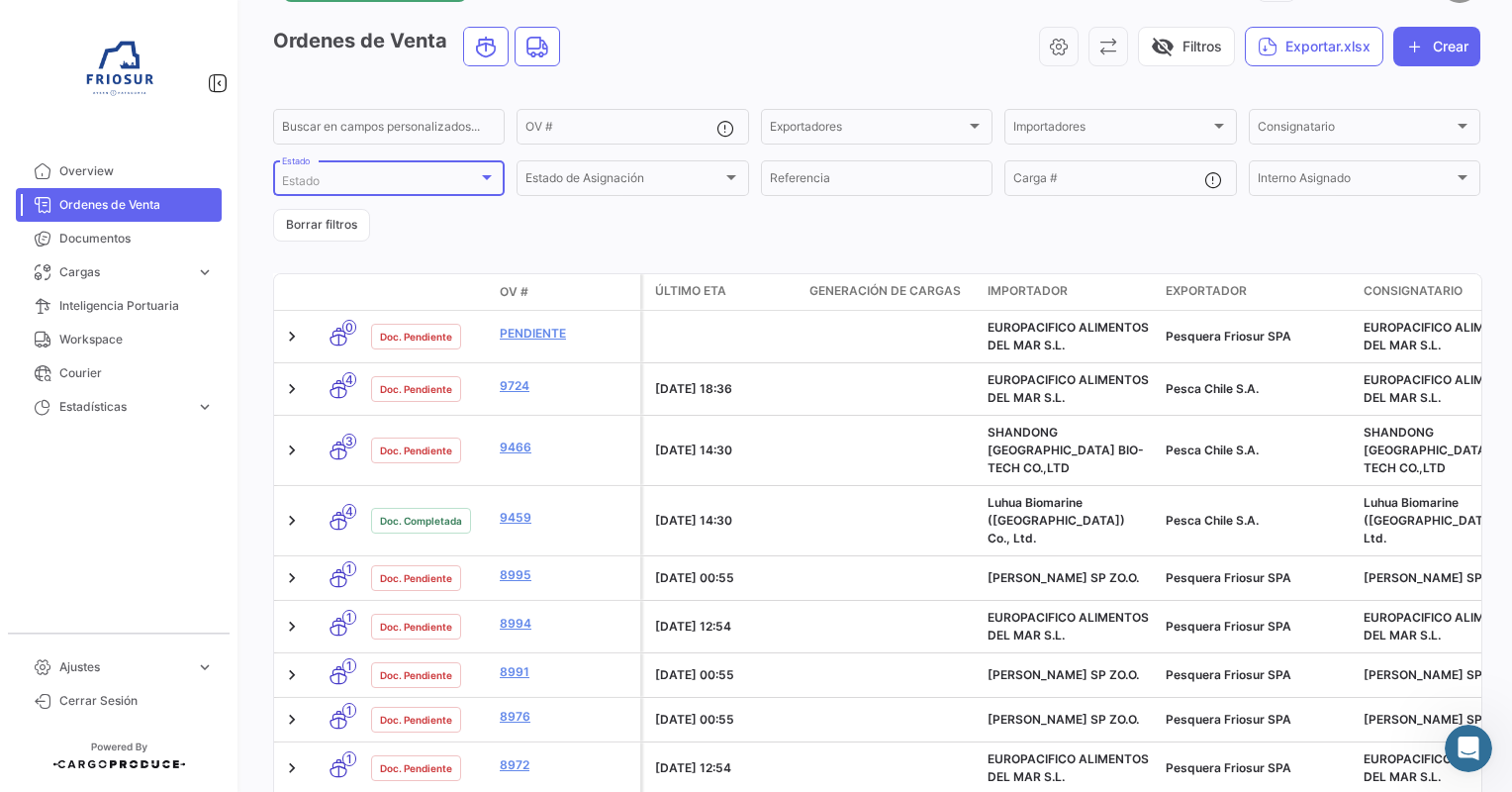 click at bounding box center [487, 177] 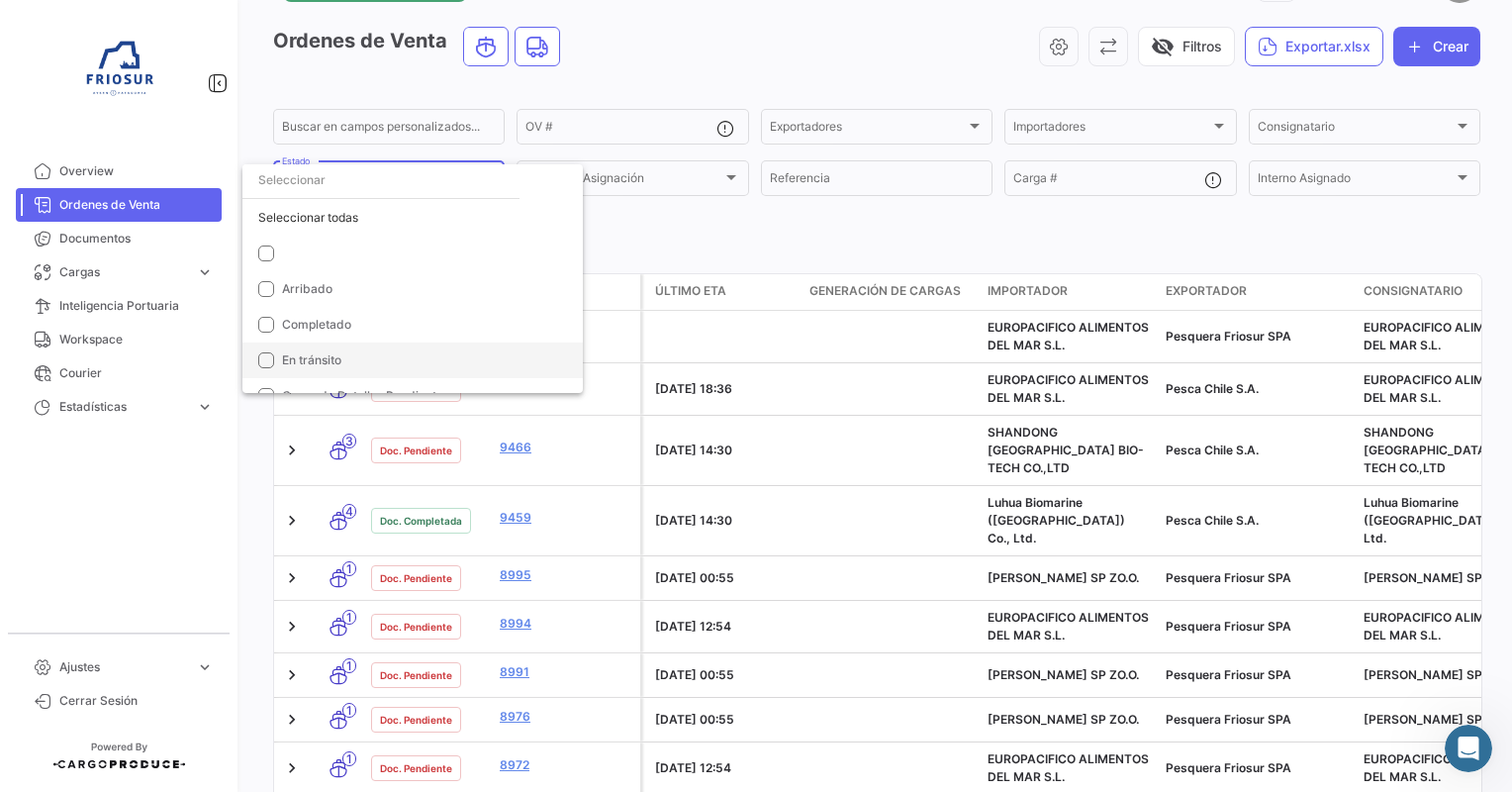 click on "En tránsito" at bounding box center [413, 360] 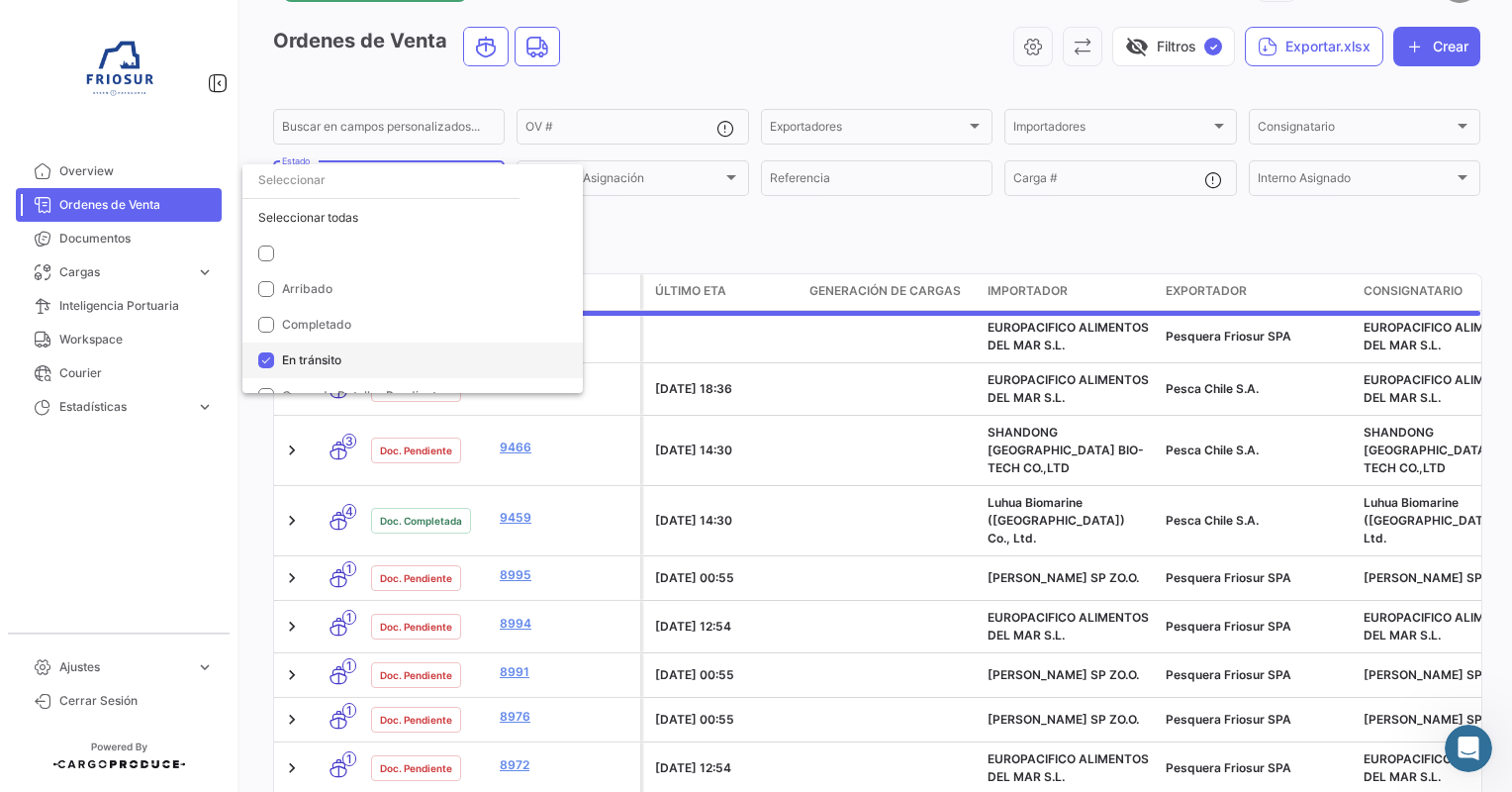 scroll, scrollTop: 20, scrollLeft: 0, axis: vertical 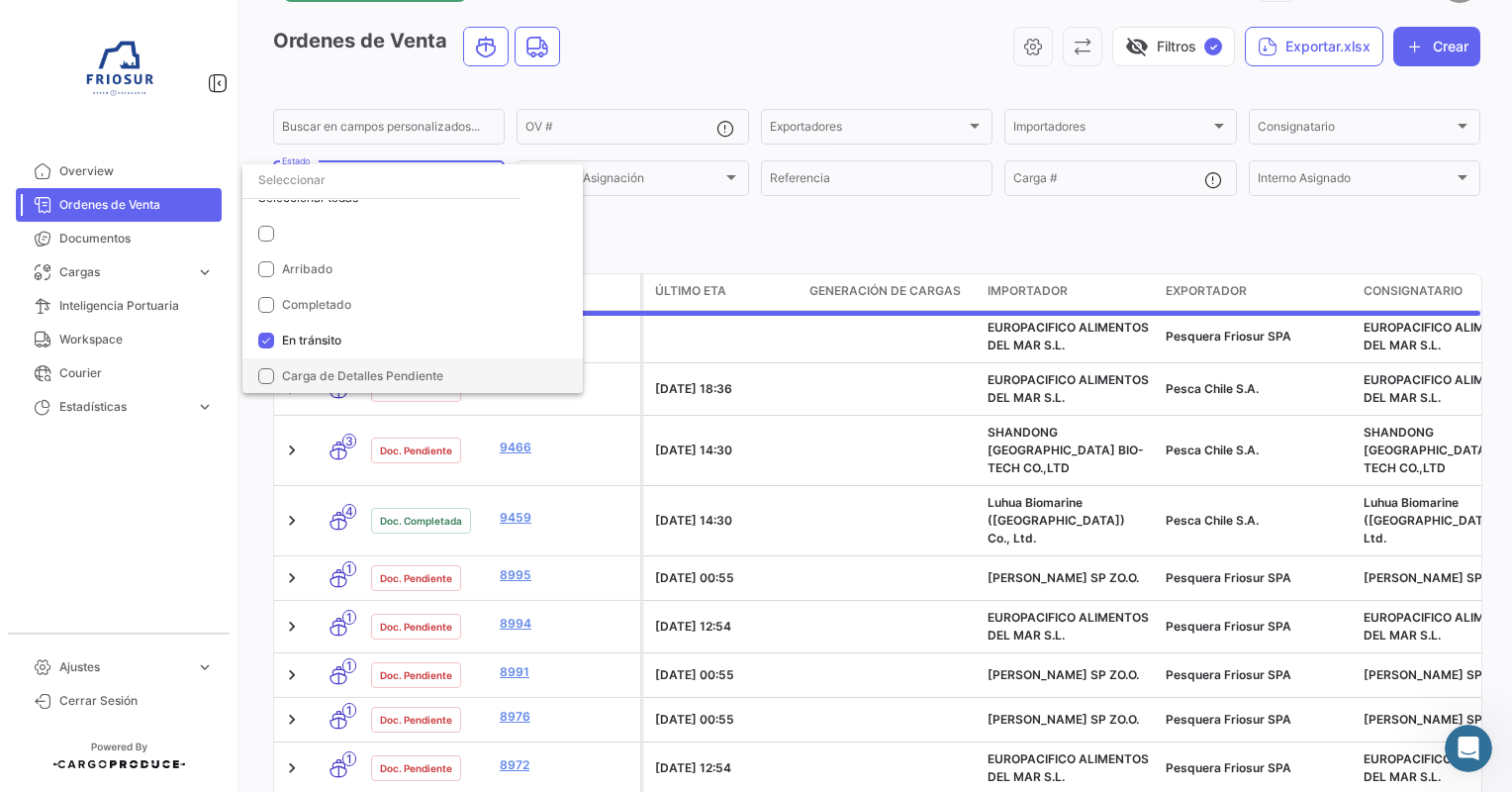 click at bounding box center [266, 376] 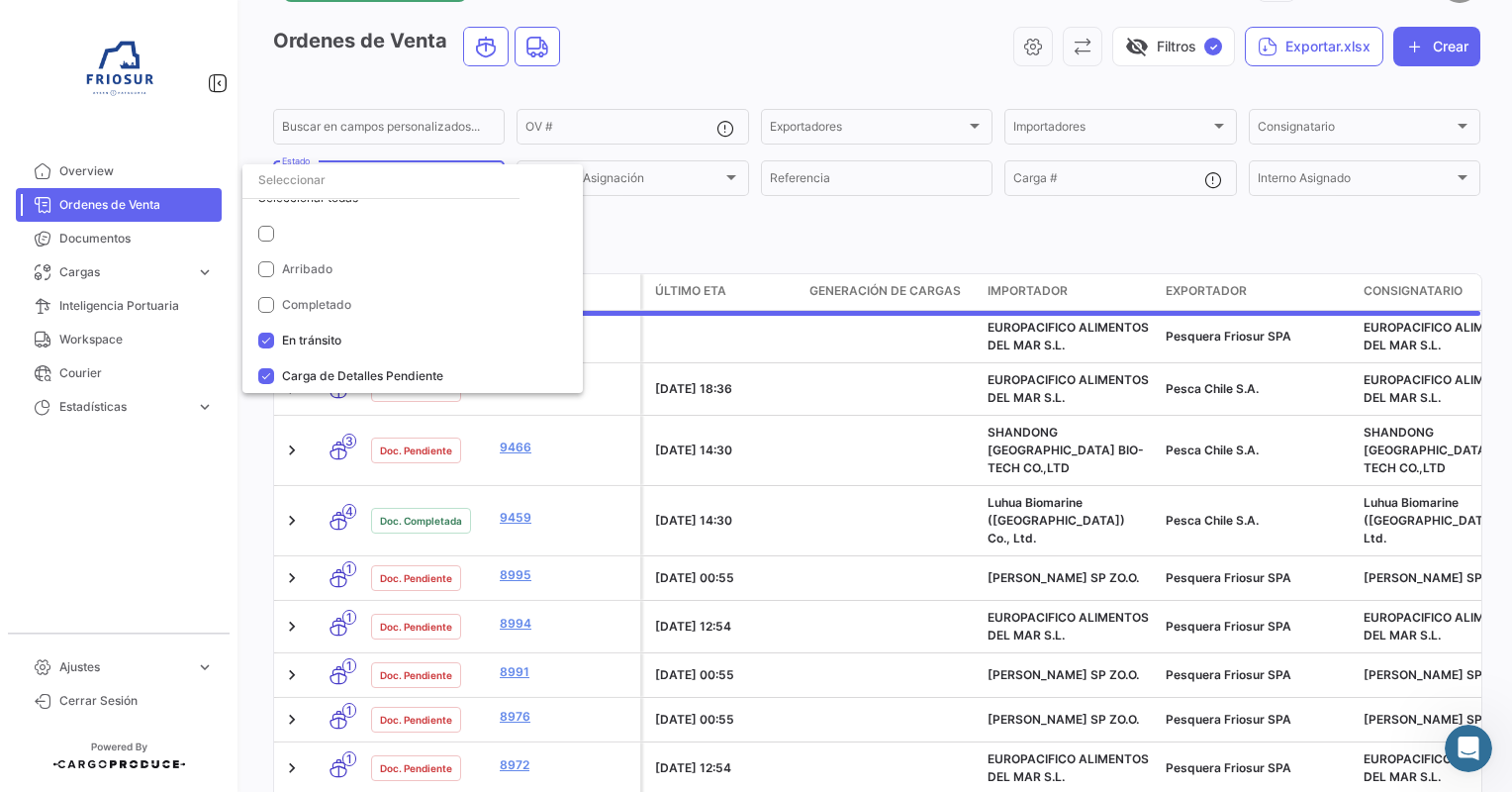 click at bounding box center [756, 396] 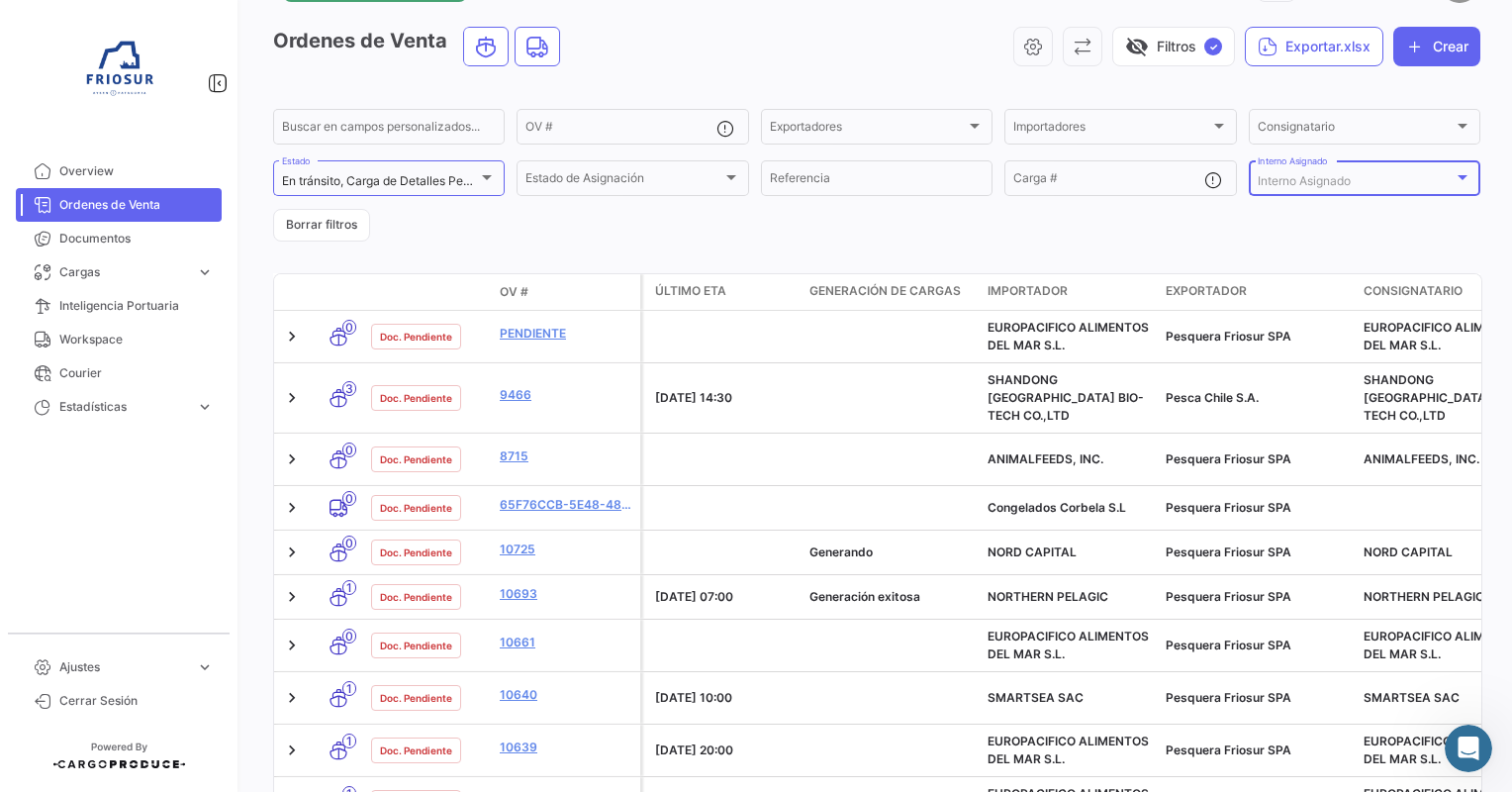 click on "Interno Asignado" at bounding box center (1356, 181) 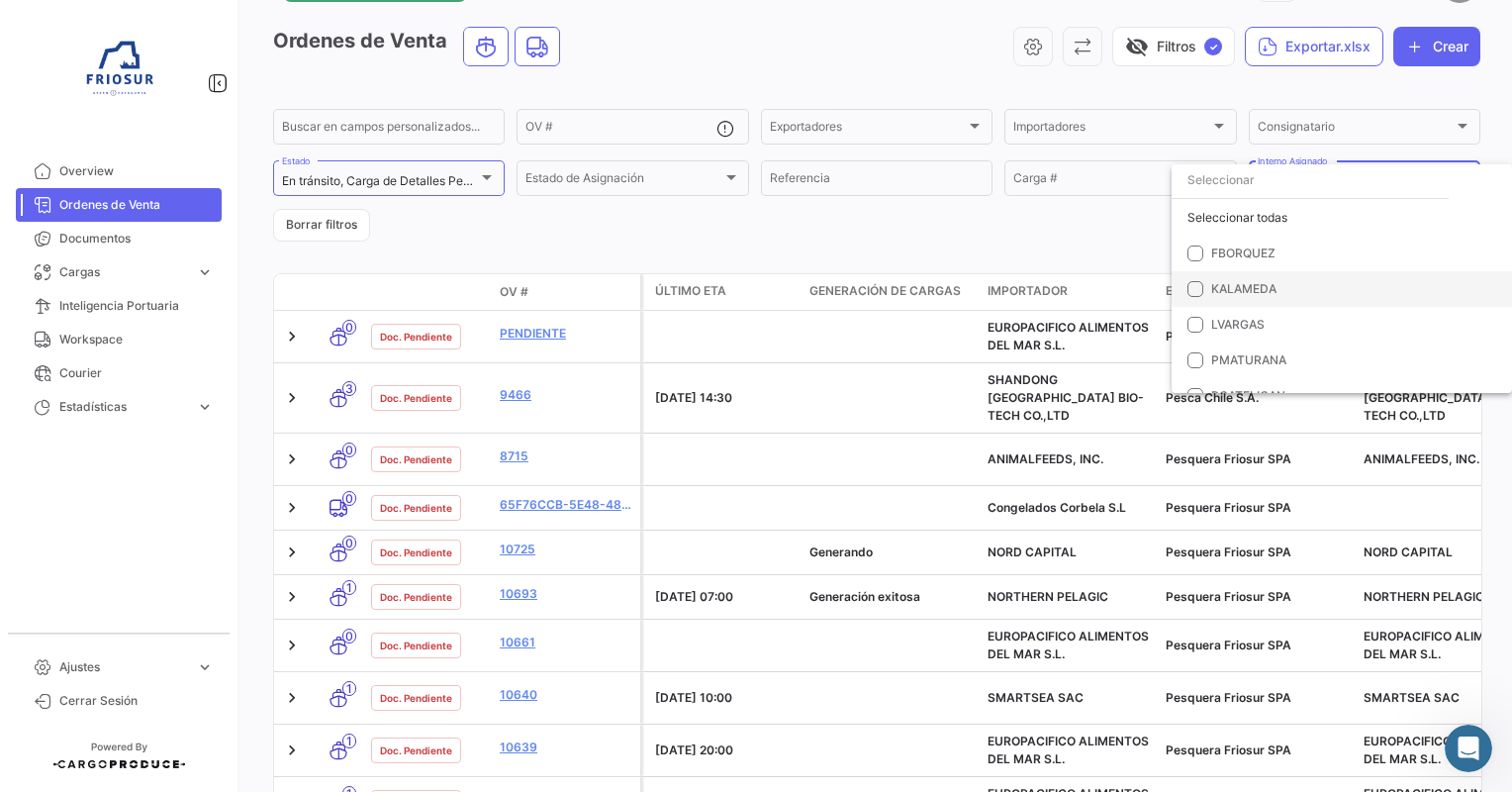 click on "KALAMEDA" at bounding box center (1342, 289) 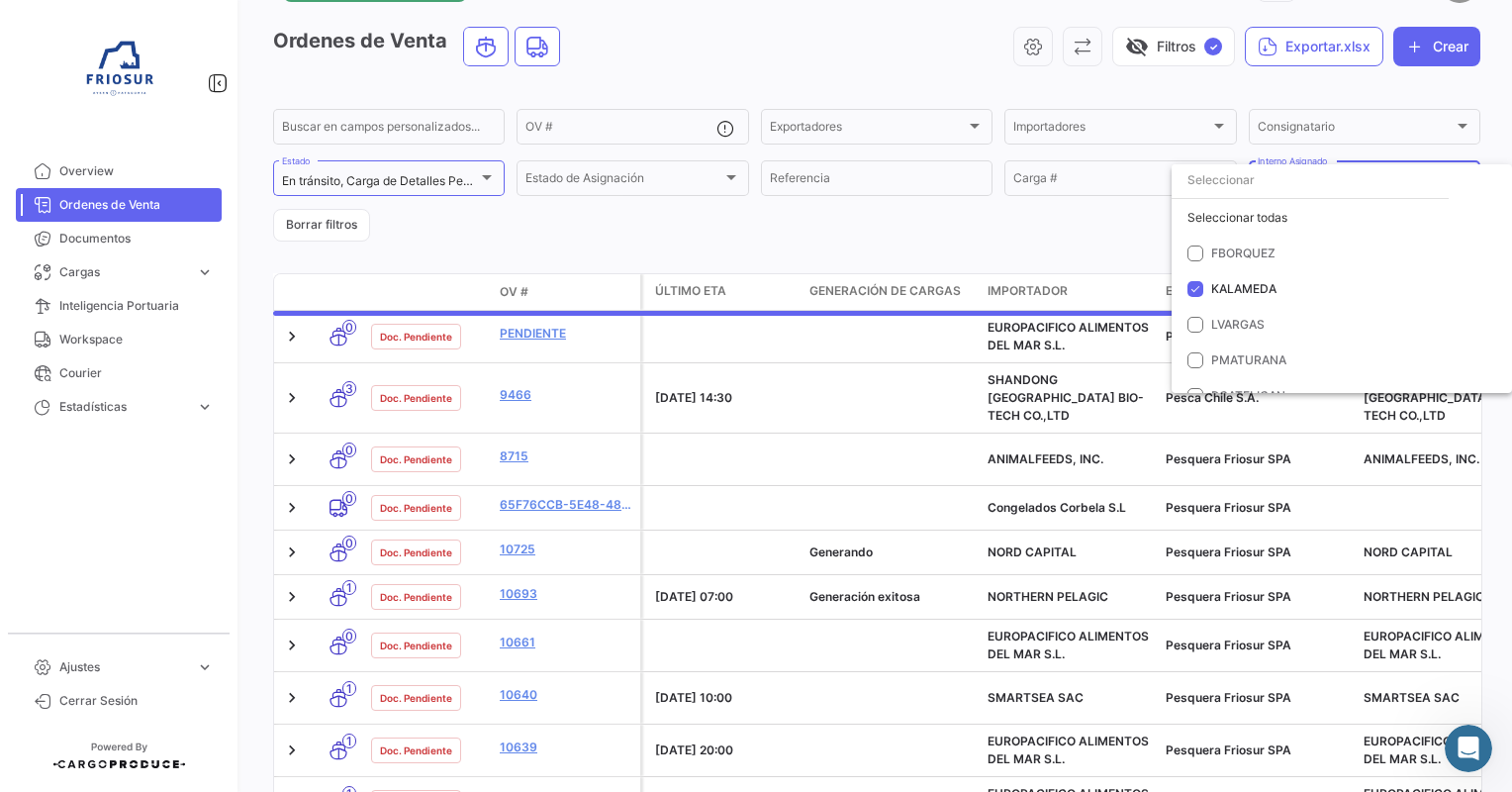 click at bounding box center [756, 396] 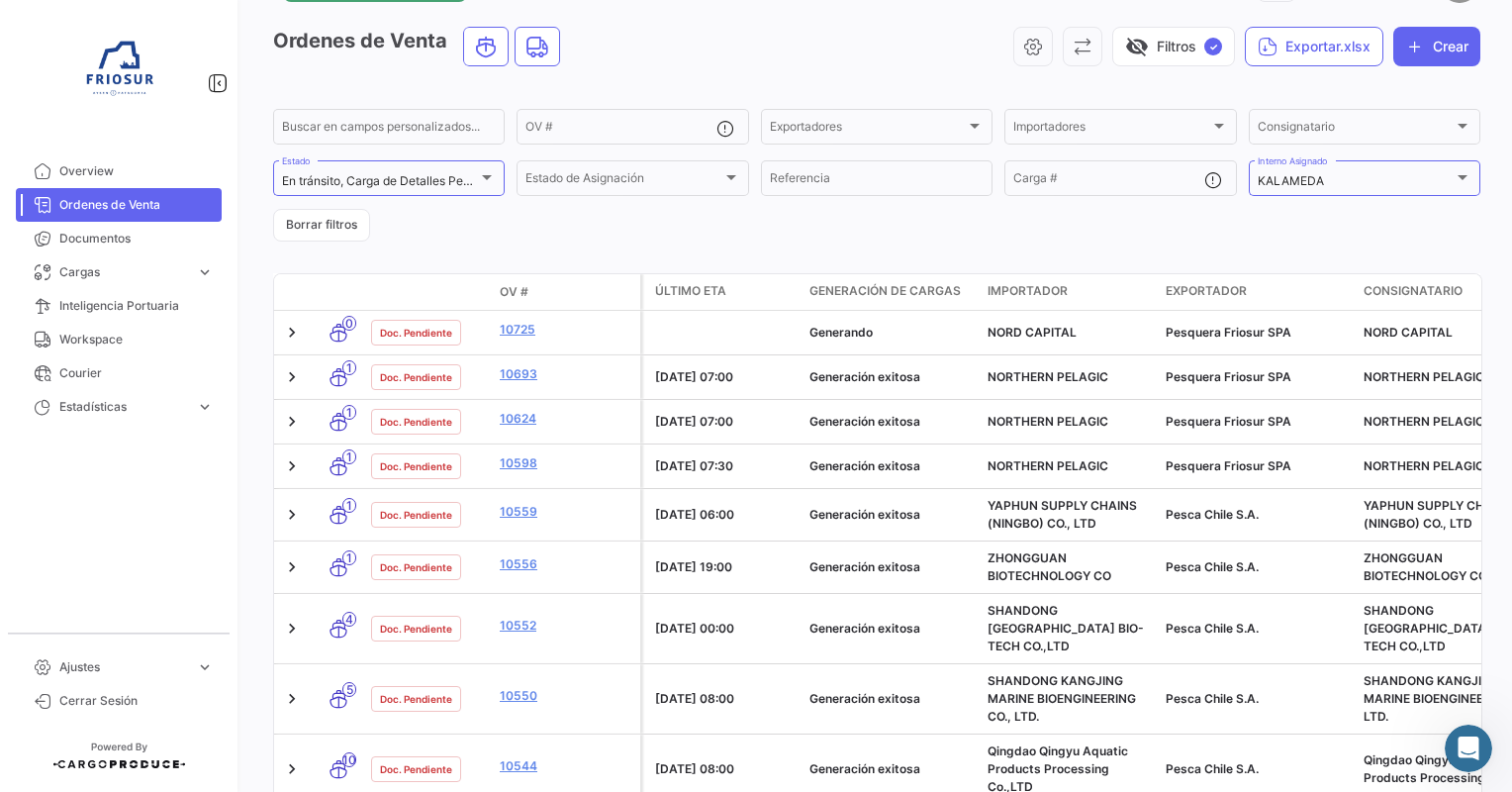 click on "Último ETA" 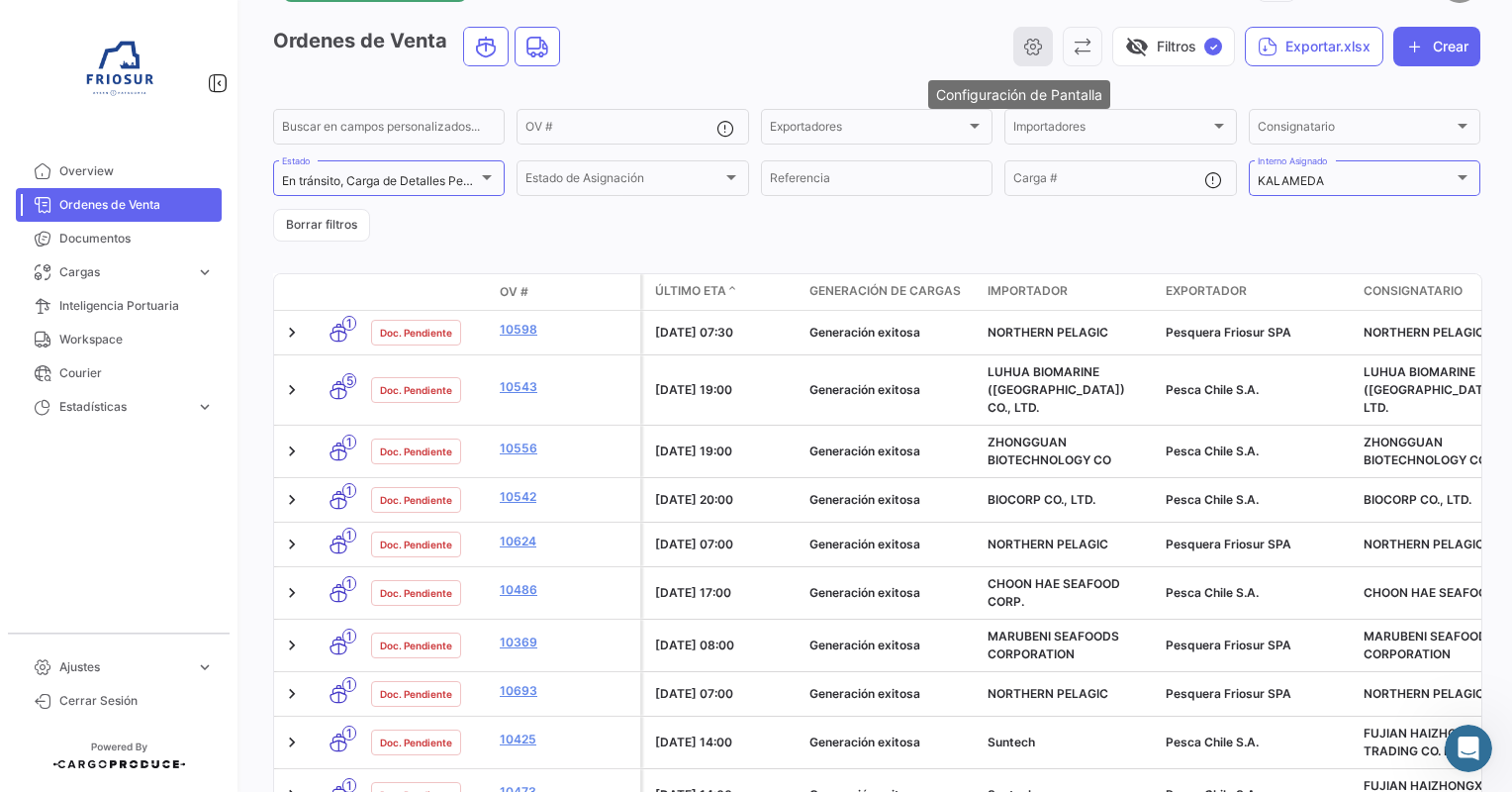 click 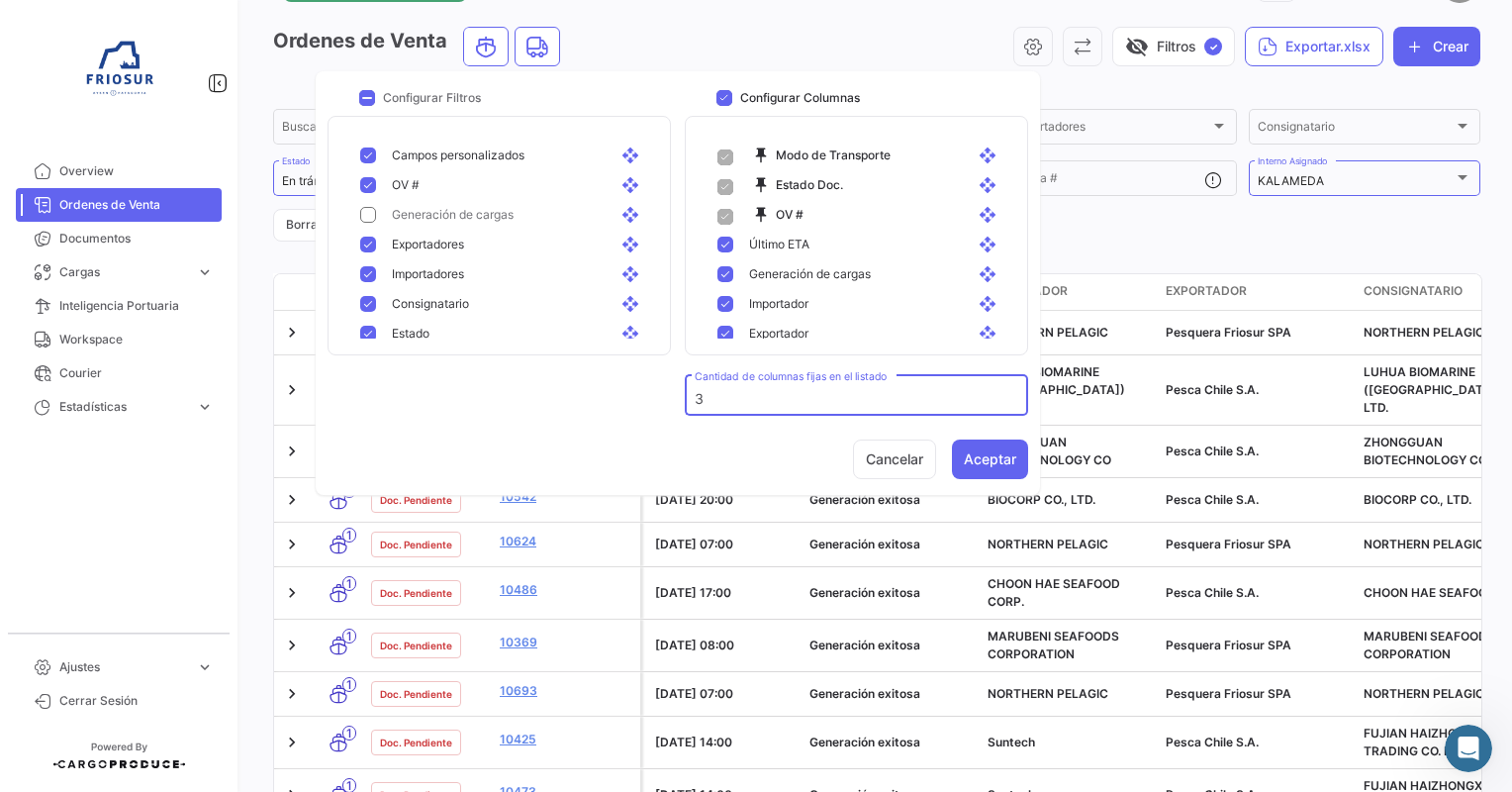 click on "3" at bounding box center (856, 399) 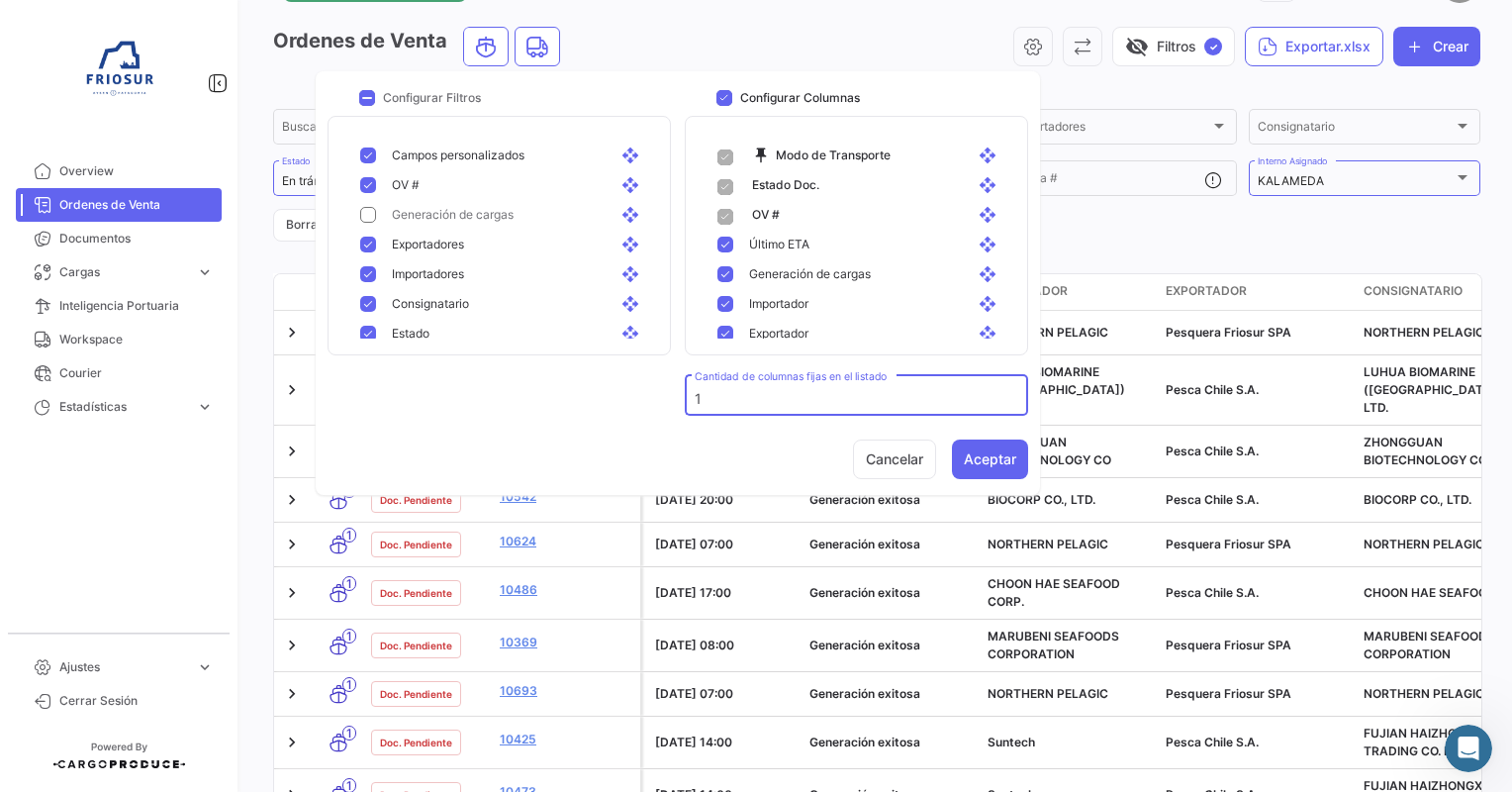 type on "1" 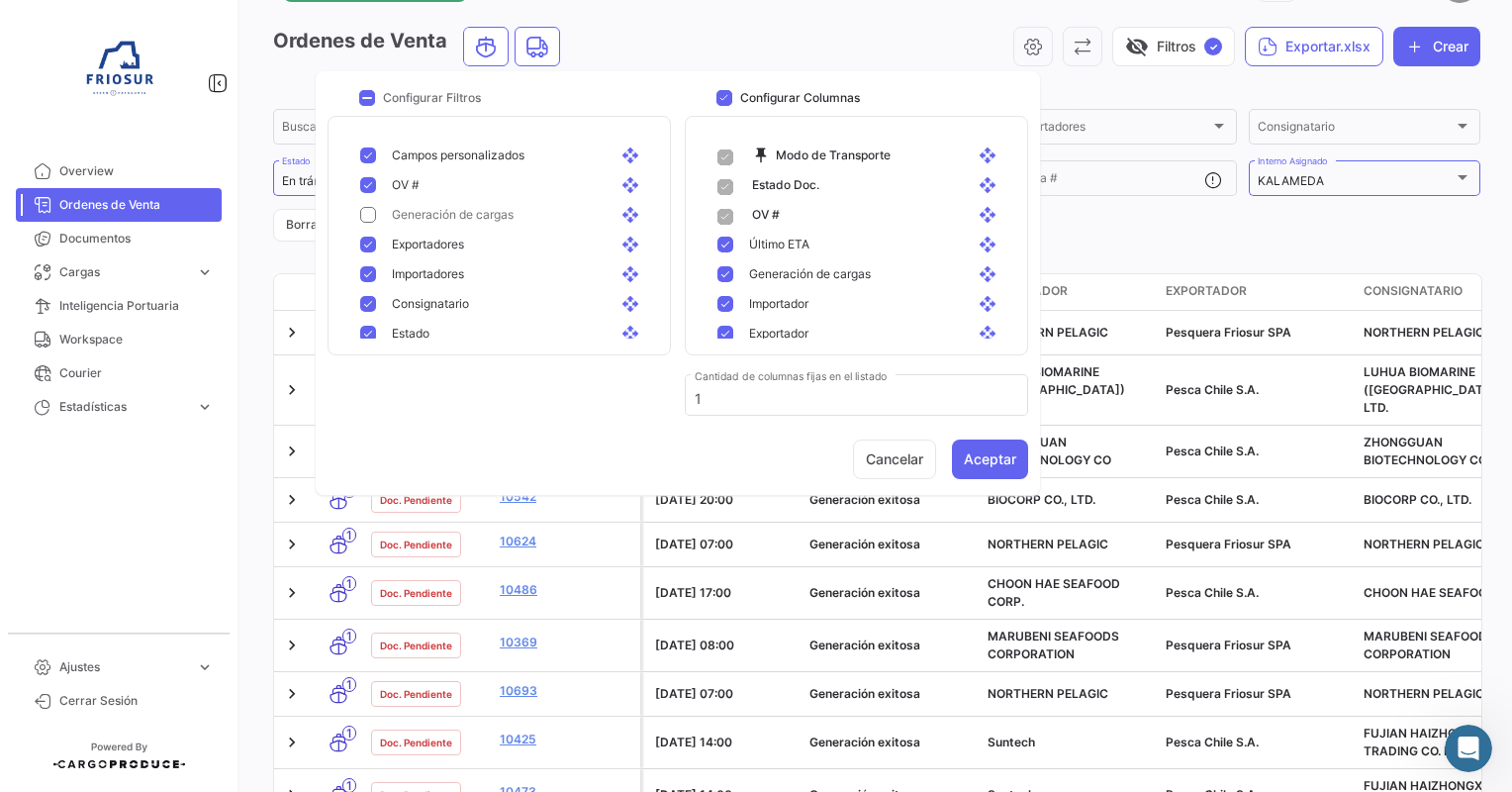 click on "Configurar Filtros  Campos personalizados  open_with  OV #  open_with  Generación de cargas  open_with  Exportadores  open_with  Importadores  open_with  Consignatario  open_with  Estado  open_with  POL
/ Origen  open_with  POT
/ Parada  open_with  POD
/ Destino  open_with  Estado de Asignación  open_with  Referencia #  open_with  Carga  open_with  Reserva #  open_with  Bill of Lading #  open_with  Compañía naviera  open_with  Empresa de Transporte  open_with  Etiquetas  open_with  Productos  open_with  Fecha de carga  open_with  ETA Origen planeada  open_with  ETD planeada  open_with  ETA planeada  open_with  Freight Forwarder  open_with  Interno Asignado  open_with  RETD  open_with  RETA  open_with  Agente de Aduana en Origen  open_with  Estado Documentación  open_with  Fecha de creación  open_with  Con número de Courier  open_with  Tiene Cargas  open_with  Estado de Courier  open_with  Número de viaje  open_with  Packing List Completas  open_with" at bounding box center (678, 263) 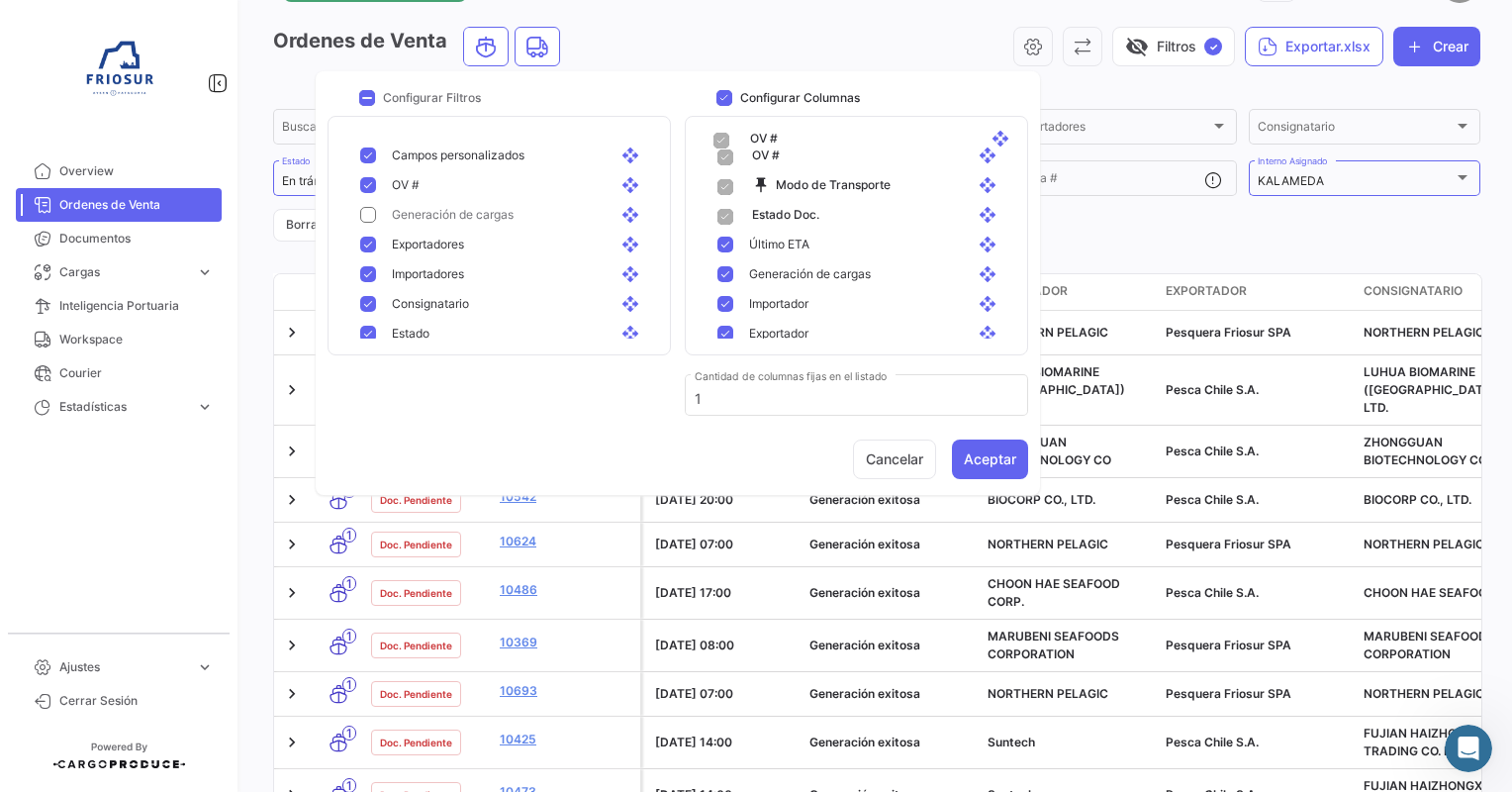 drag, startPoint x: 768, startPoint y: 225, endPoint x: 780, endPoint y: 153, distance: 72.99315 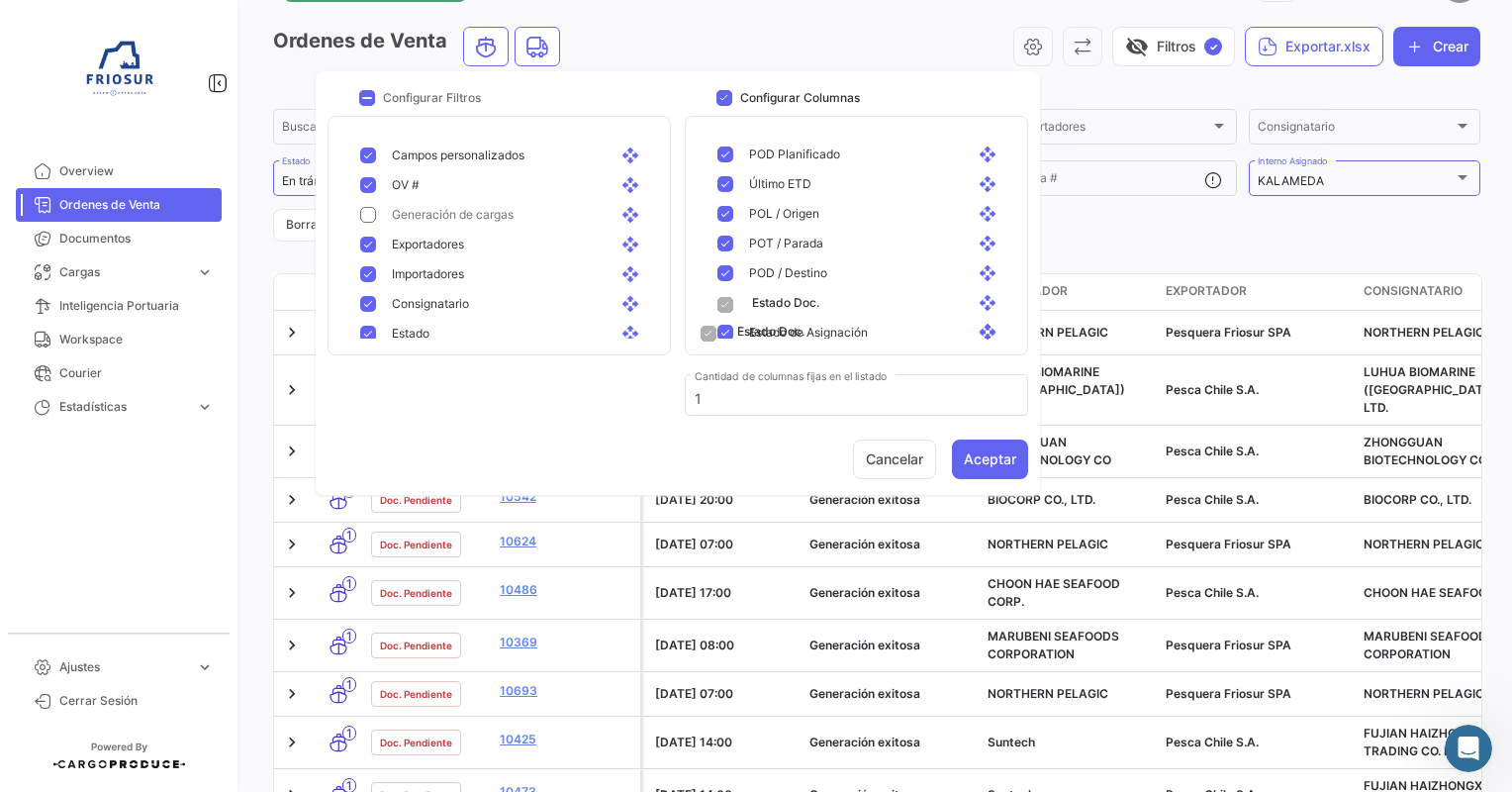drag, startPoint x: 974, startPoint y: 211, endPoint x: 973, endPoint y: 333, distance: 122.0041 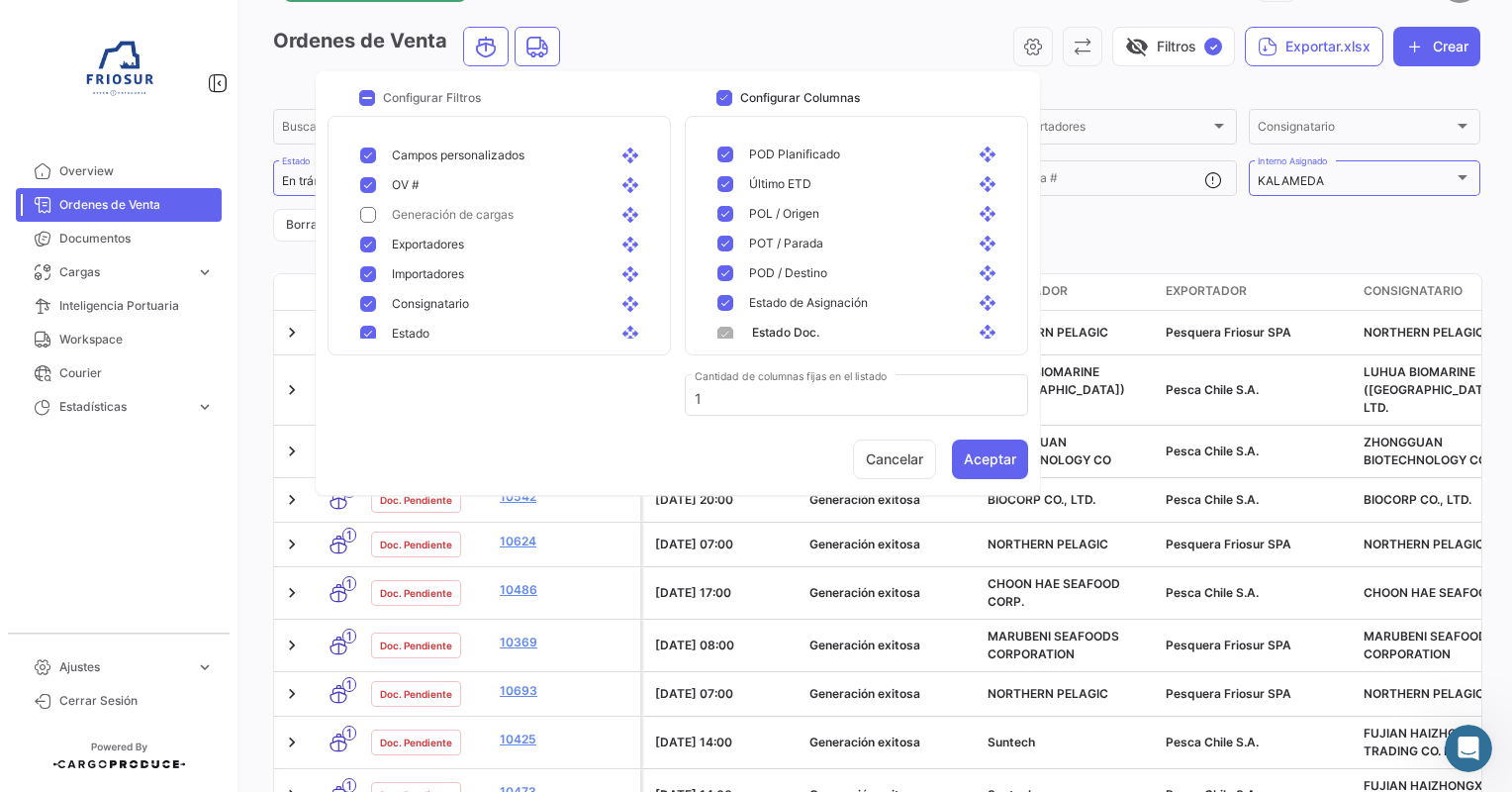 scroll, scrollTop: 389, scrollLeft: 0, axis: vertical 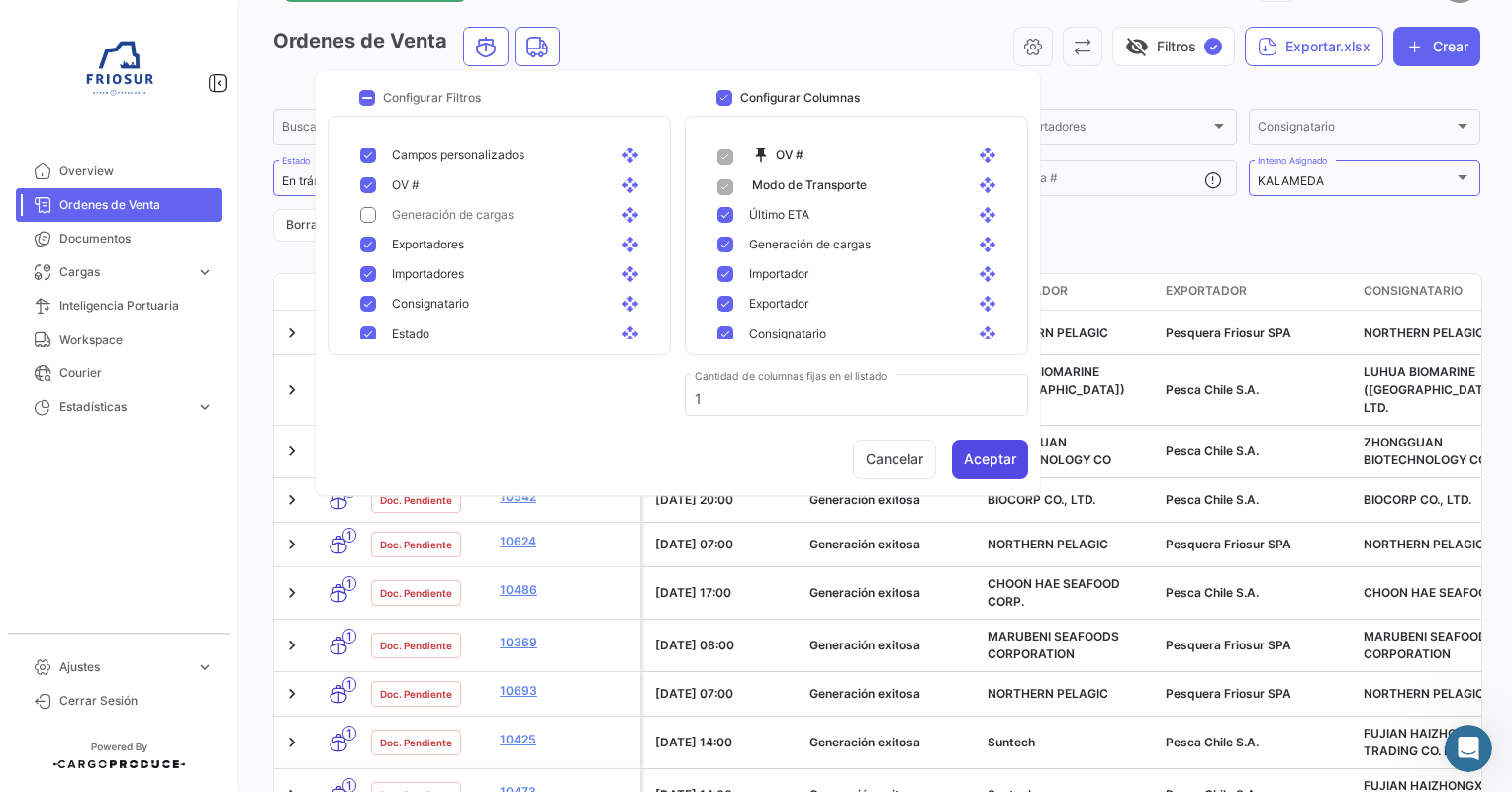 click on "Aceptar" at bounding box center [990, 459] 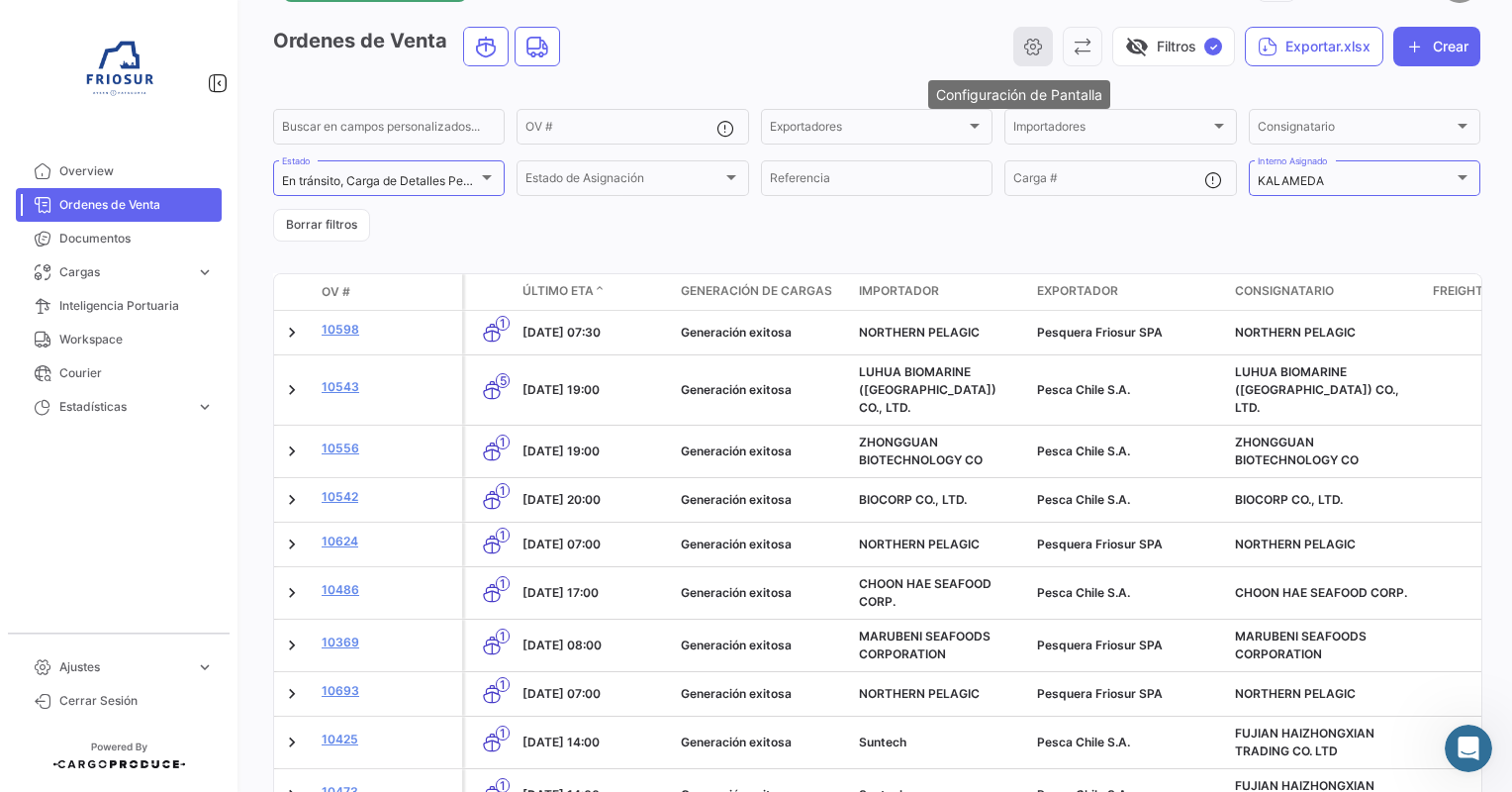 click 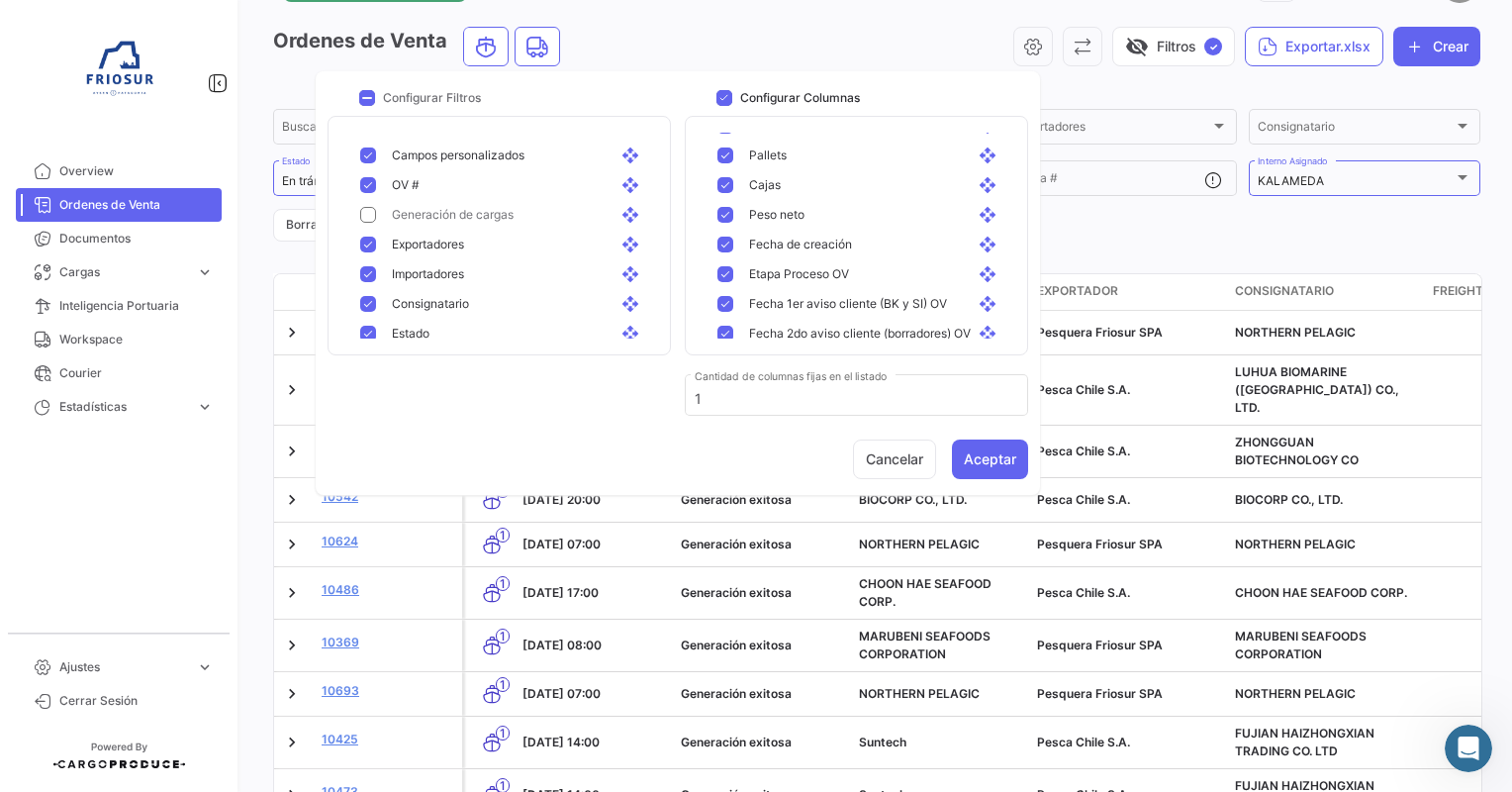 scroll, scrollTop: 770, scrollLeft: 0, axis: vertical 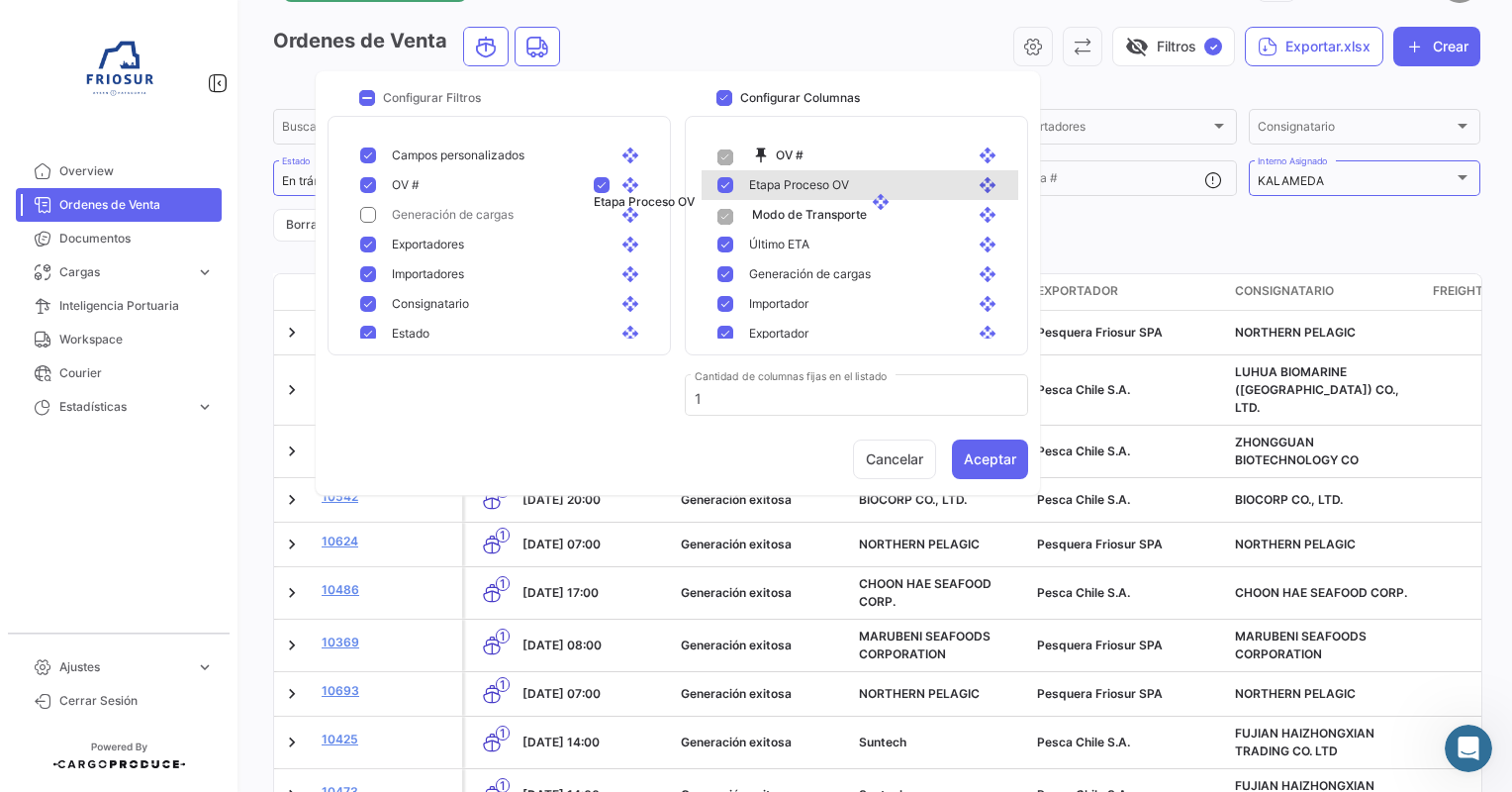 drag, startPoint x: 962, startPoint y: 269, endPoint x: 855, endPoint y: 183, distance: 137.27709 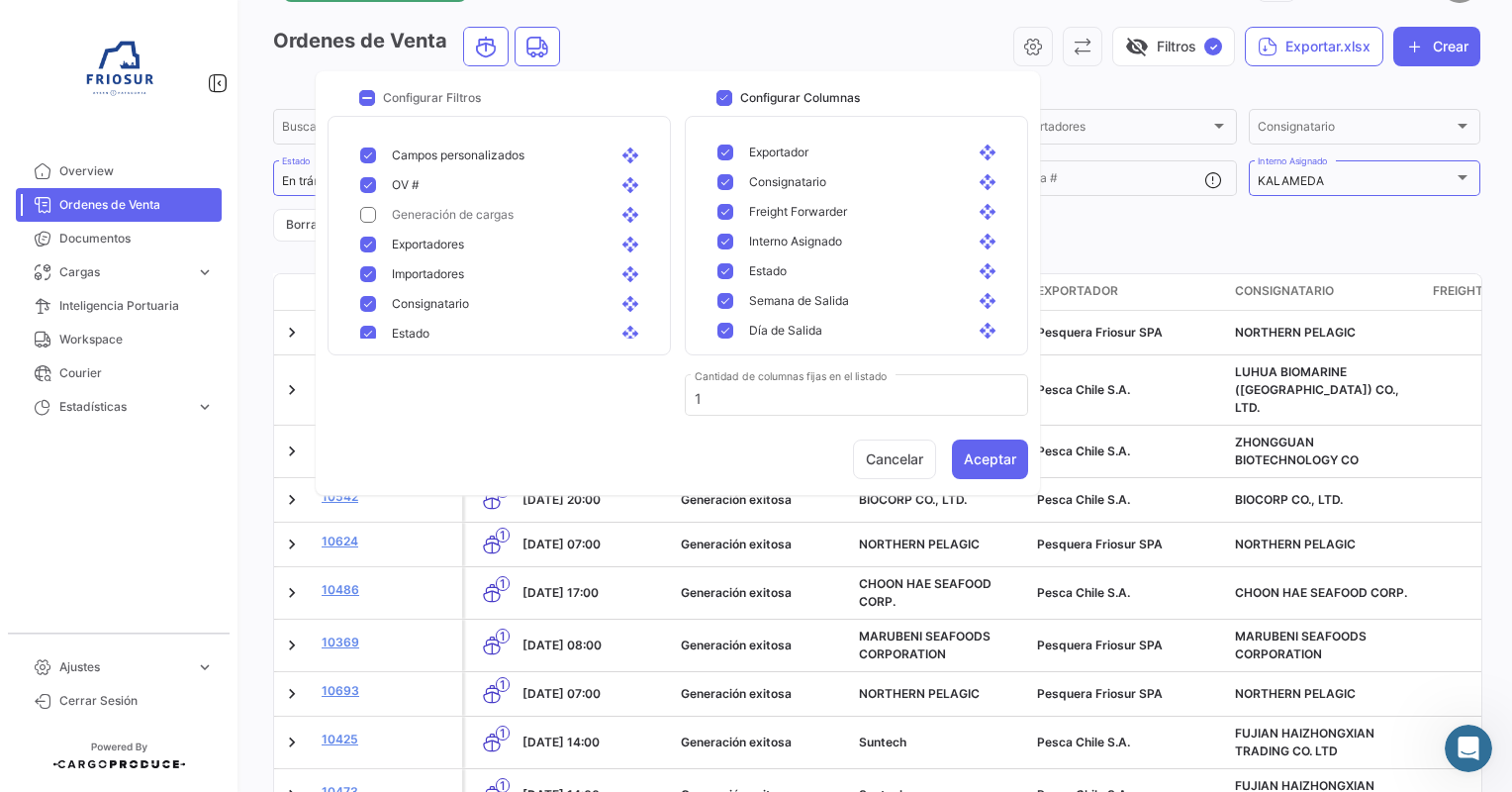 scroll, scrollTop: 193, scrollLeft: 0, axis: vertical 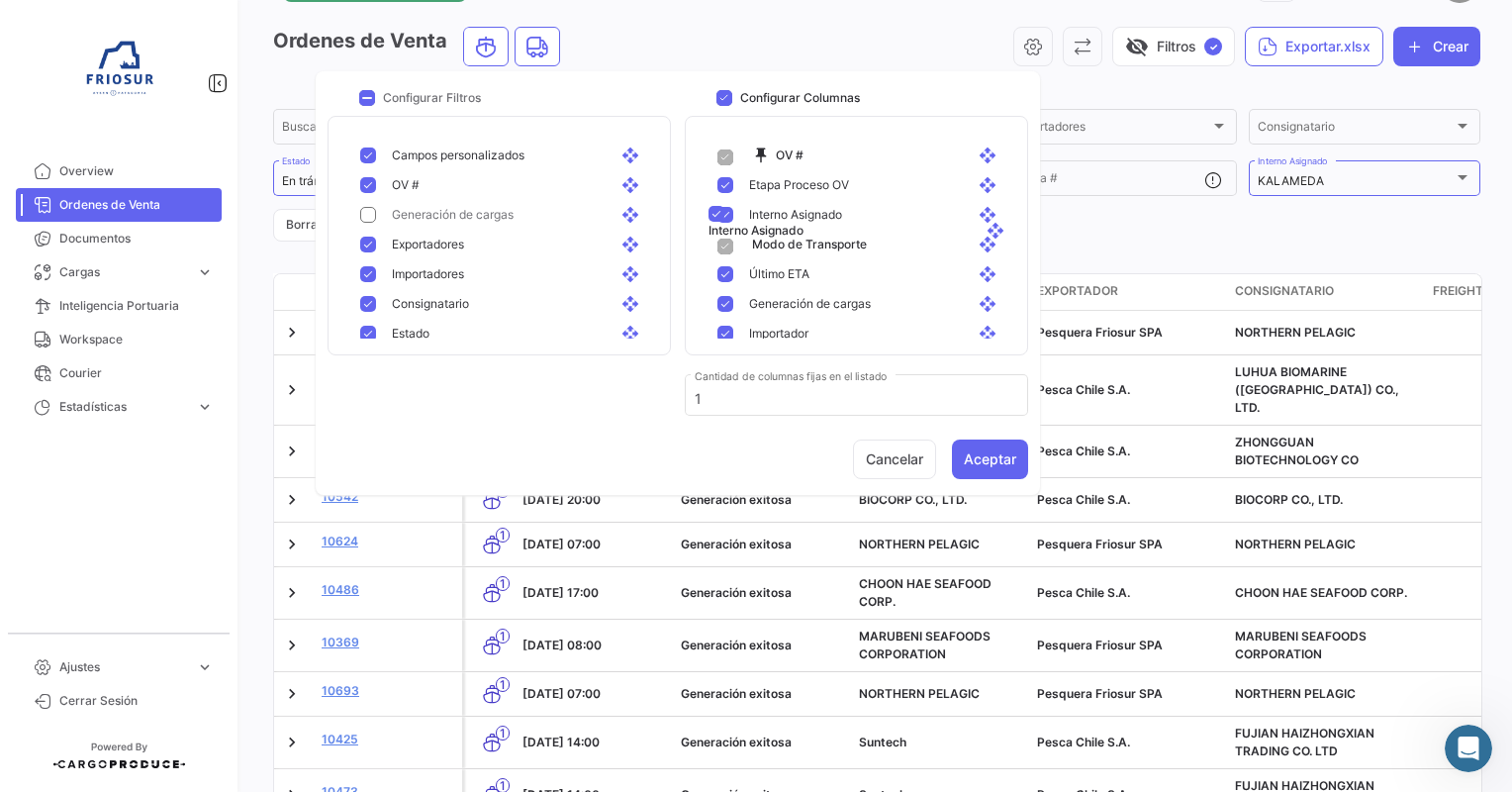 drag, startPoint x: 839, startPoint y: 222, endPoint x: 846, endPoint y: 209, distance: 14.764823 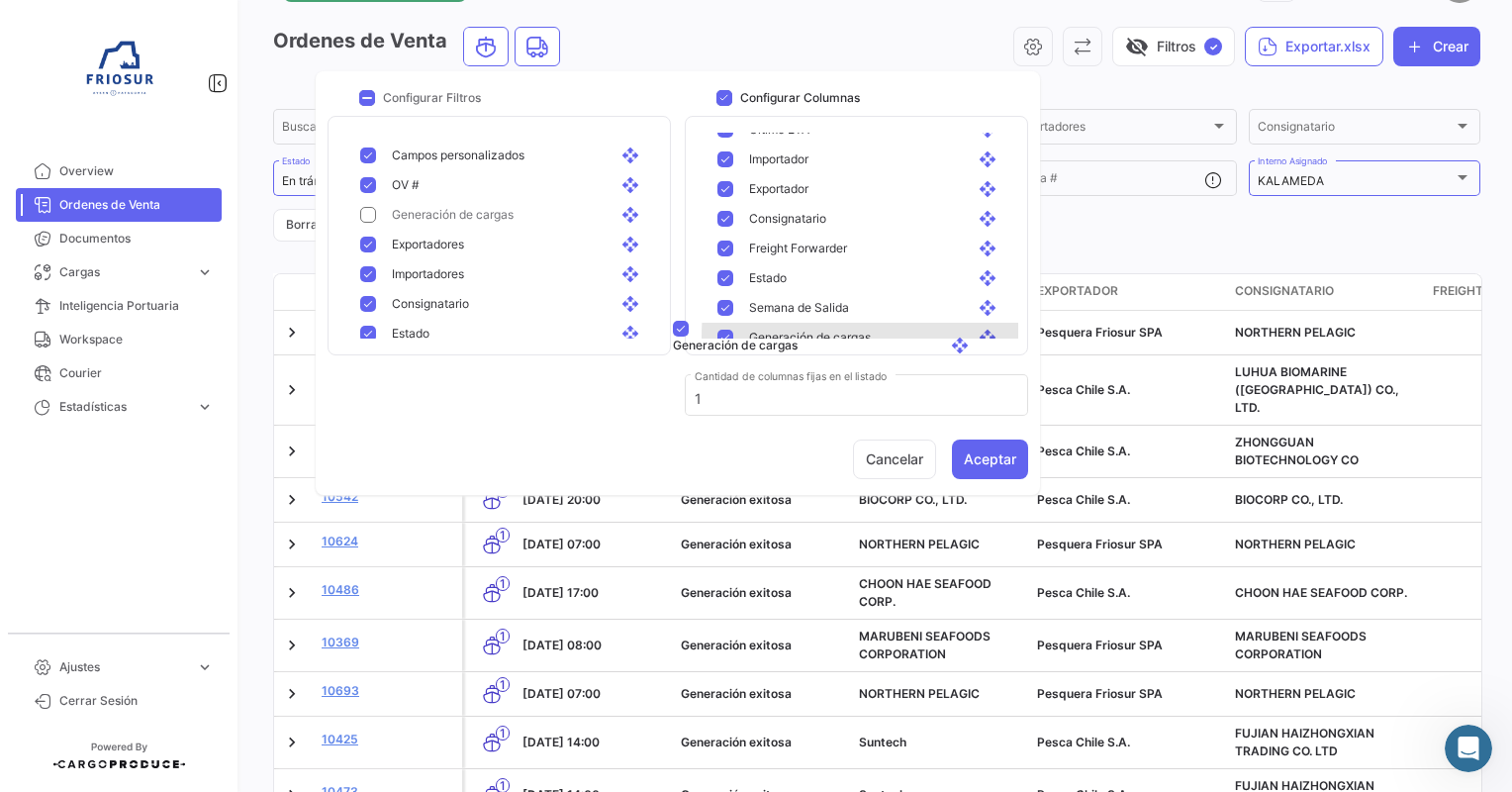 drag, startPoint x: 970, startPoint y: 303, endPoint x: 941, endPoint y: 331, distance: 40.311289 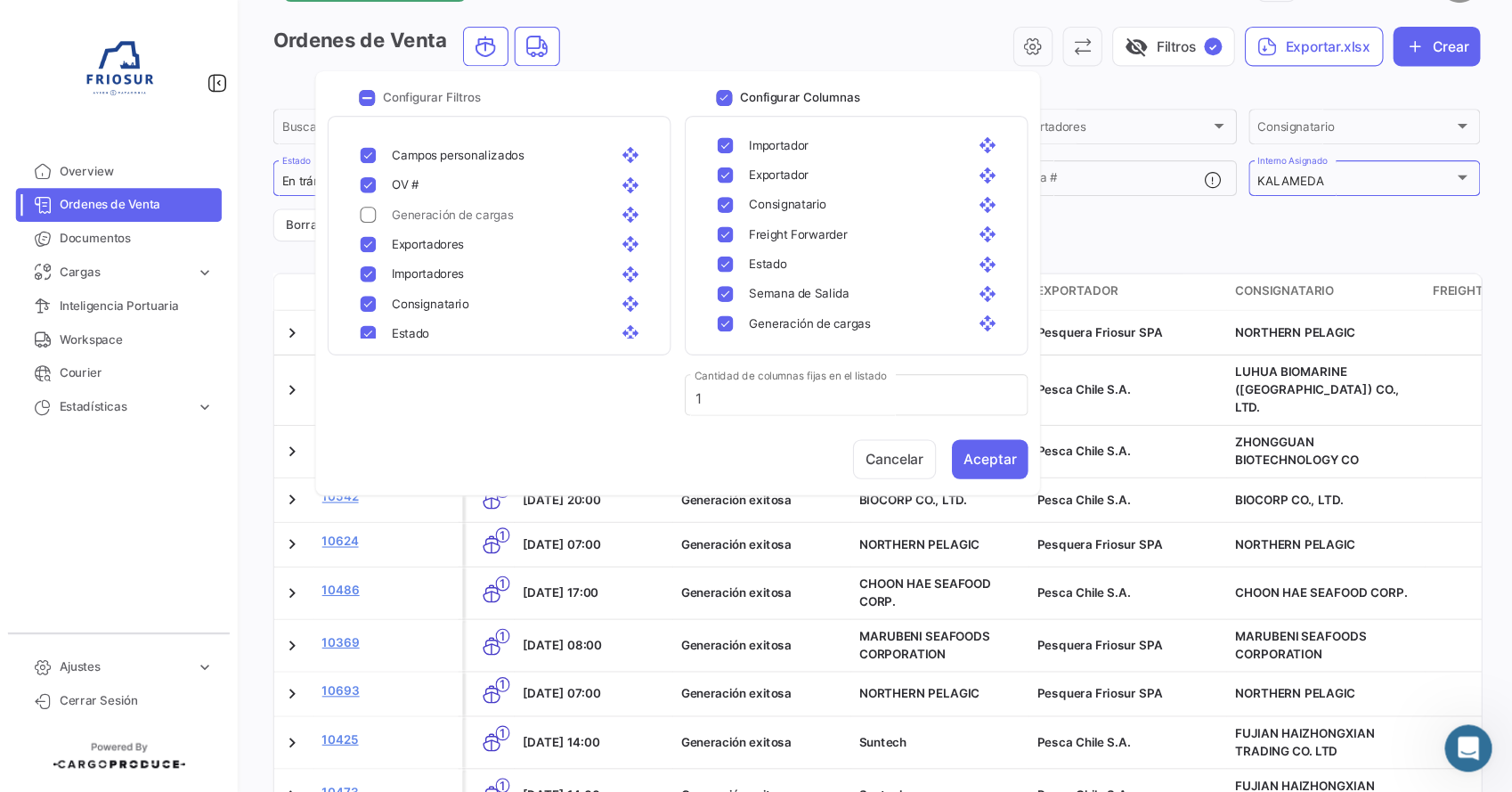 scroll, scrollTop: 0, scrollLeft: 0, axis: both 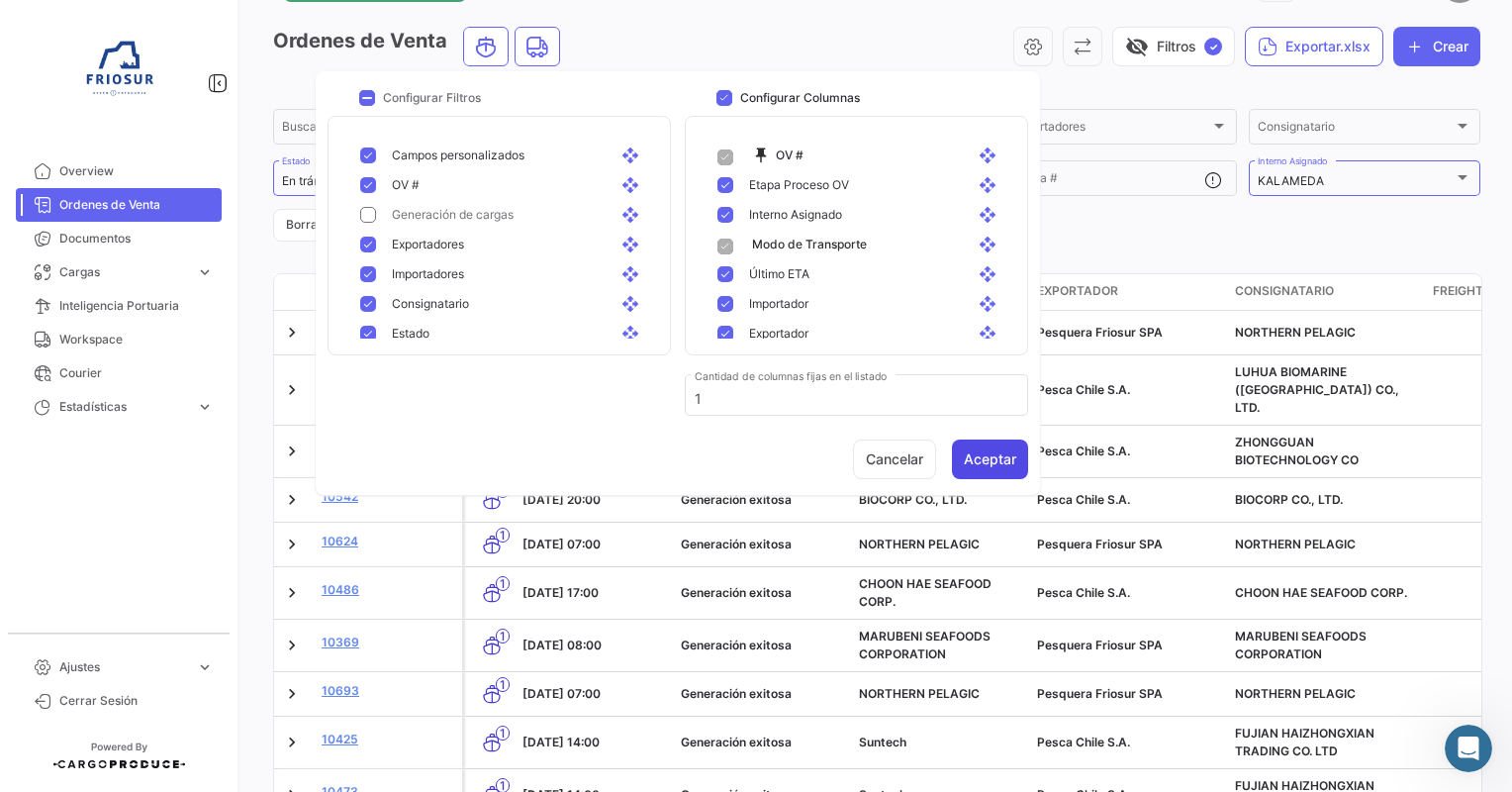 click on "Aceptar" at bounding box center [990, 459] 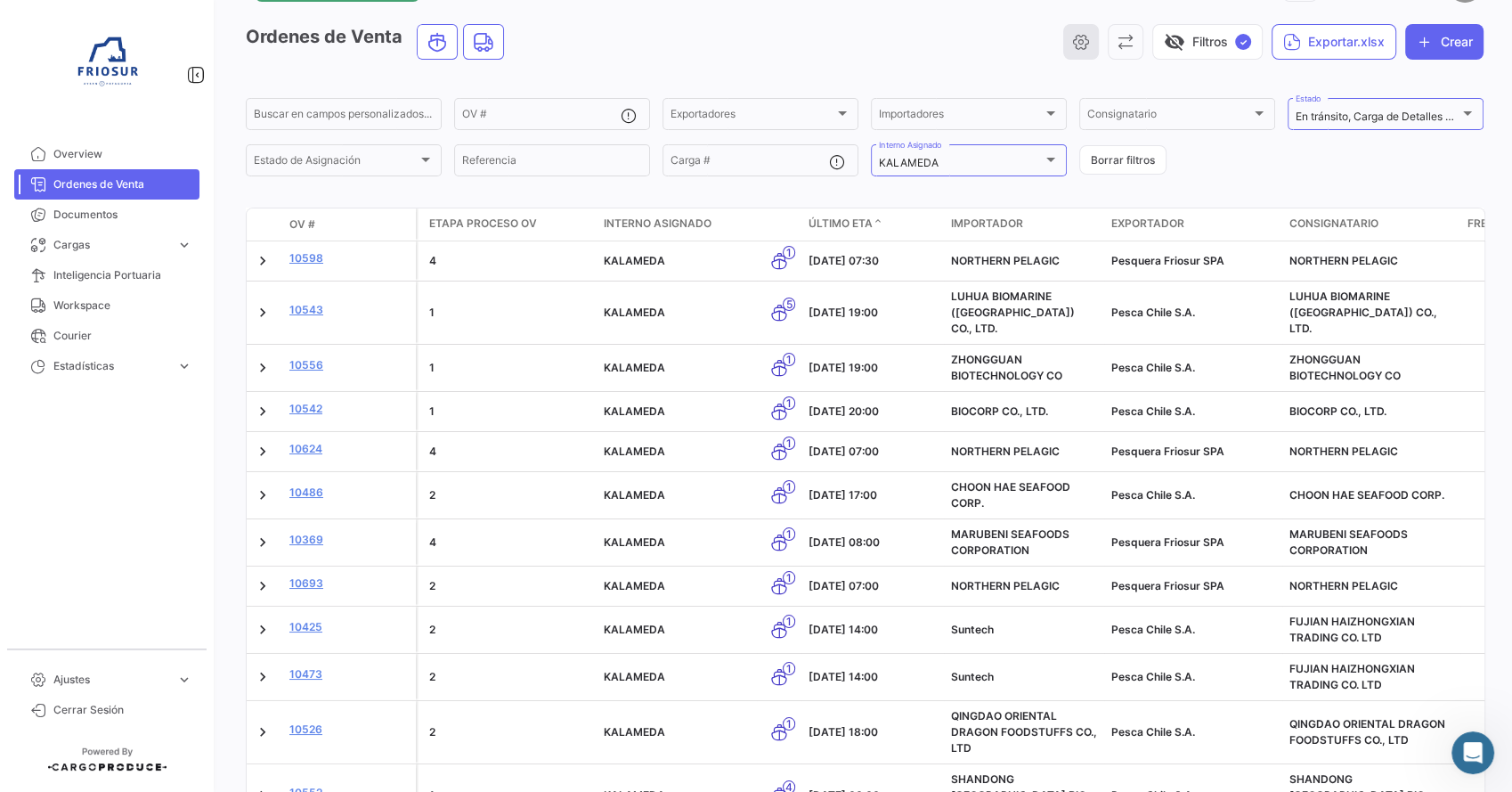 scroll, scrollTop: 63, scrollLeft: 0, axis: vertical 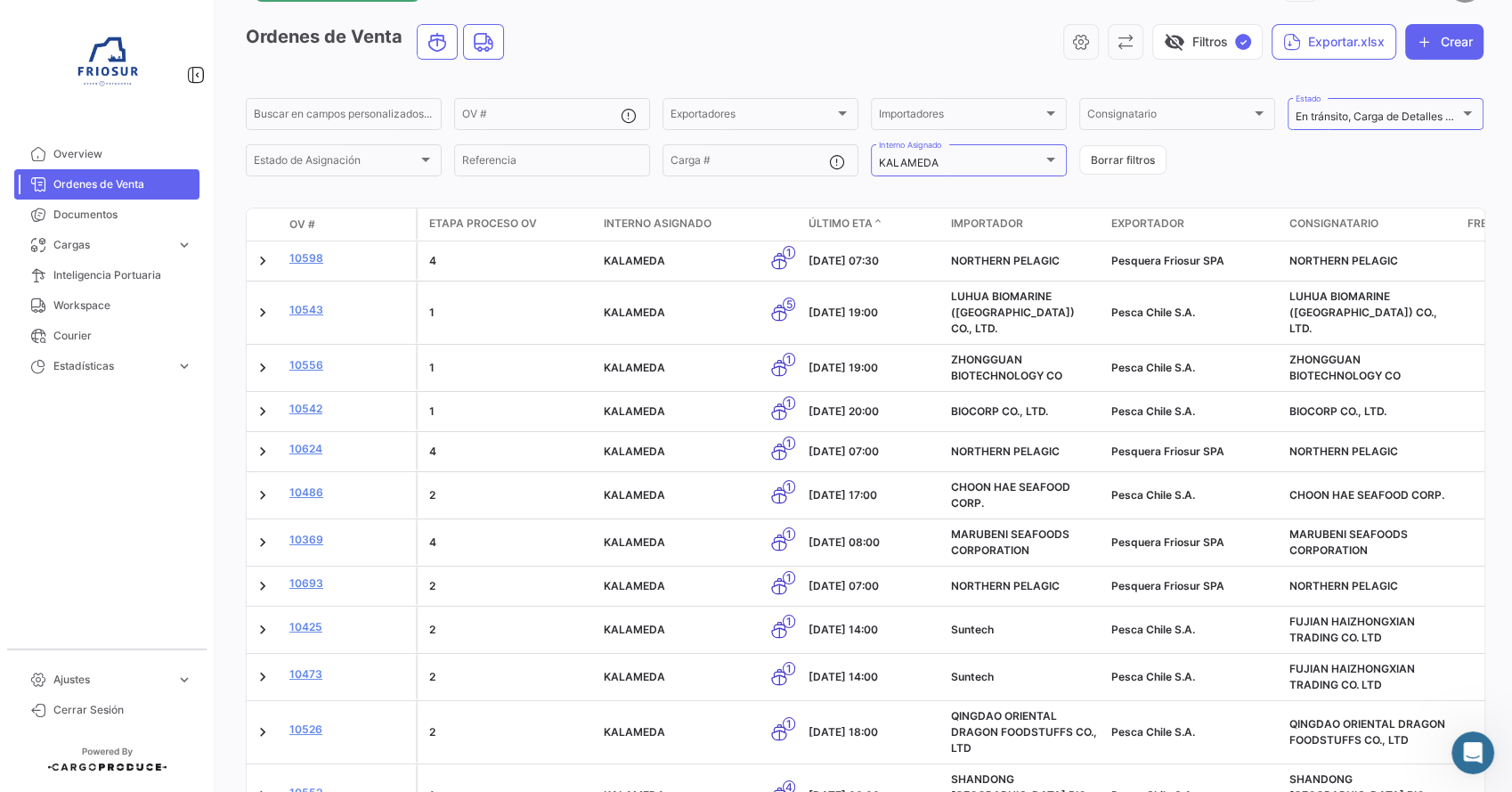 drag, startPoint x: 925, startPoint y: 42, endPoint x: 736, endPoint y: 194, distance: 242.53866 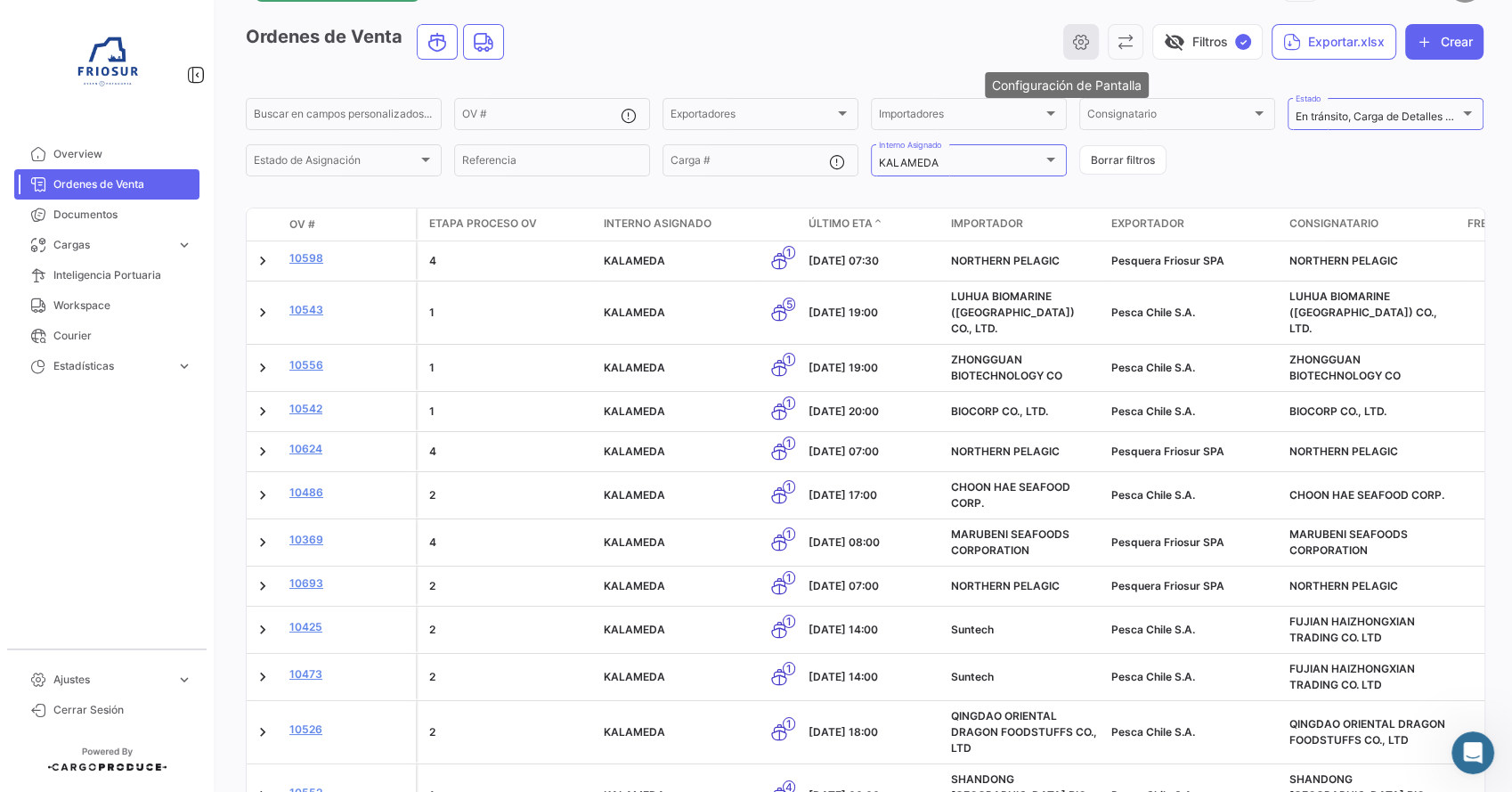 click 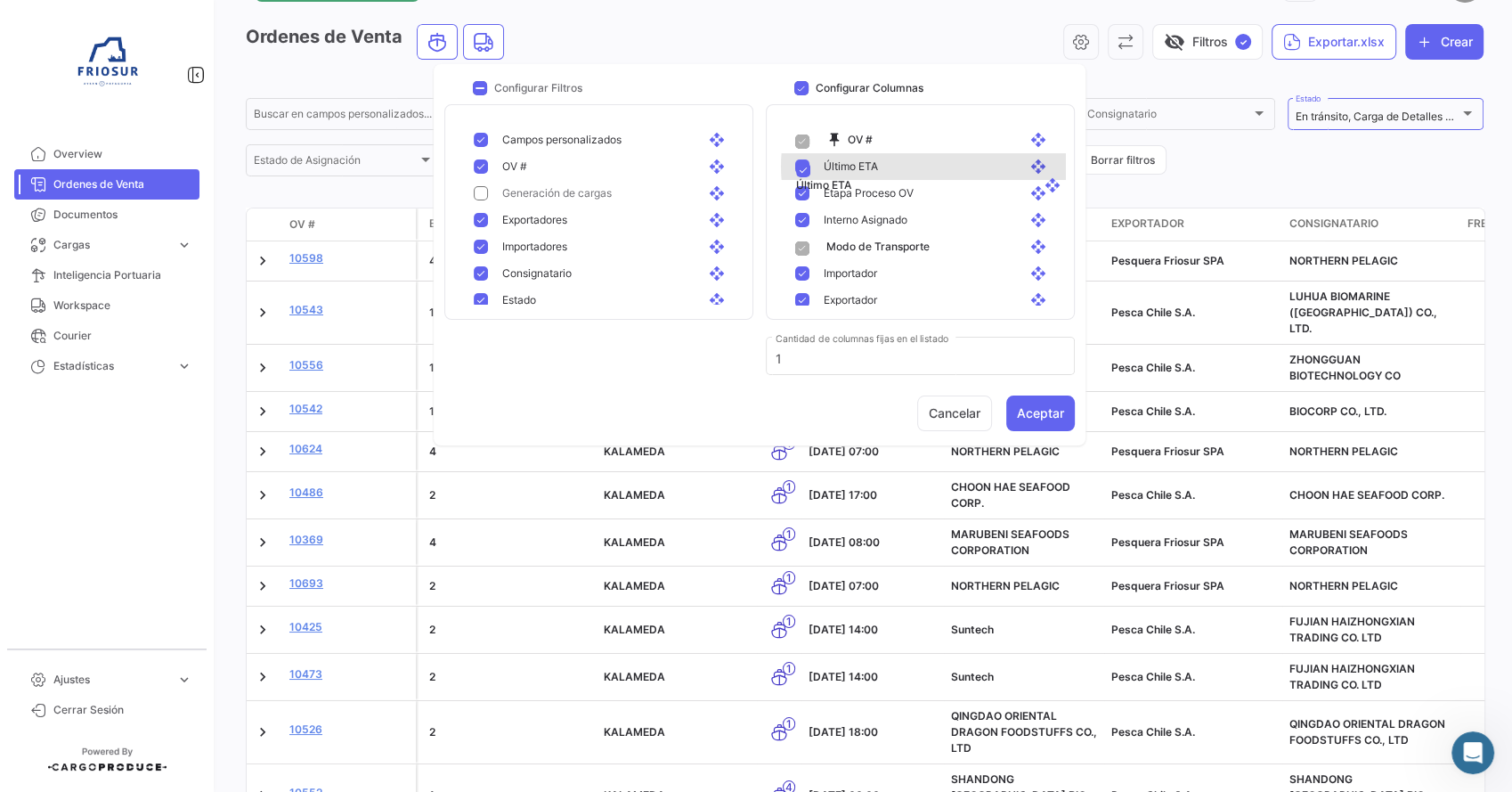 drag, startPoint x: 945, startPoint y: 246, endPoint x: 960, endPoint y: 172, distance: 75.504967 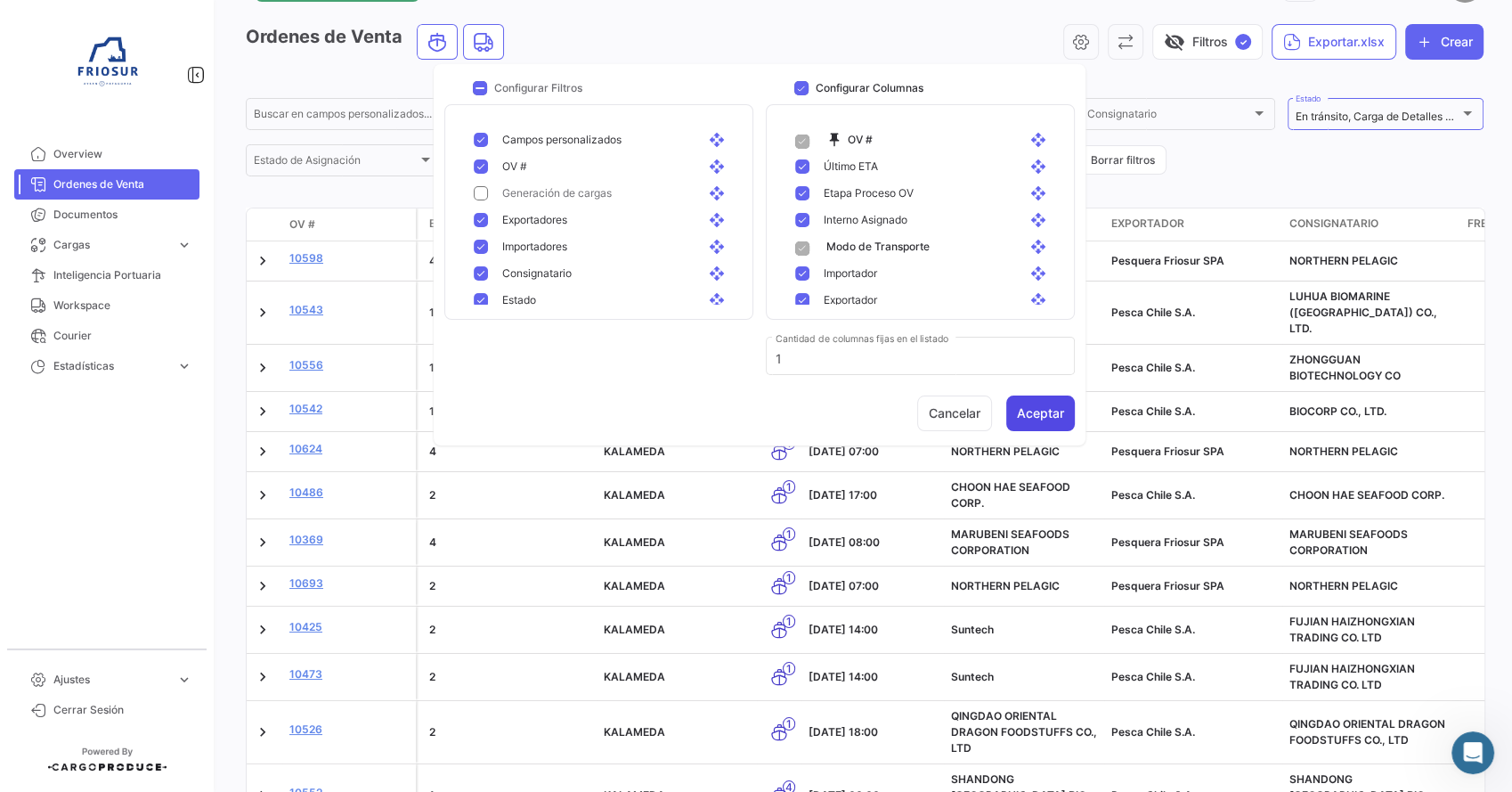 click on "Aceptar" at bounding box center (1040, 413) 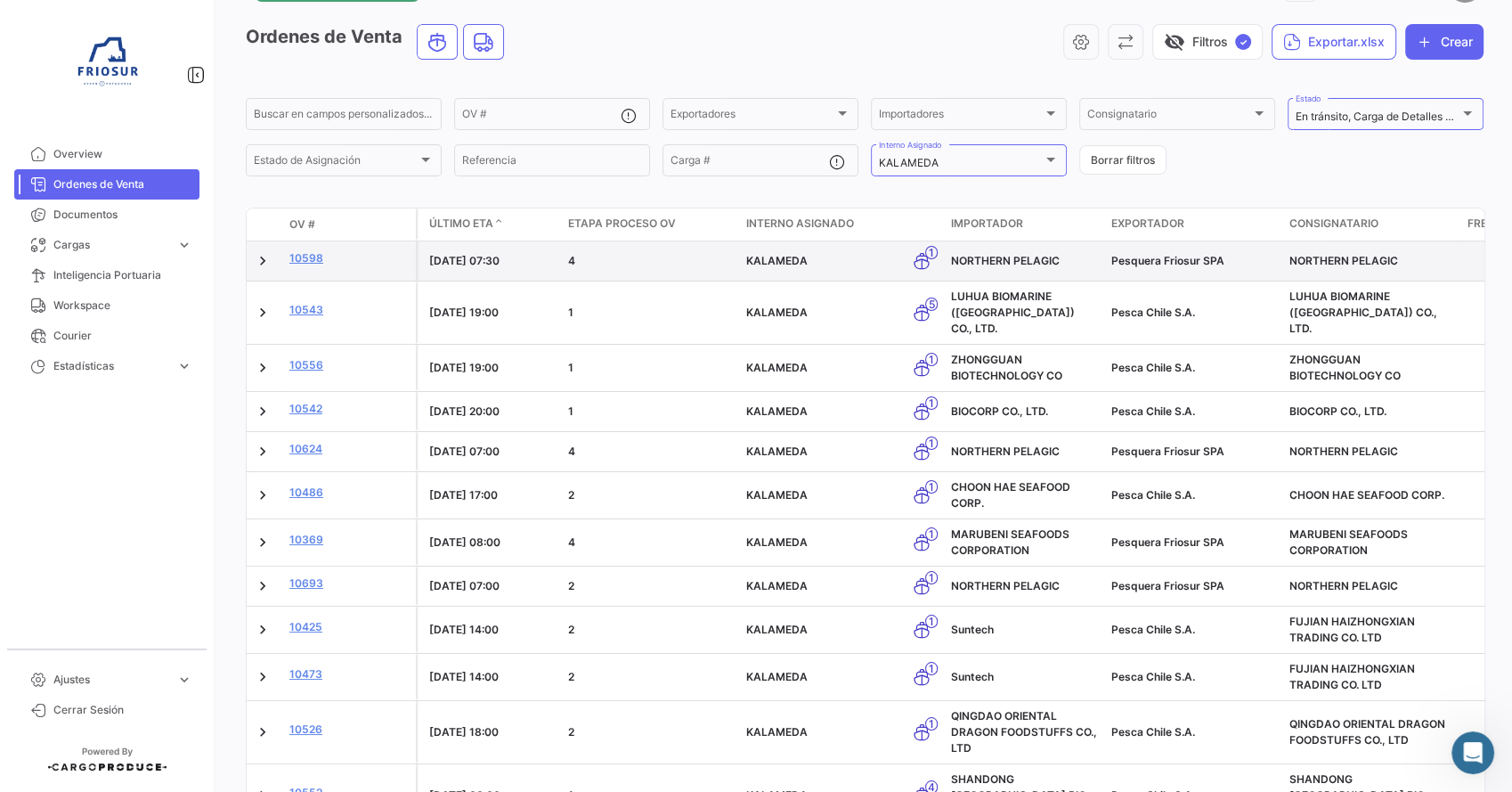 drag, startPoint x: 568, startPoint y: 266, endPoint x: 578, endPoint y: 264, distance: 10.198039 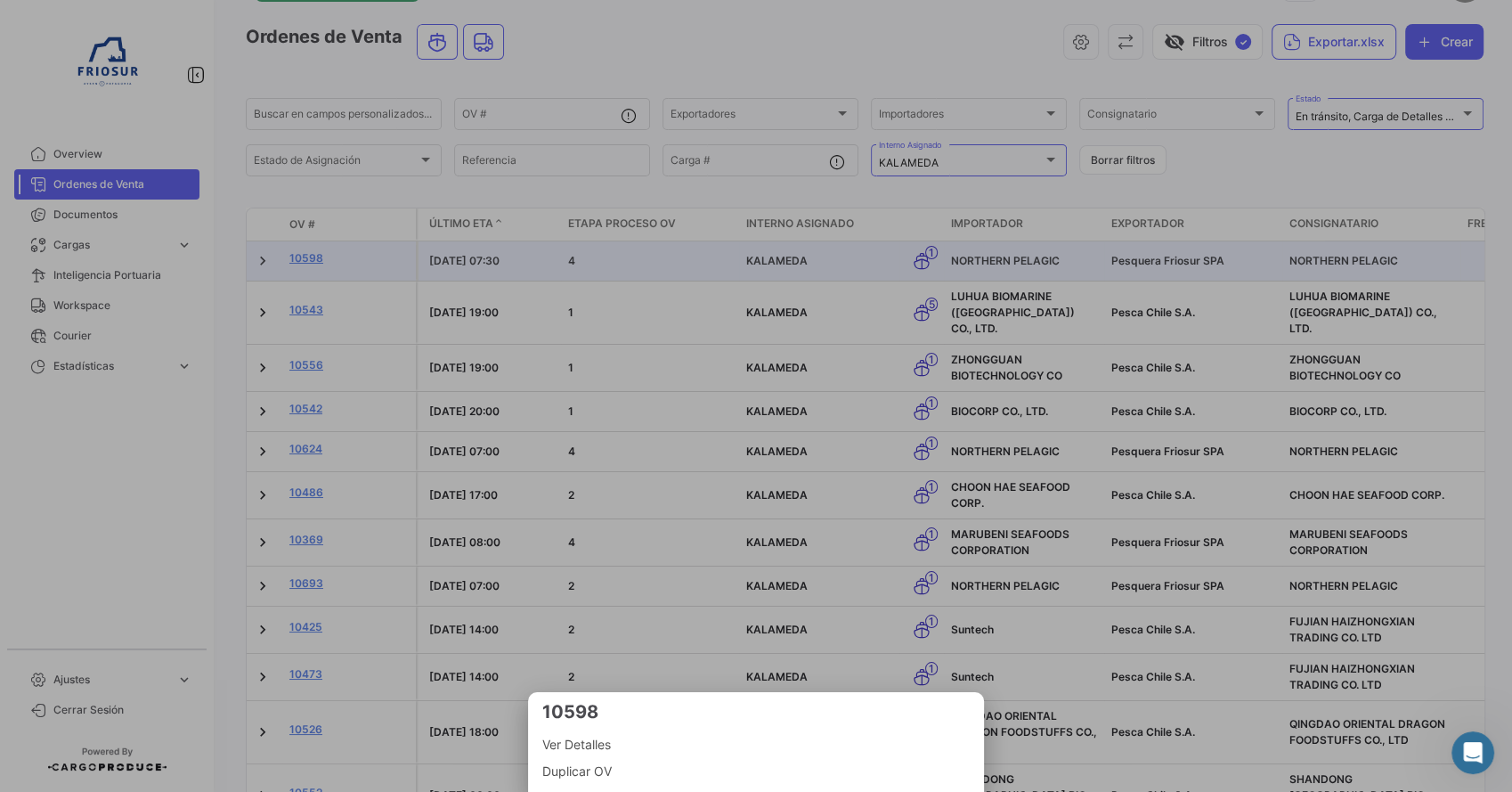 click at bounding box center [756, 396] 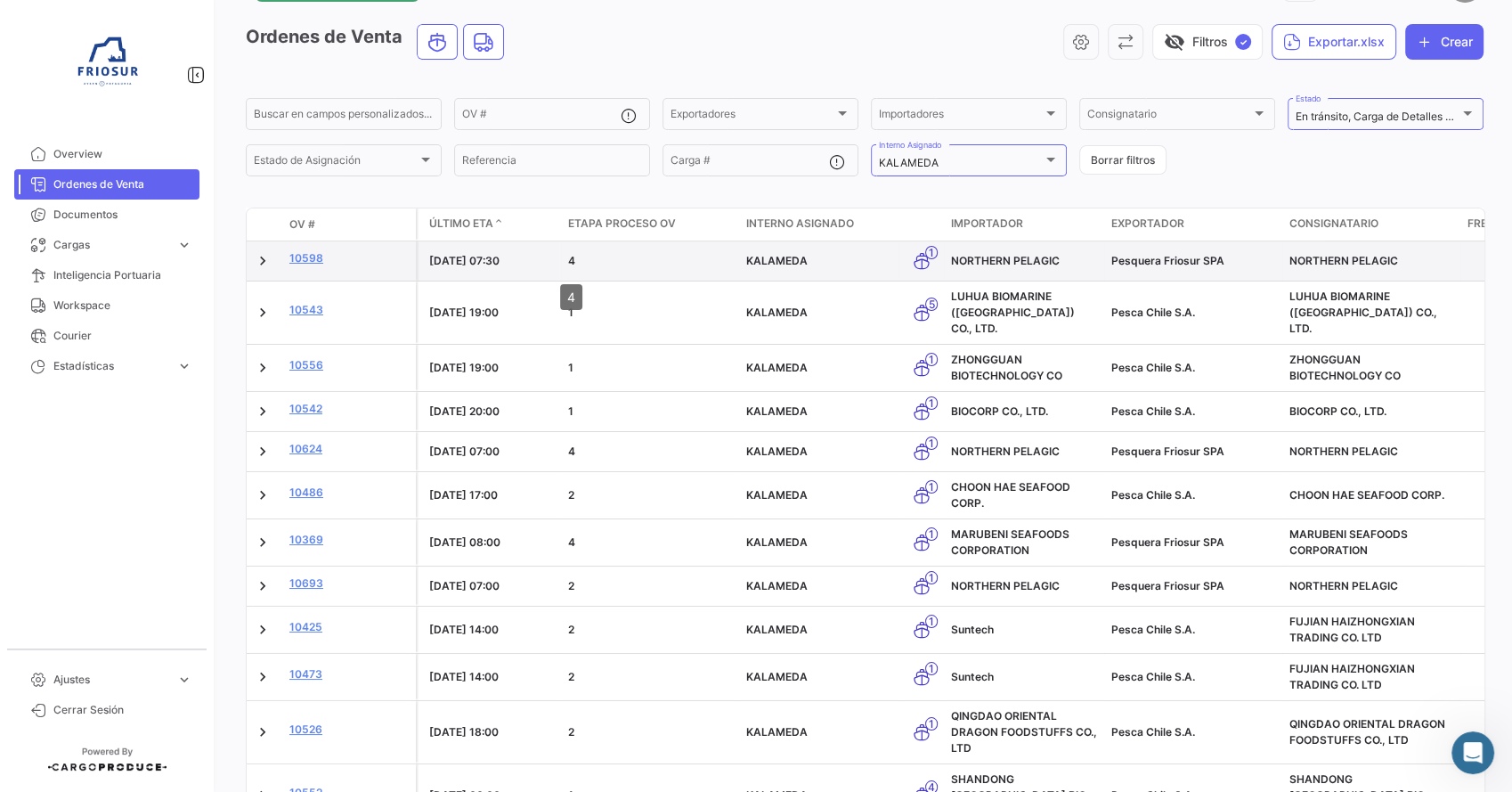 click on "4" 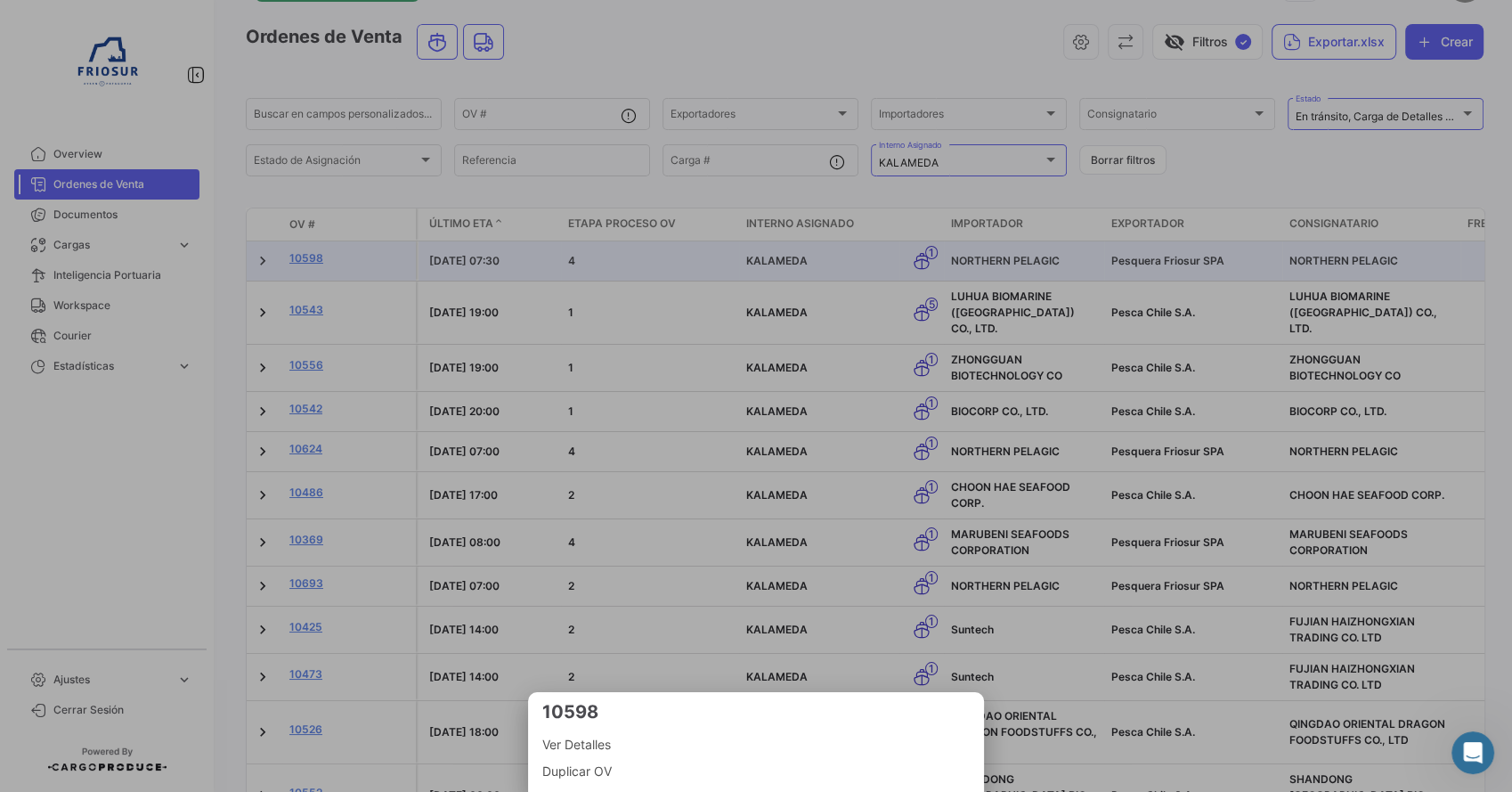 click at bounding box center [756, 396] 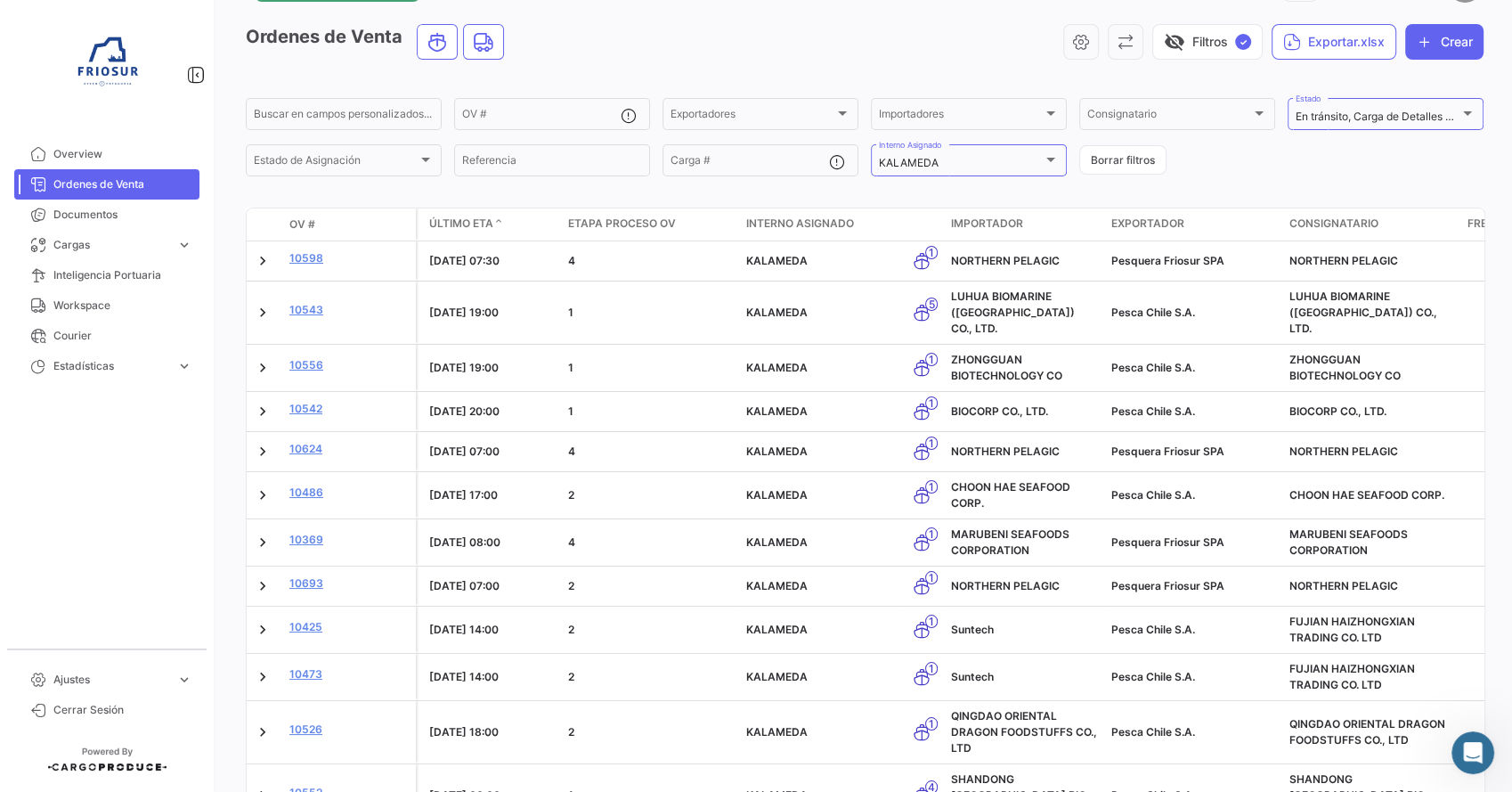click 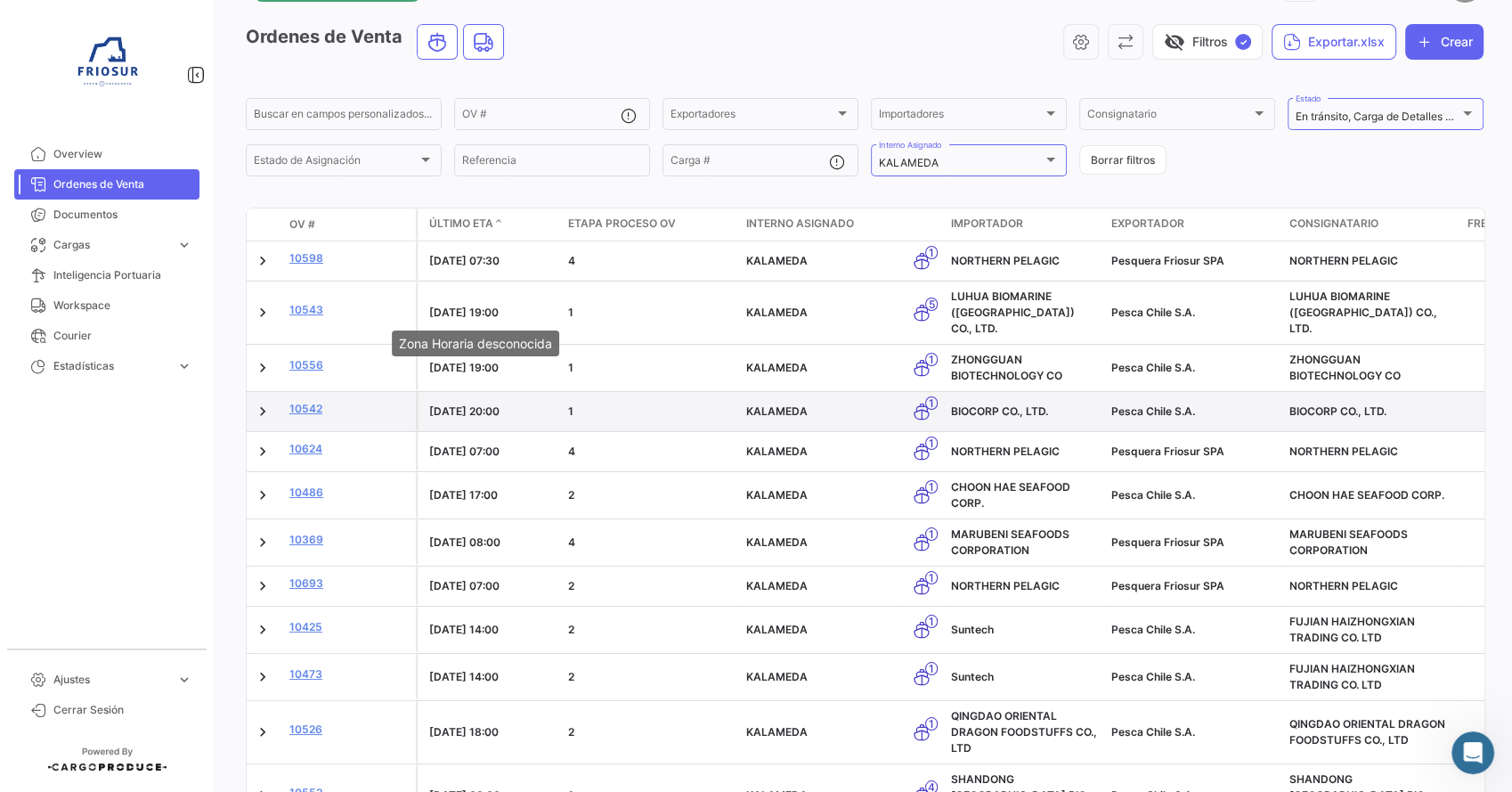 scroll, scrollTop: 11, scrollLeft: 0, axis: vertical 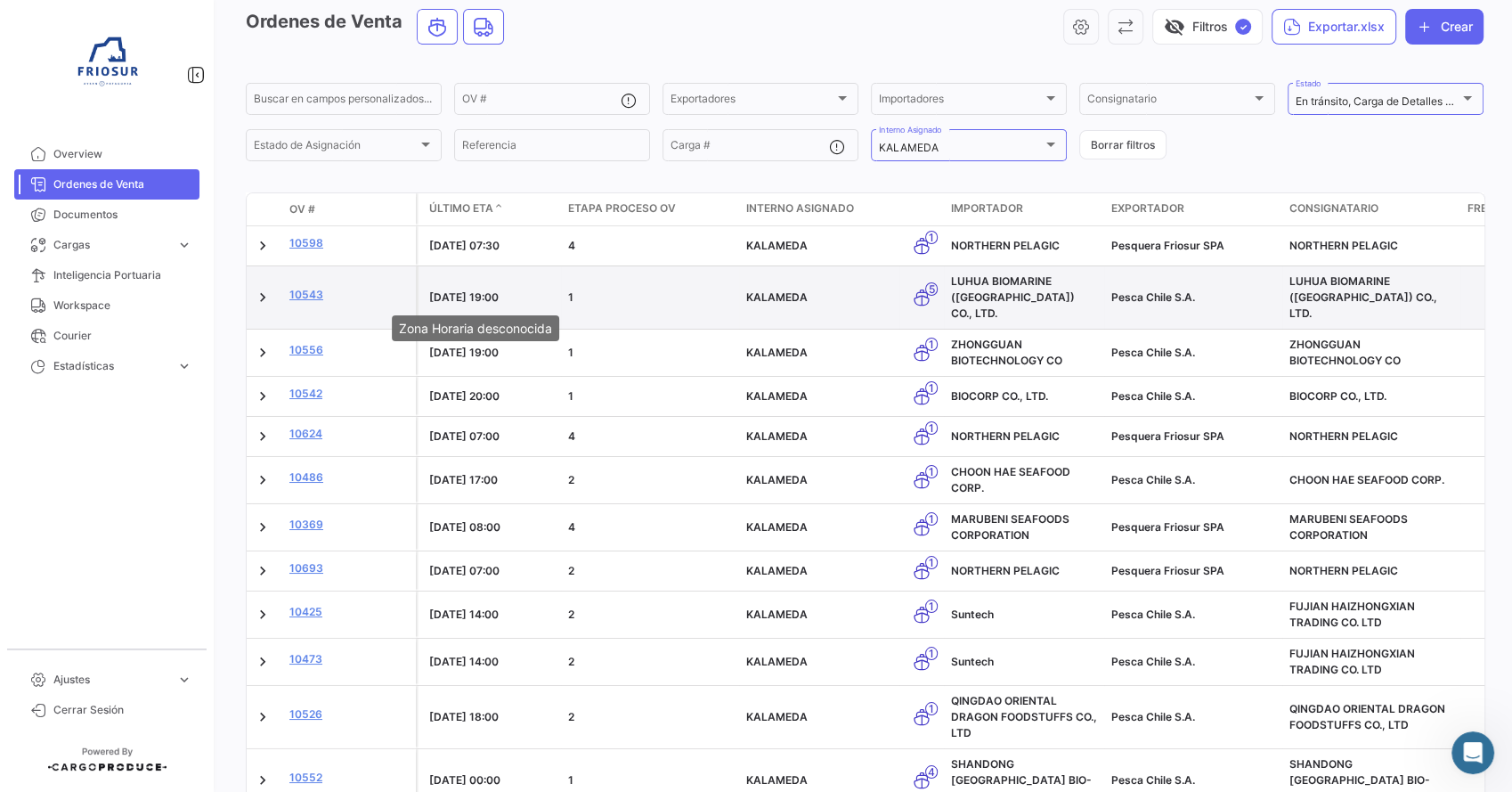 click on "[DATE] 19:00" 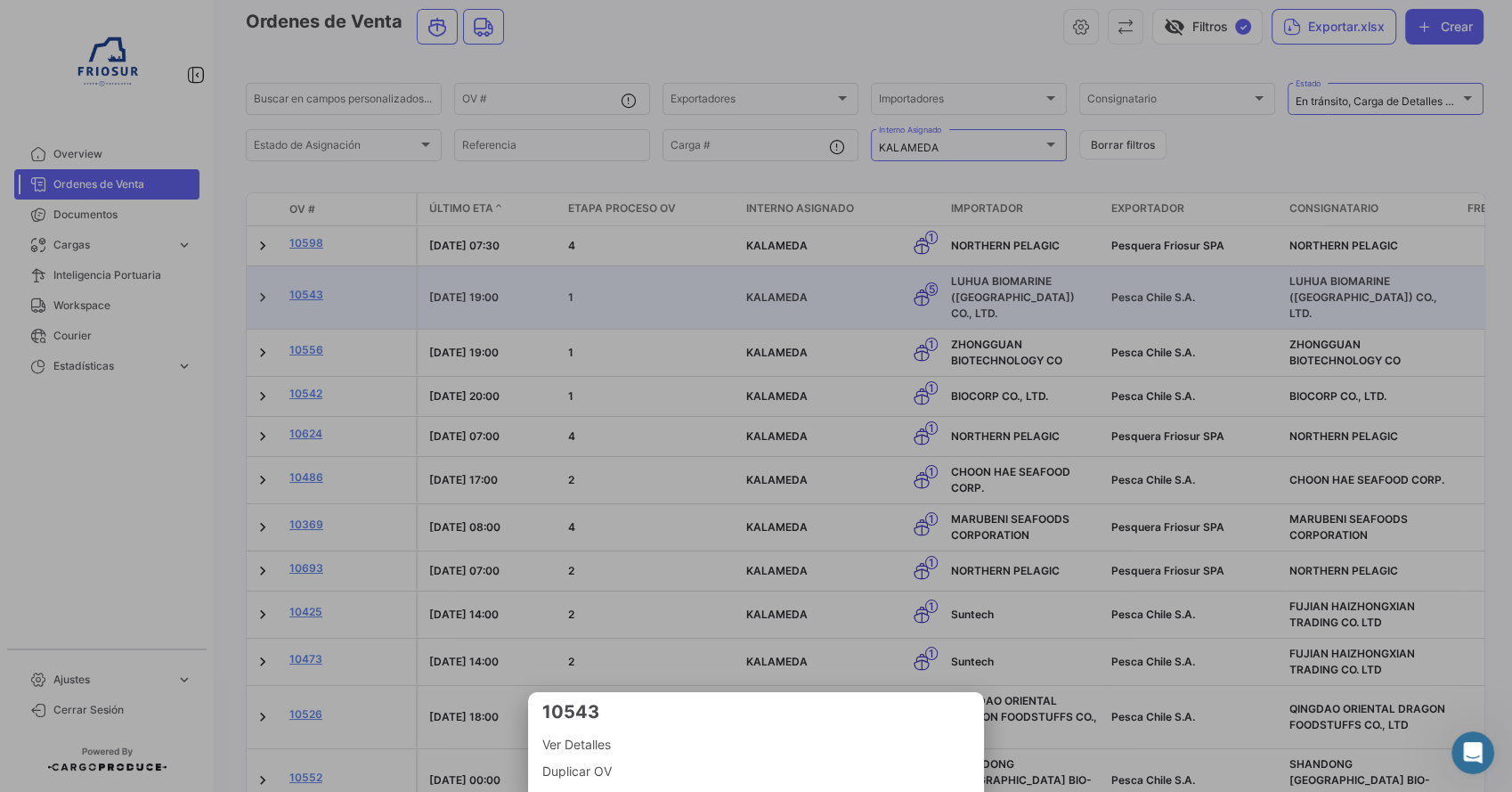click at bounding box center (756, 396) 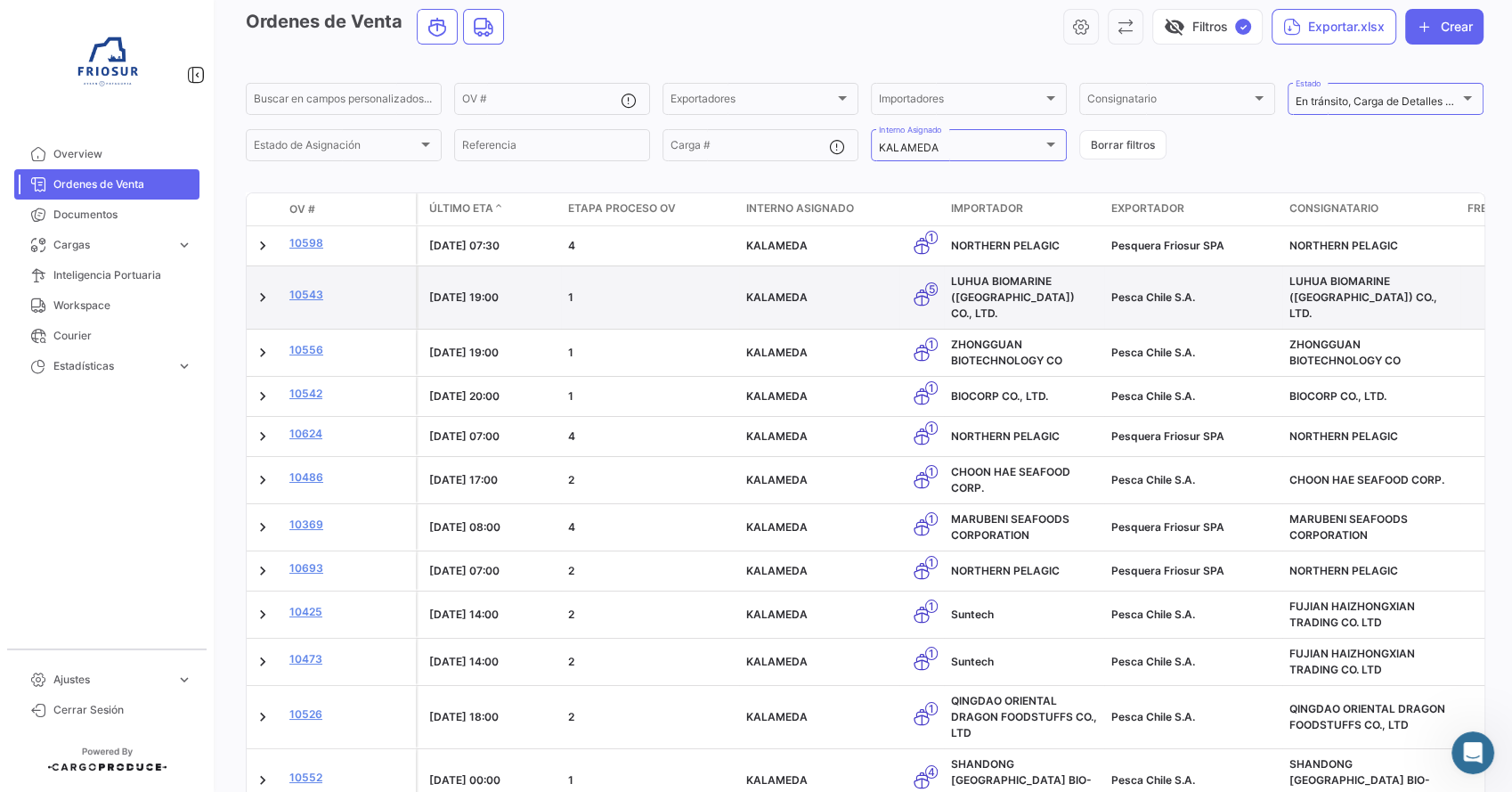 scroll, scrollTop: 0, scrollLeft: 0, axis: both 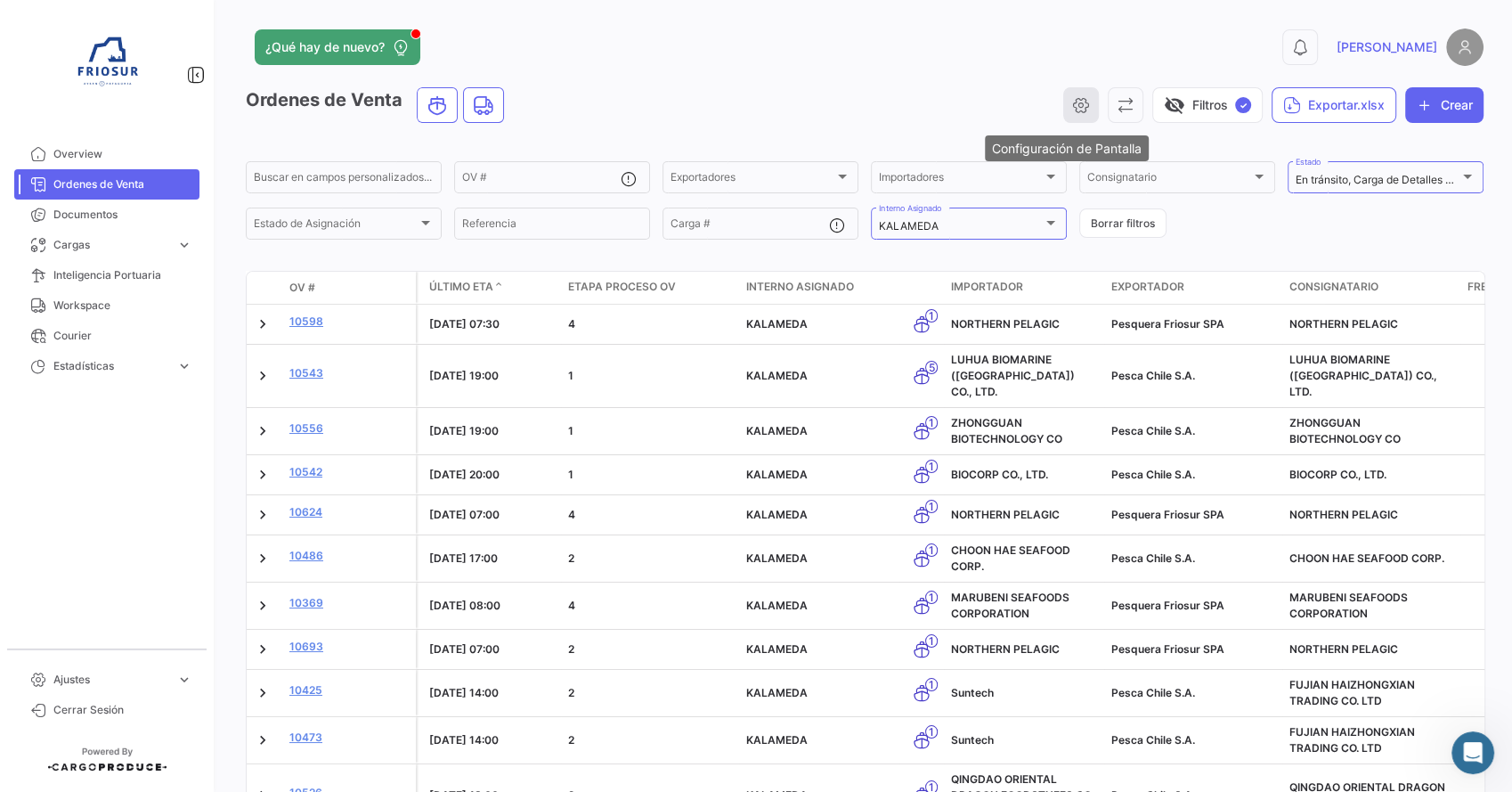 click 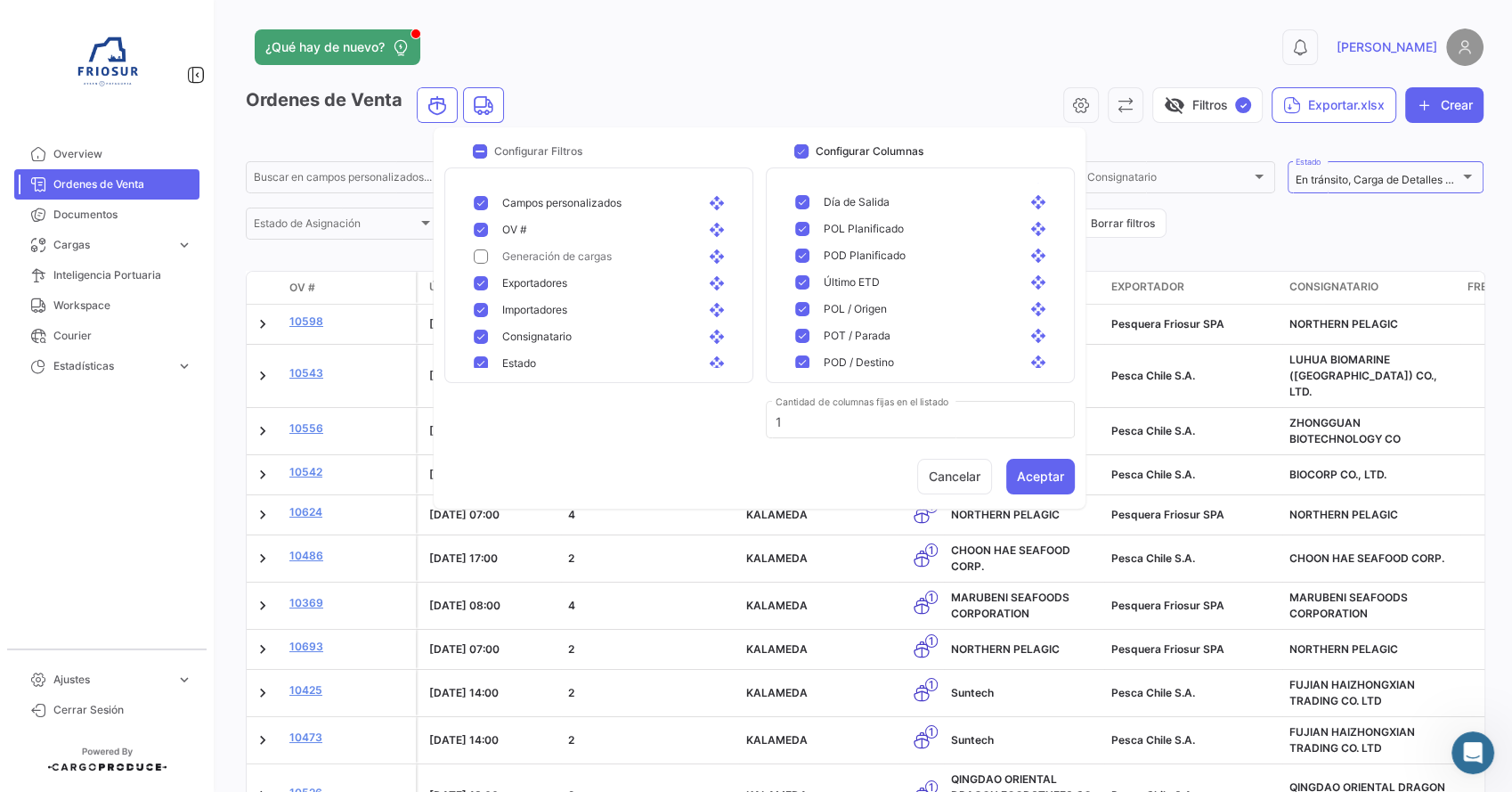 scroll, scrollTop: 320, scrollLeft: 0, axis: vertical 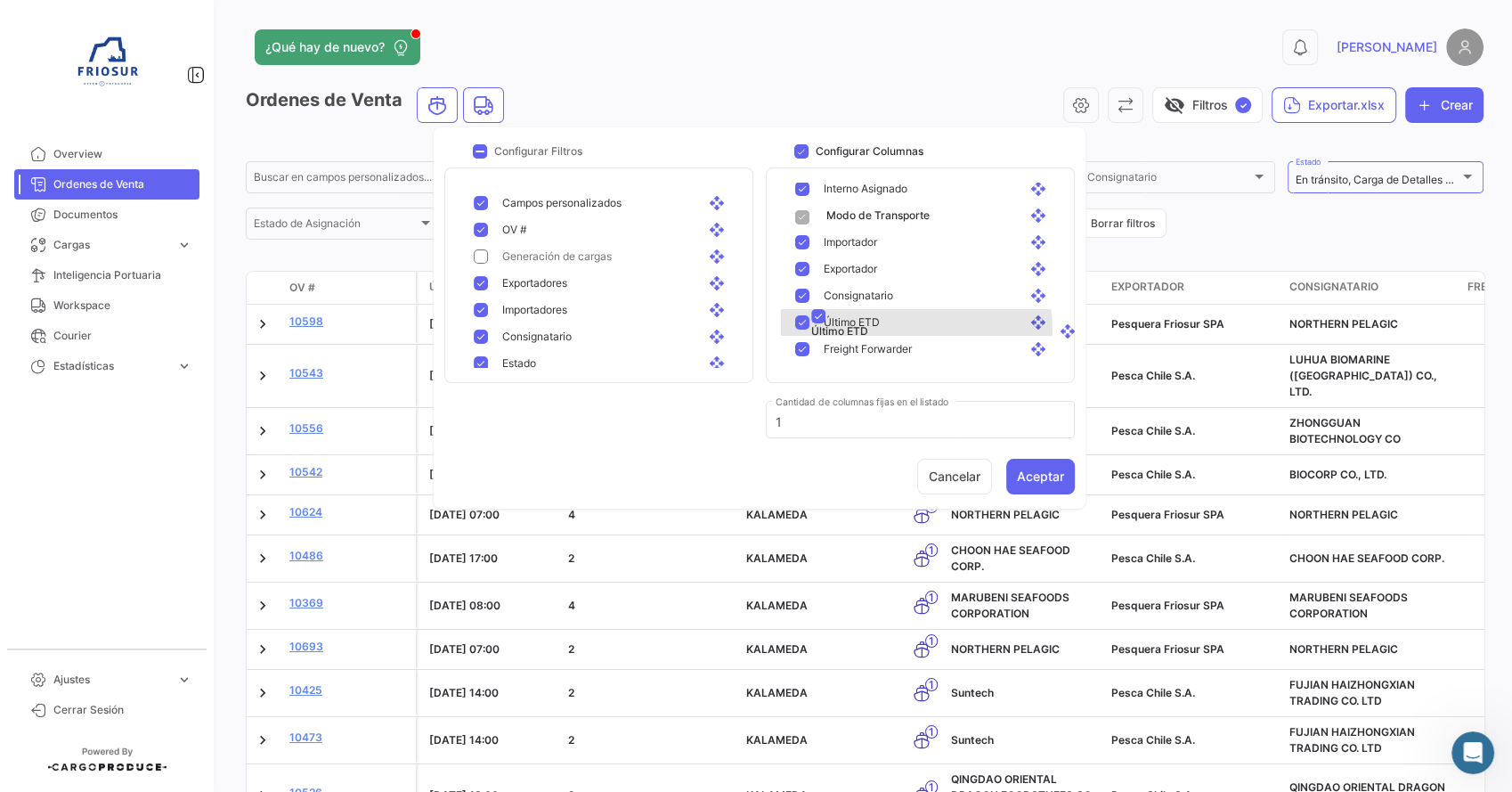 drag, startPoint x: 875, startPoint y: 291, endPoint x: 906, endPoint y: 326, distance: 46.754679 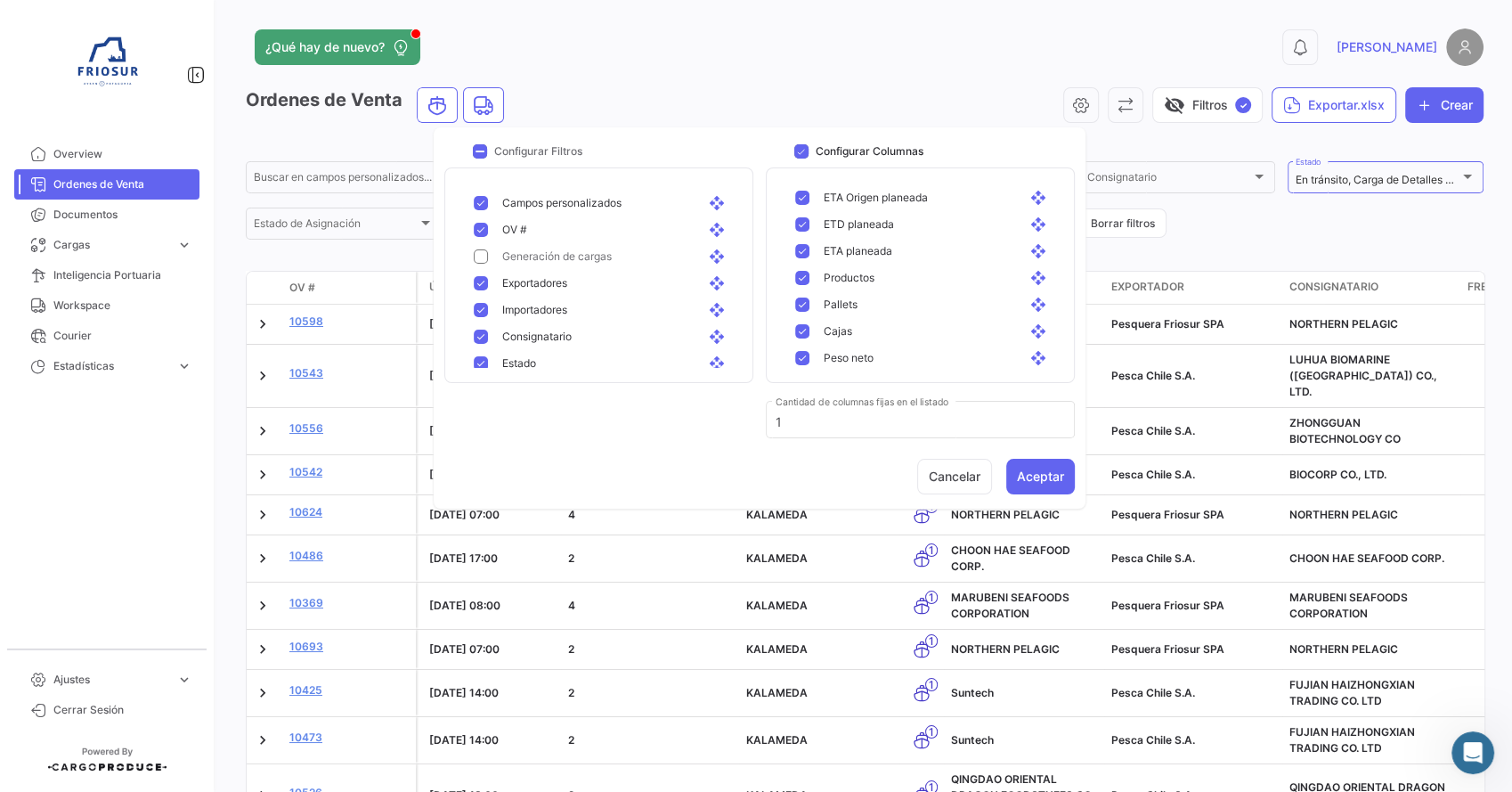 scroll, scrollTop: 649, scrollLeft: 0, axis: vertical 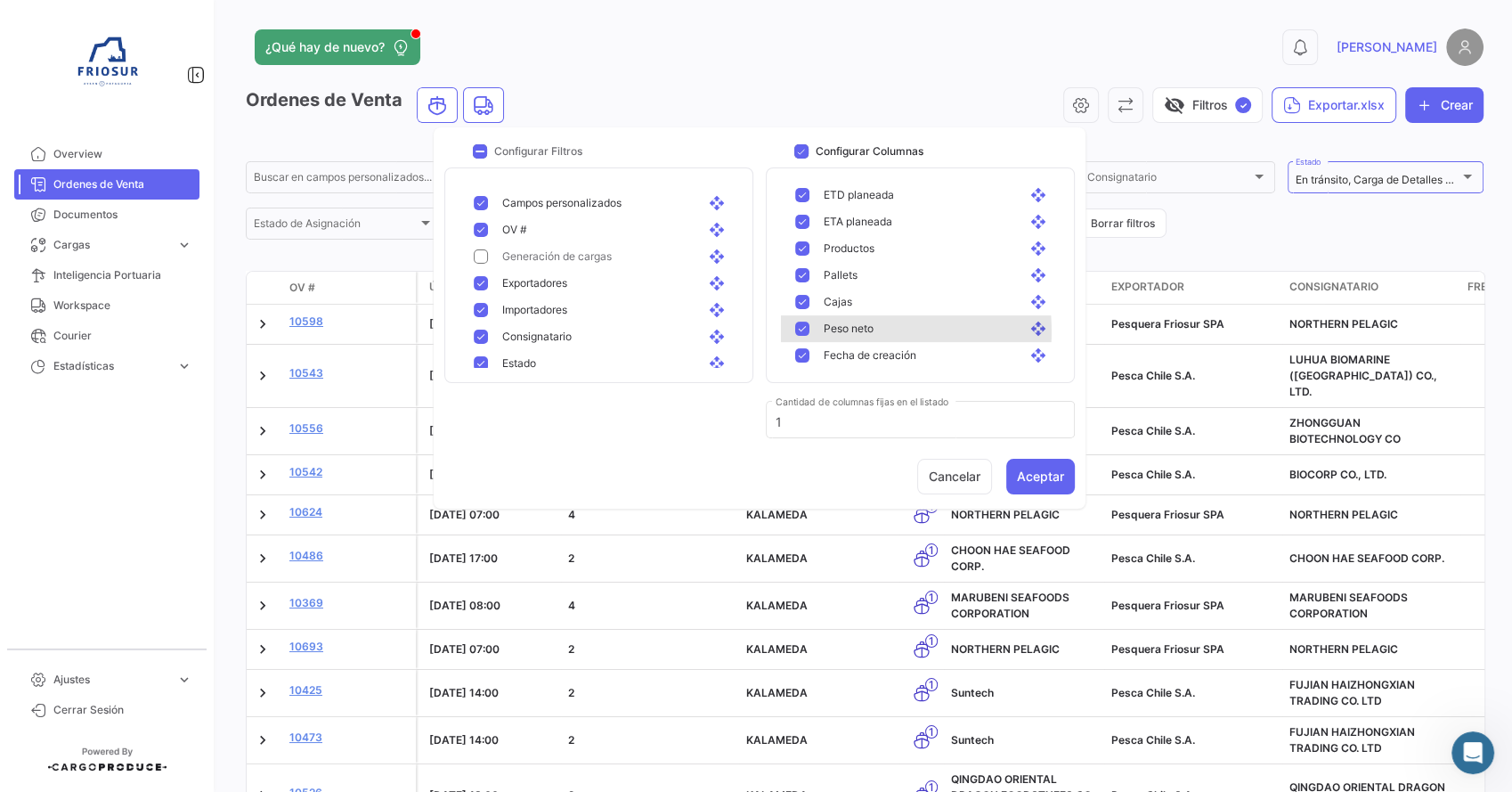 click at bounding box center [802, 409] 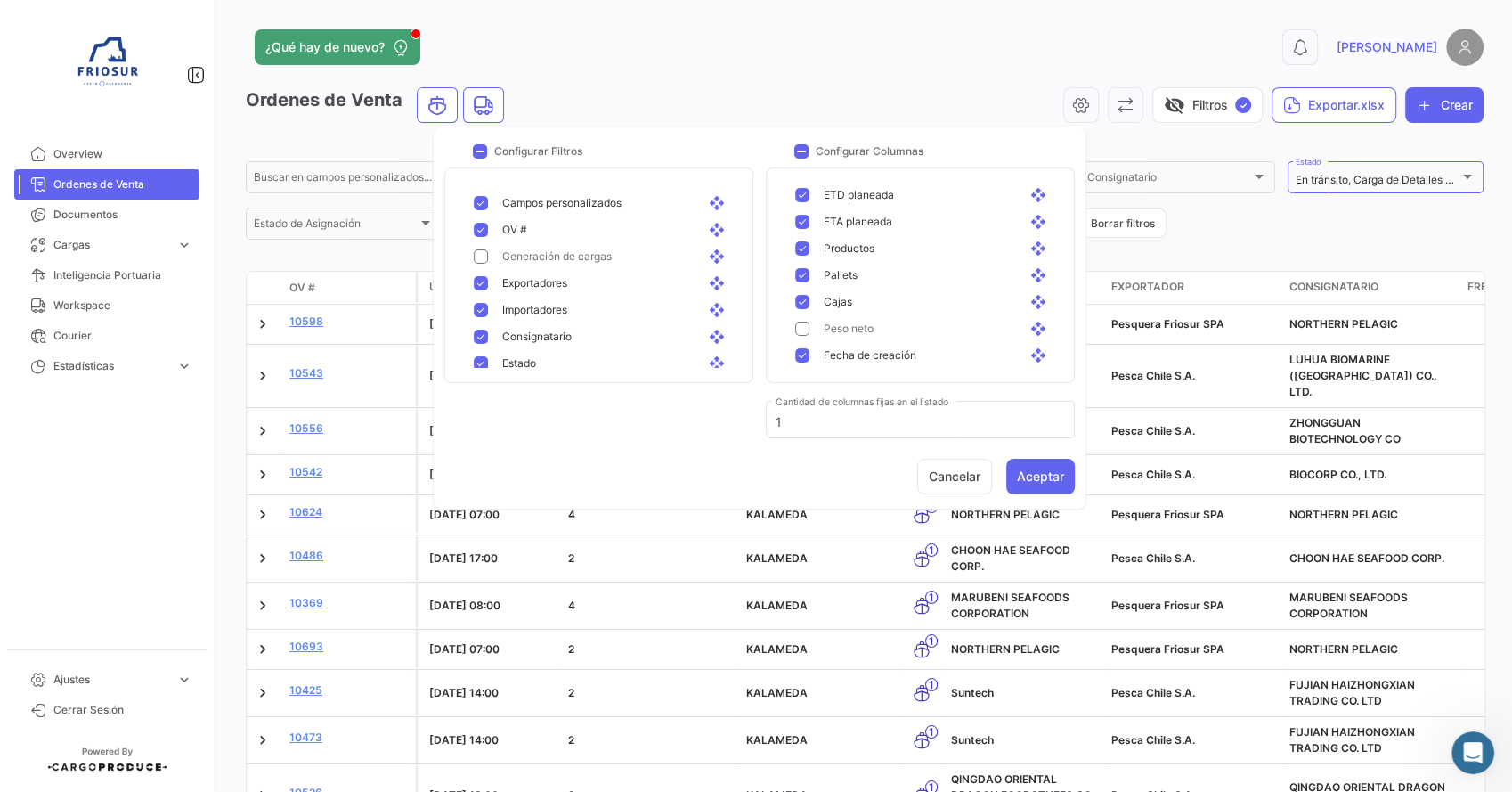 click at bounding box center (802, 382) 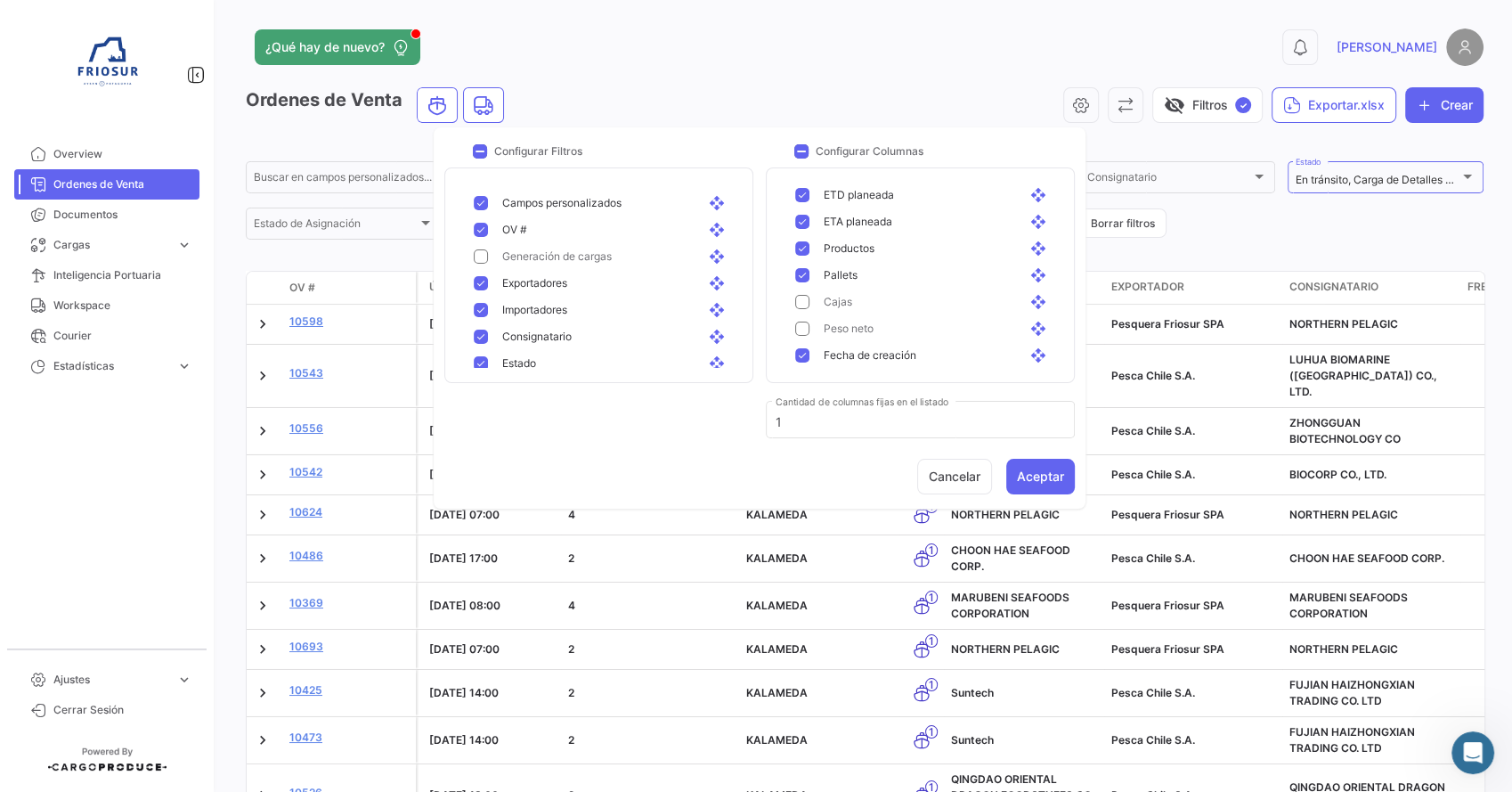click at bounding box center (802, 355) 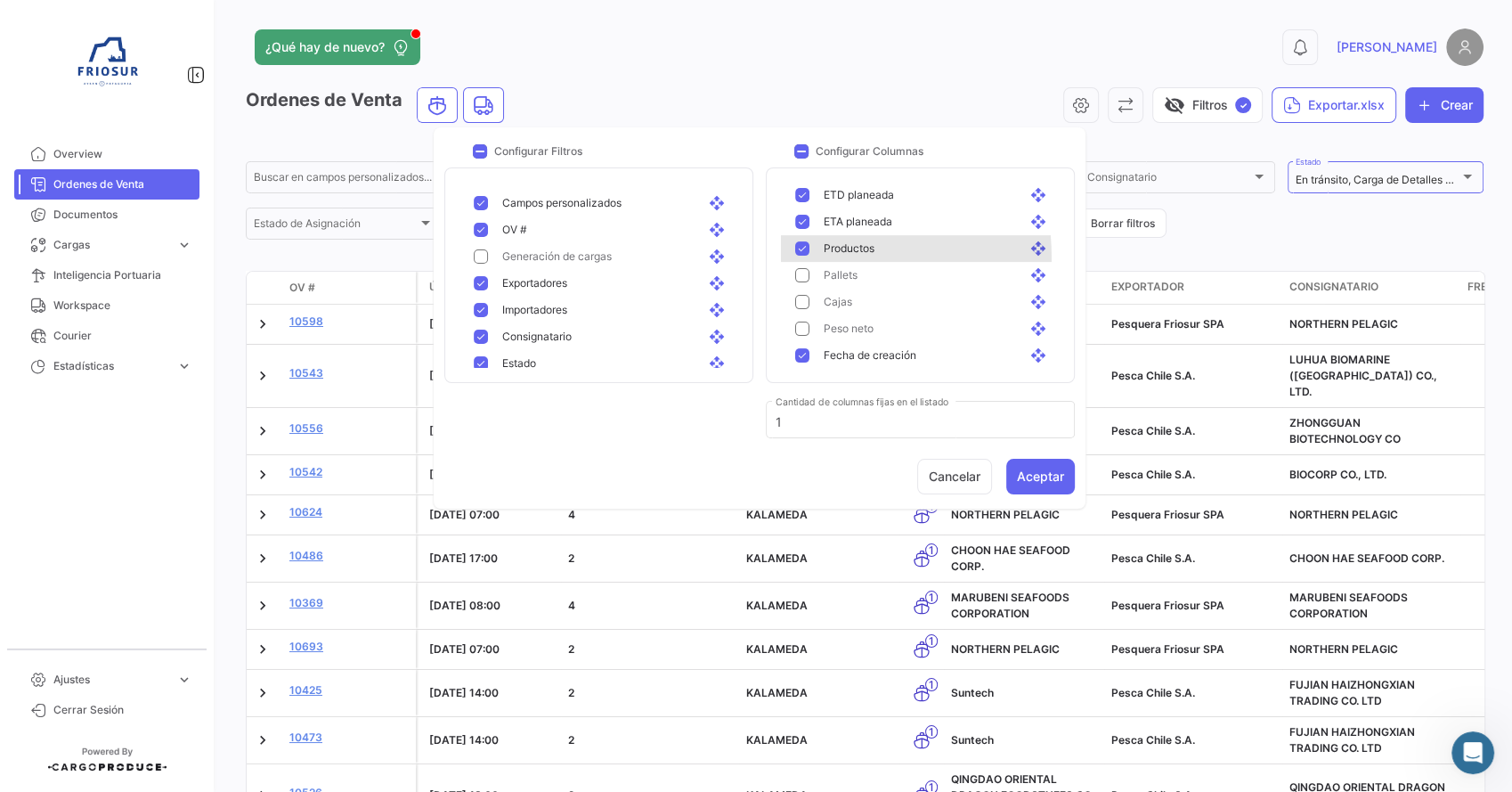 click on "Productos   open_with" at bounding box center (923, 329) 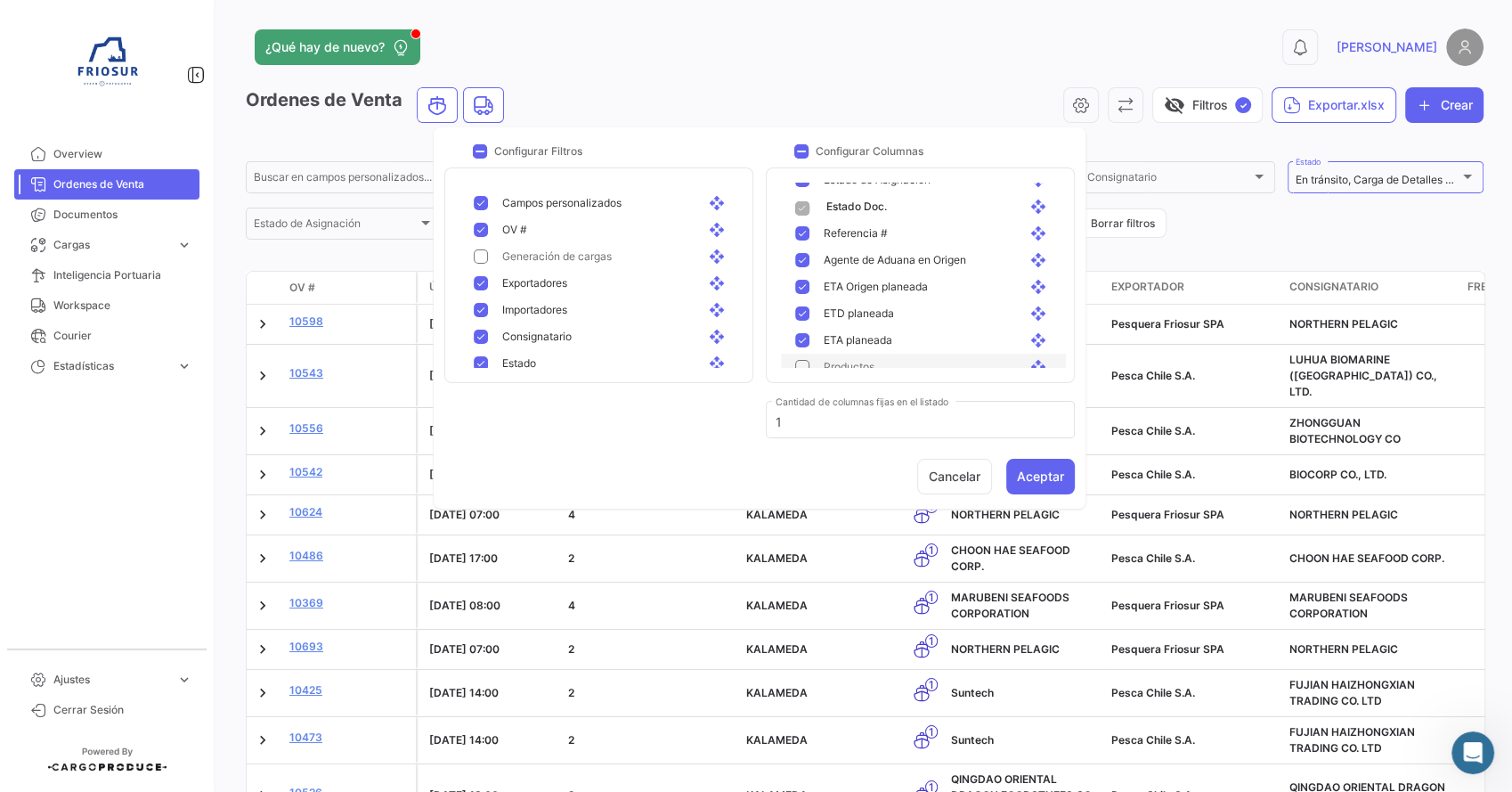 scroll, scrollTop: 522, scrollLeft: 0, axis: vertical 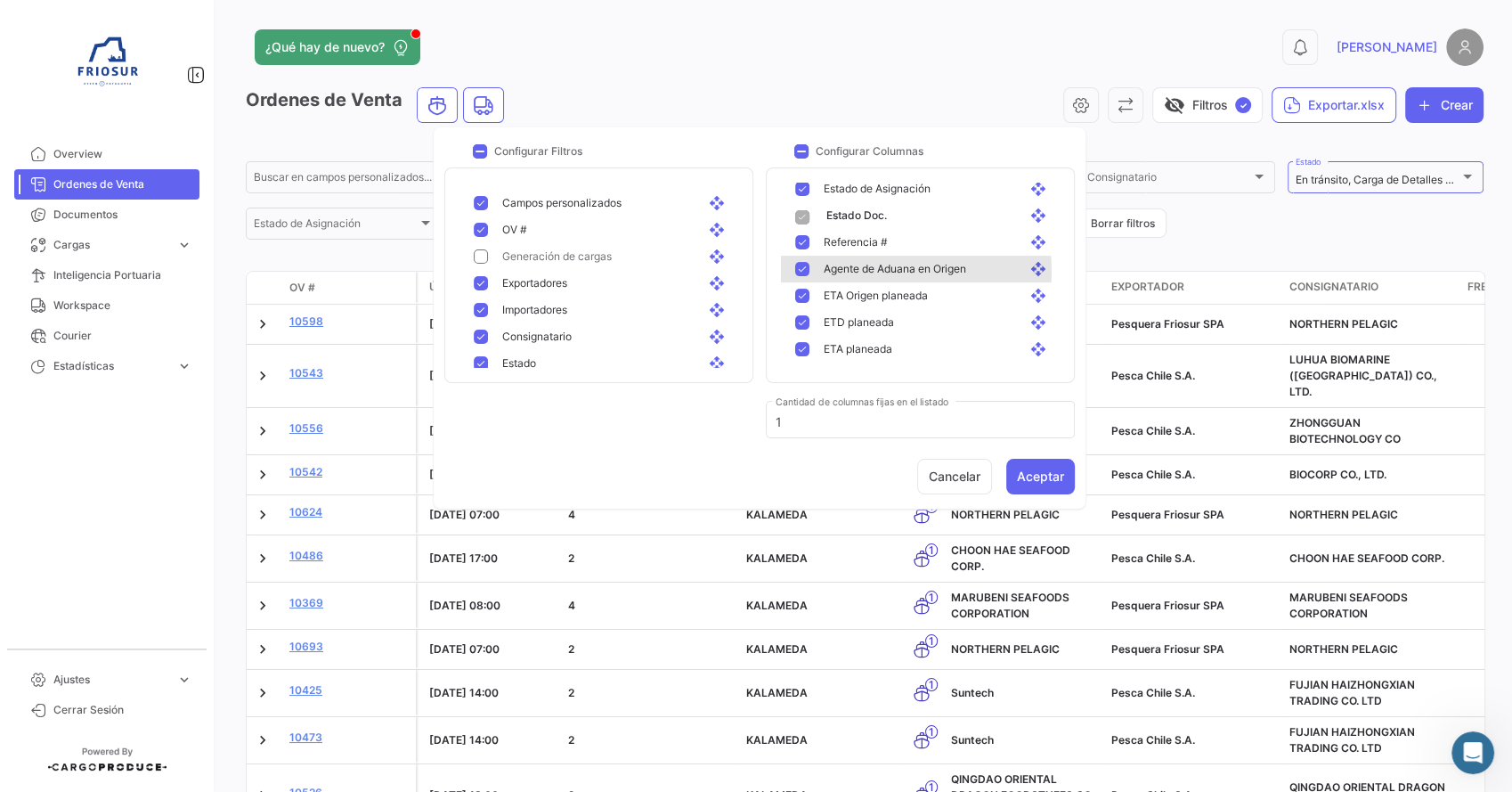 click at bounding box center [802, 349] 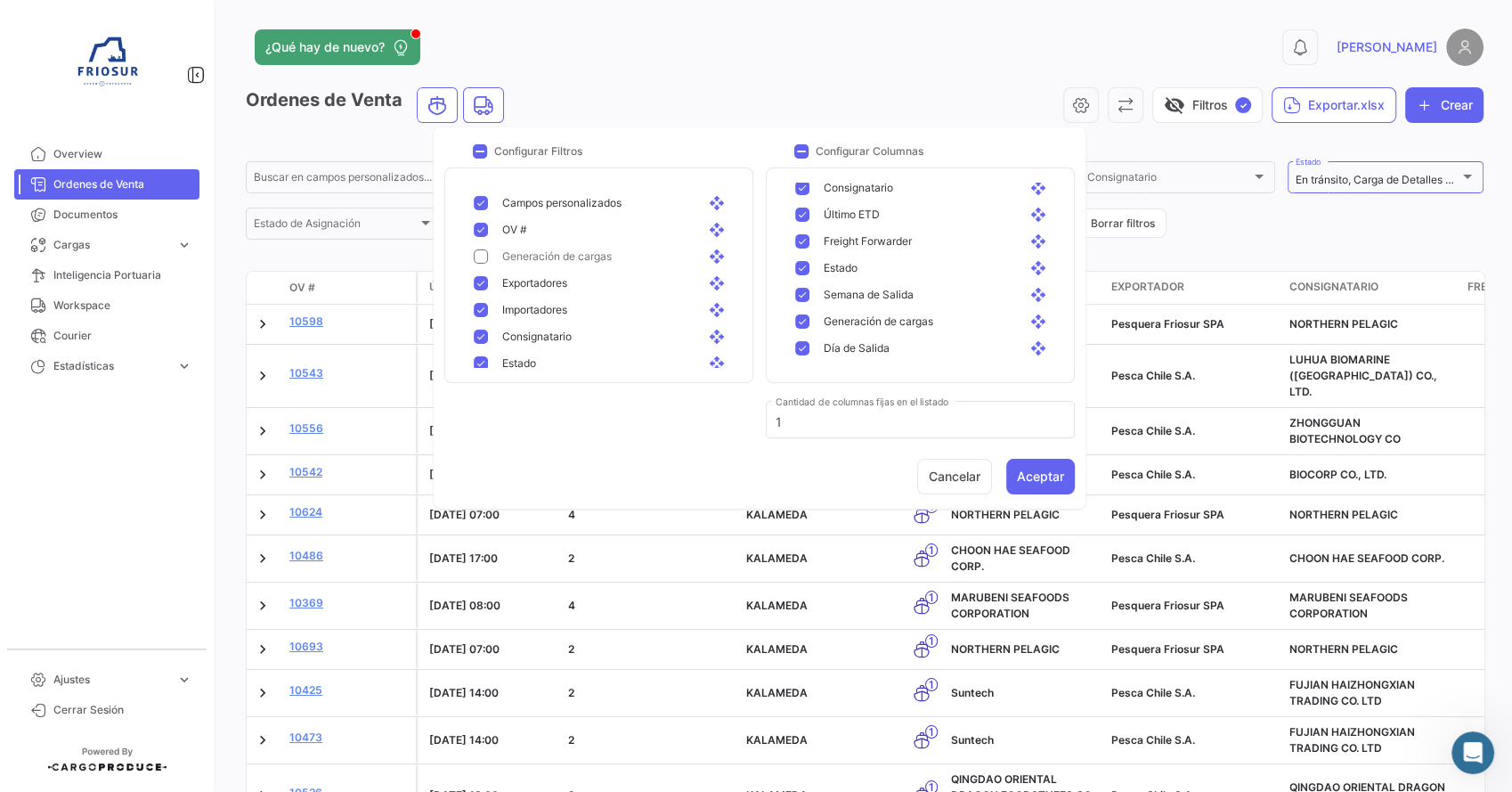 scroll, scrollTop: 197, scrollLeft: 0, axis: vertical 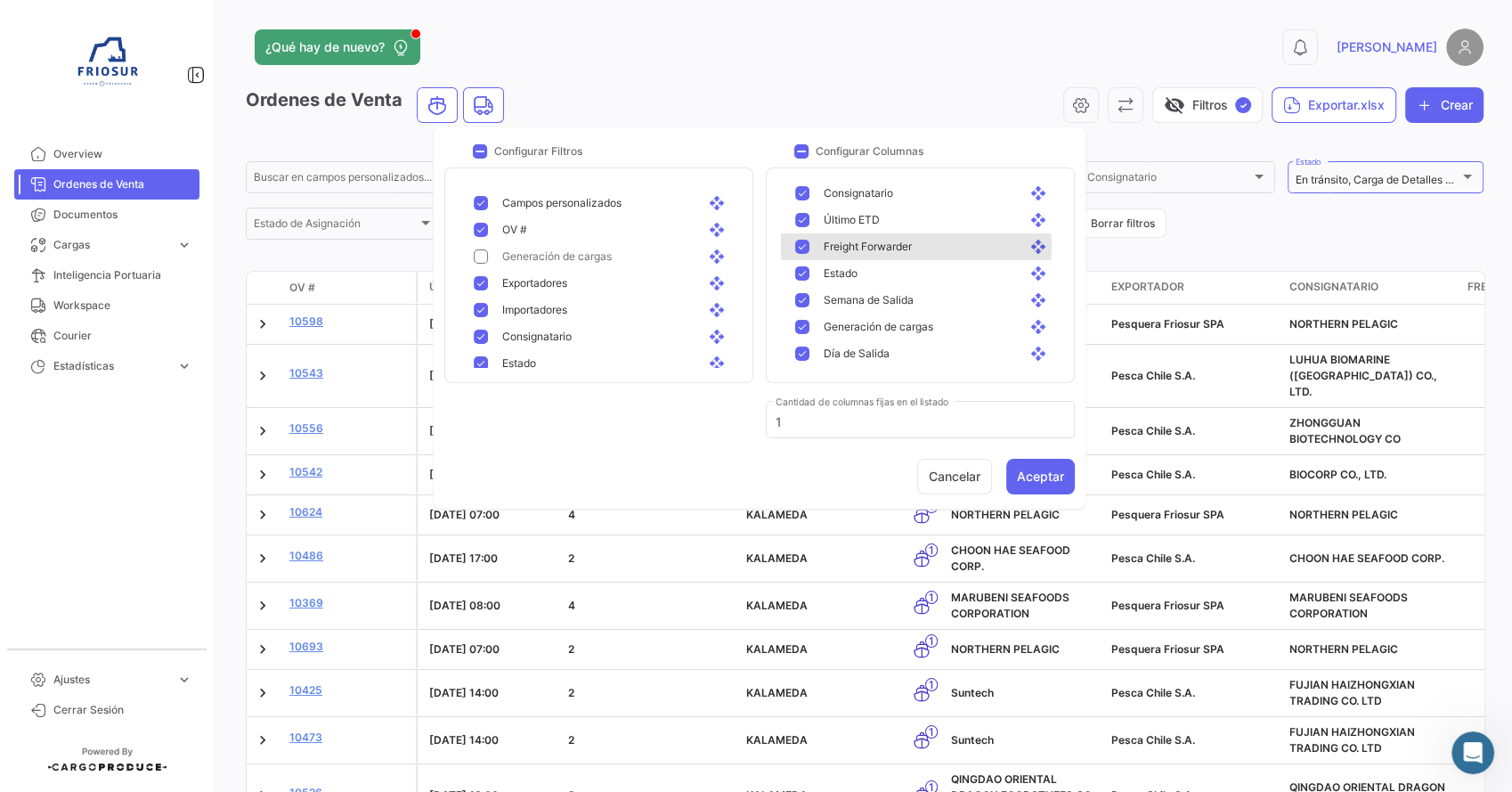 click at bounding box center (802, 300) 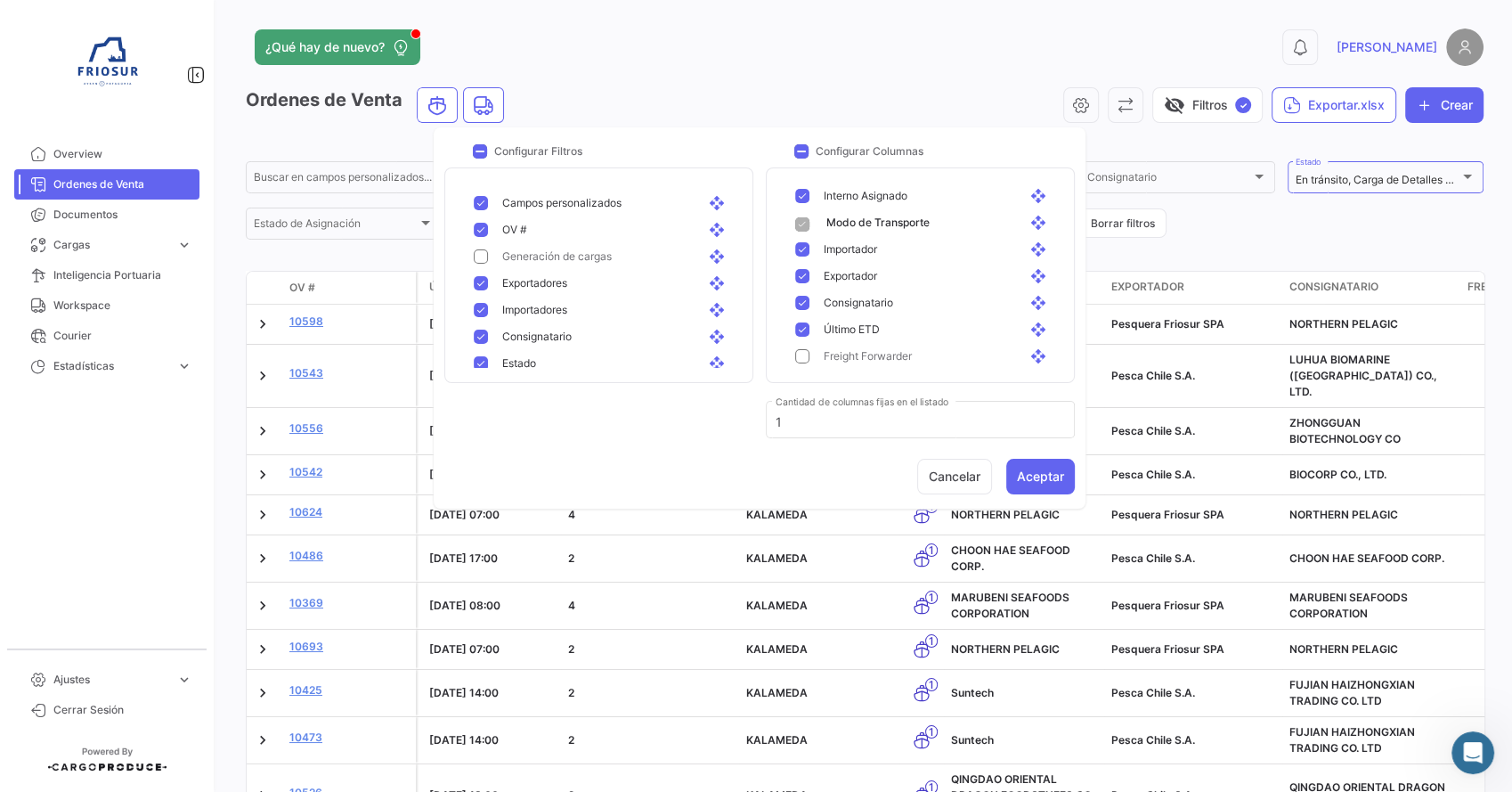 scroll, scrollTop: 86, scrollLeft: 0, axis: vertical 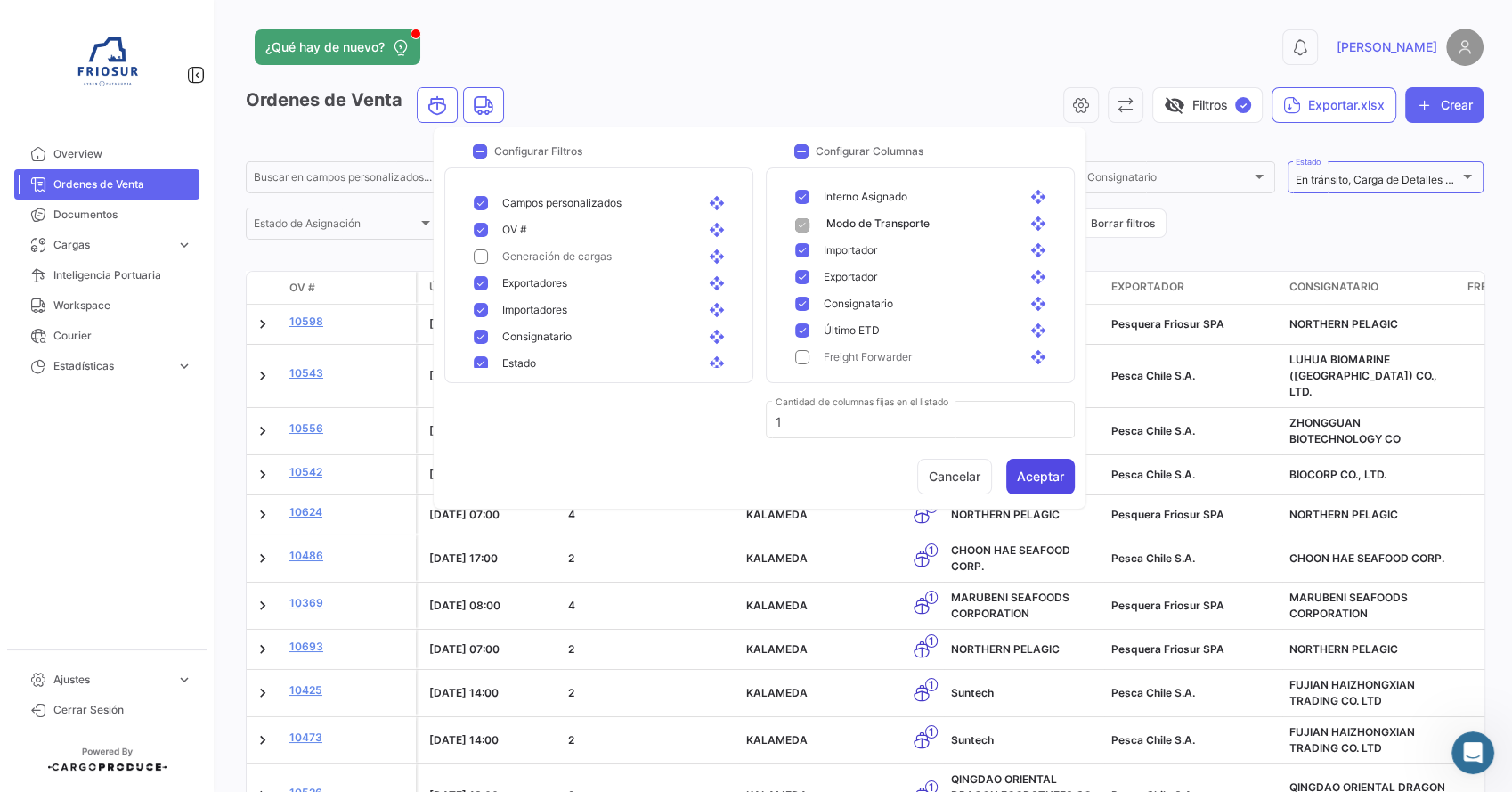 click on "Aceptar" at bounding box center (1040, 477) 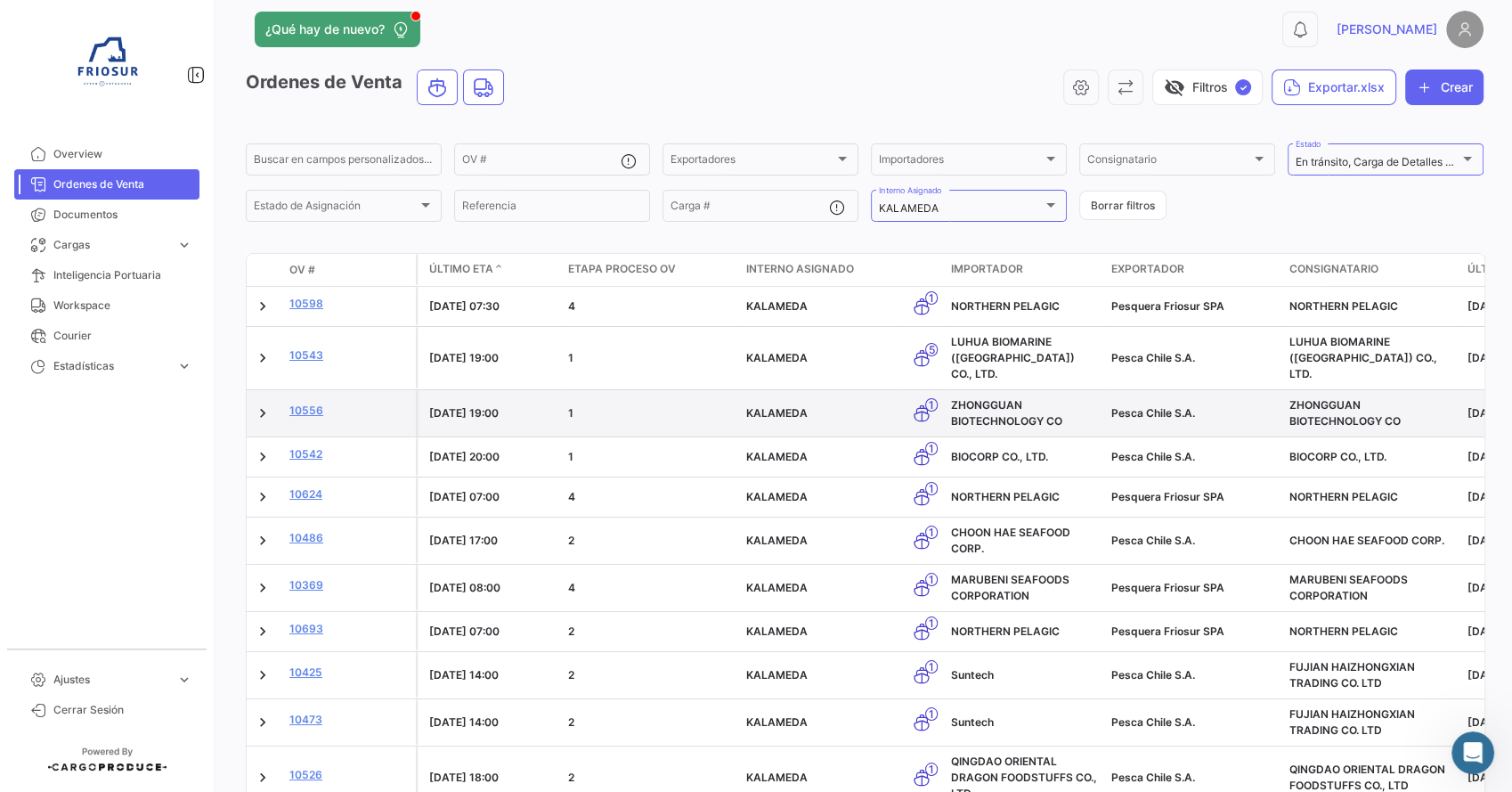 scroll, scrollTop: 15, scrollLeft: 0, axis: vertical 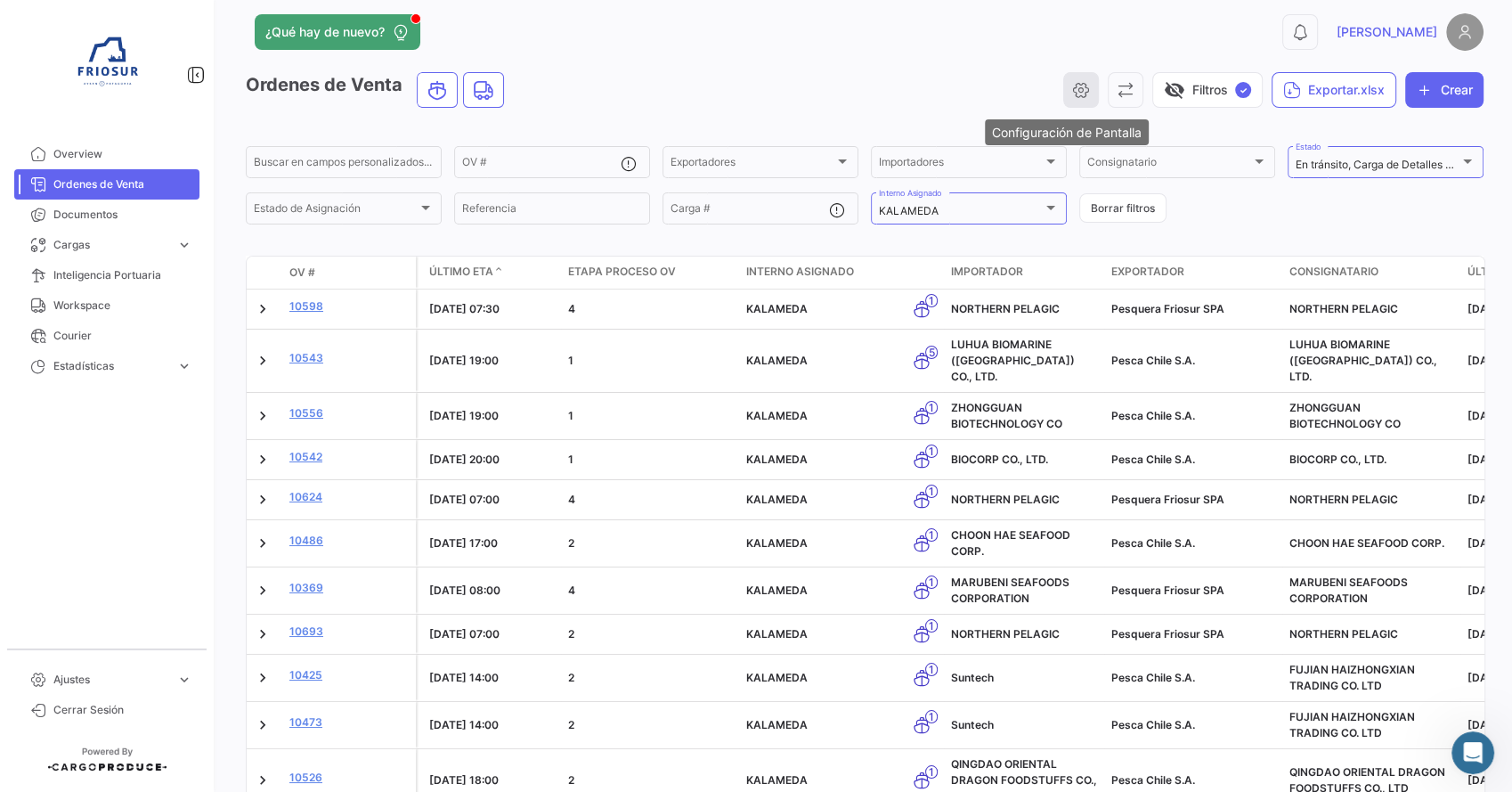 click 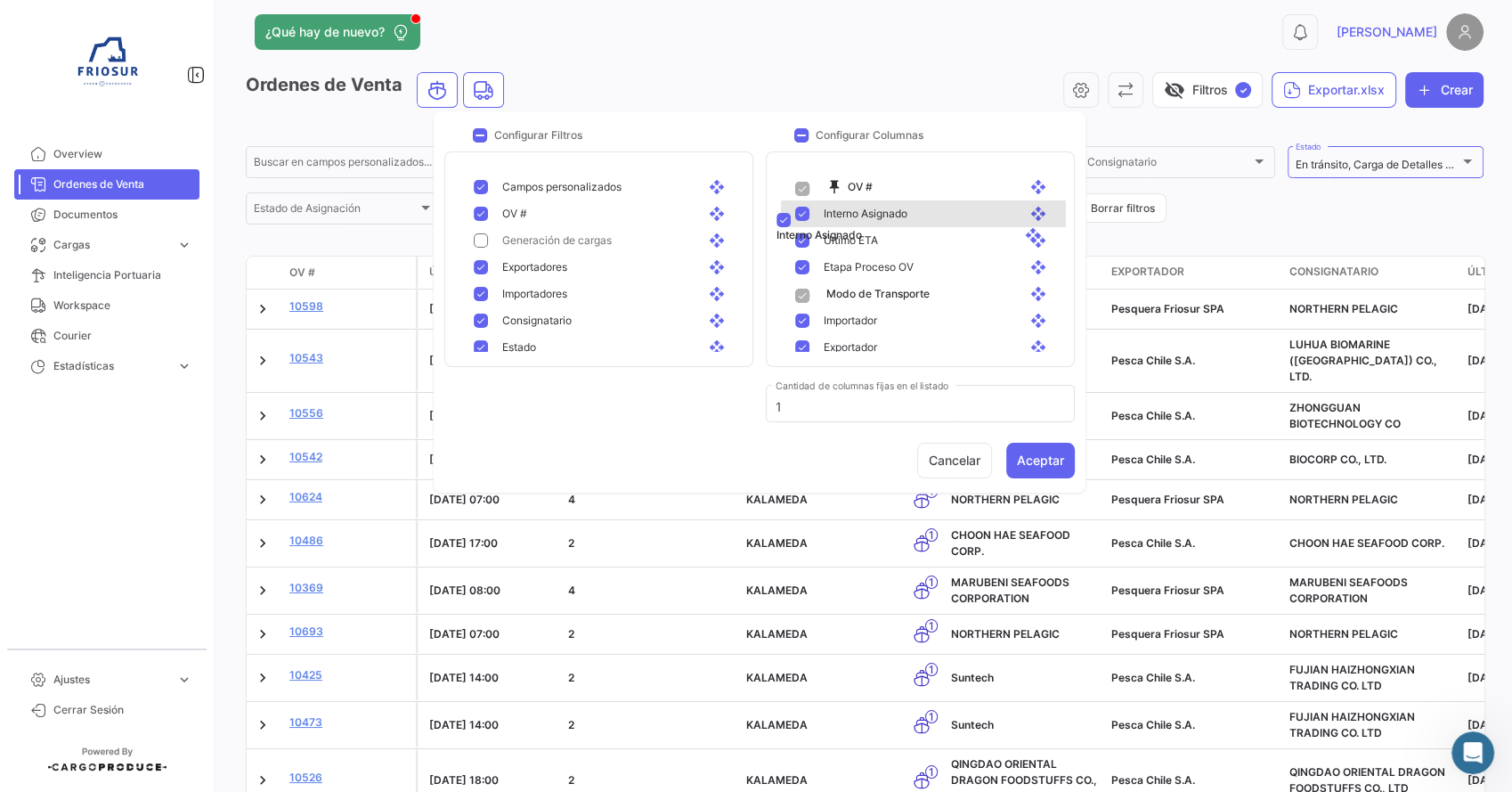 drag, startPoint x: 1022, startPoint y: 264, endPoint x: 1018, endPoint y: 219, distance: 45.17743 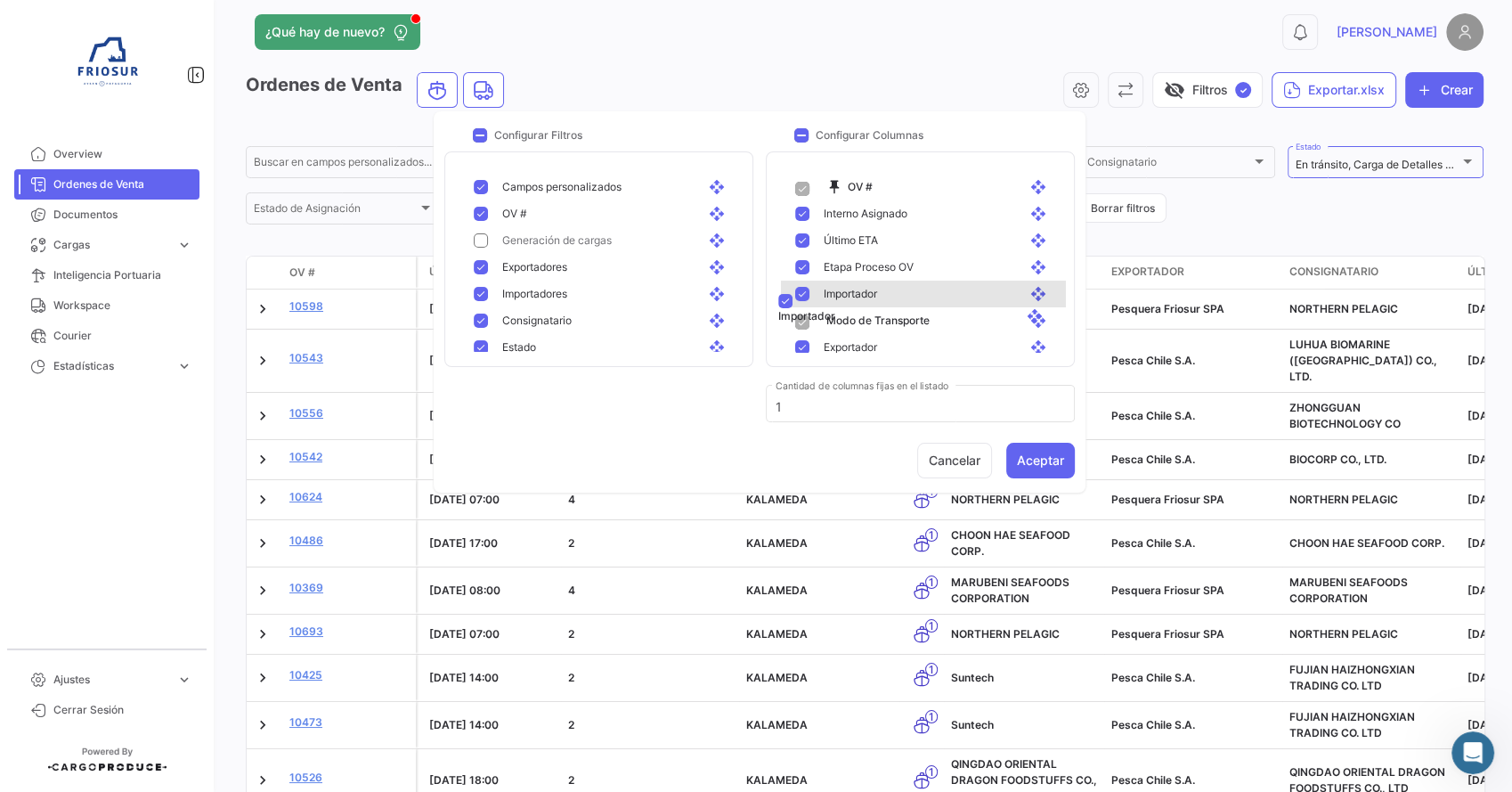 drag, startPoint x: 1027, startPoint y: 314, endPoint x: 1022, endPoint y: 292, distance: 22.561 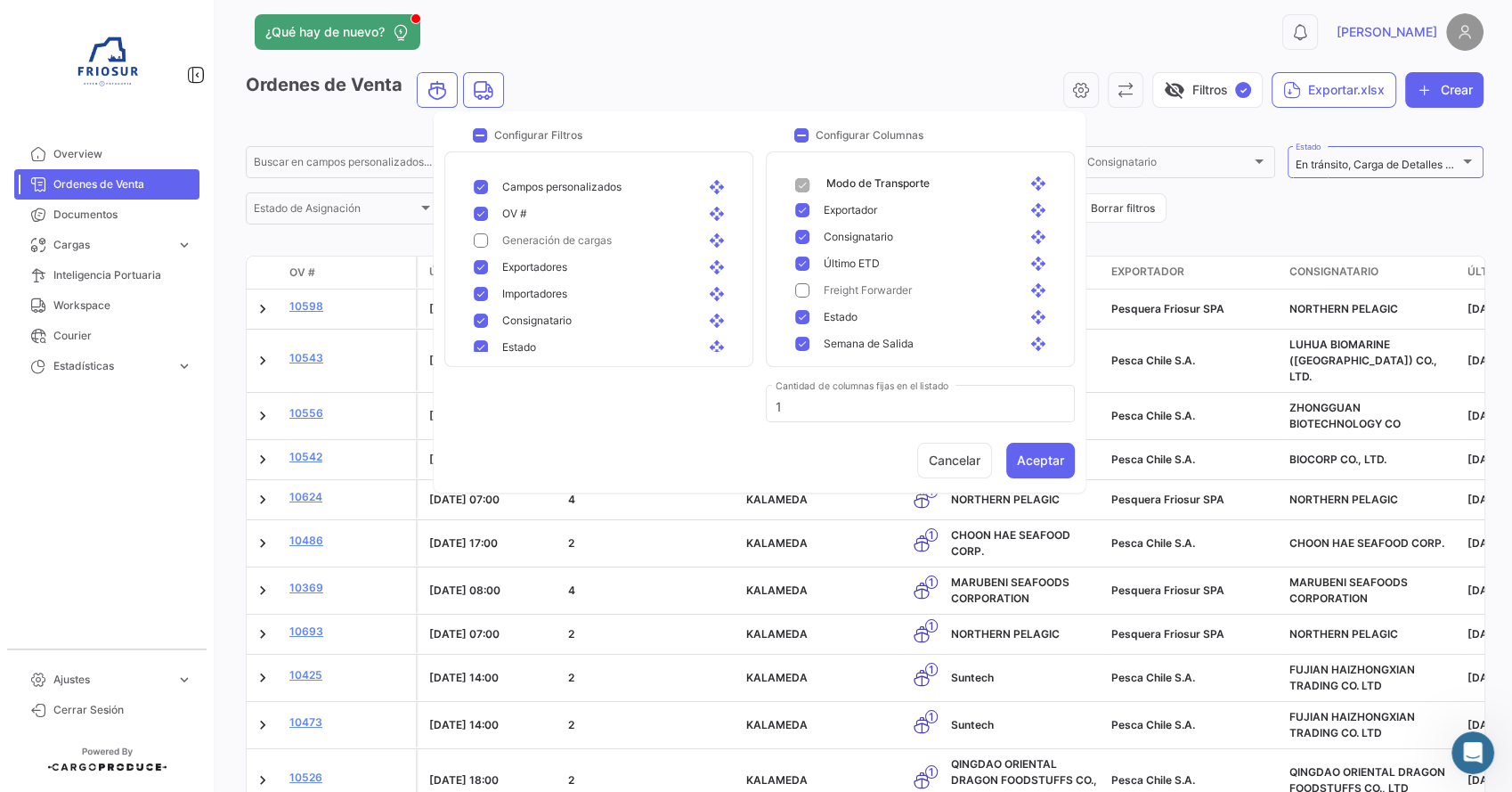 scroll, scrollTop: 158, scrollLeft: 0, axis: vertical 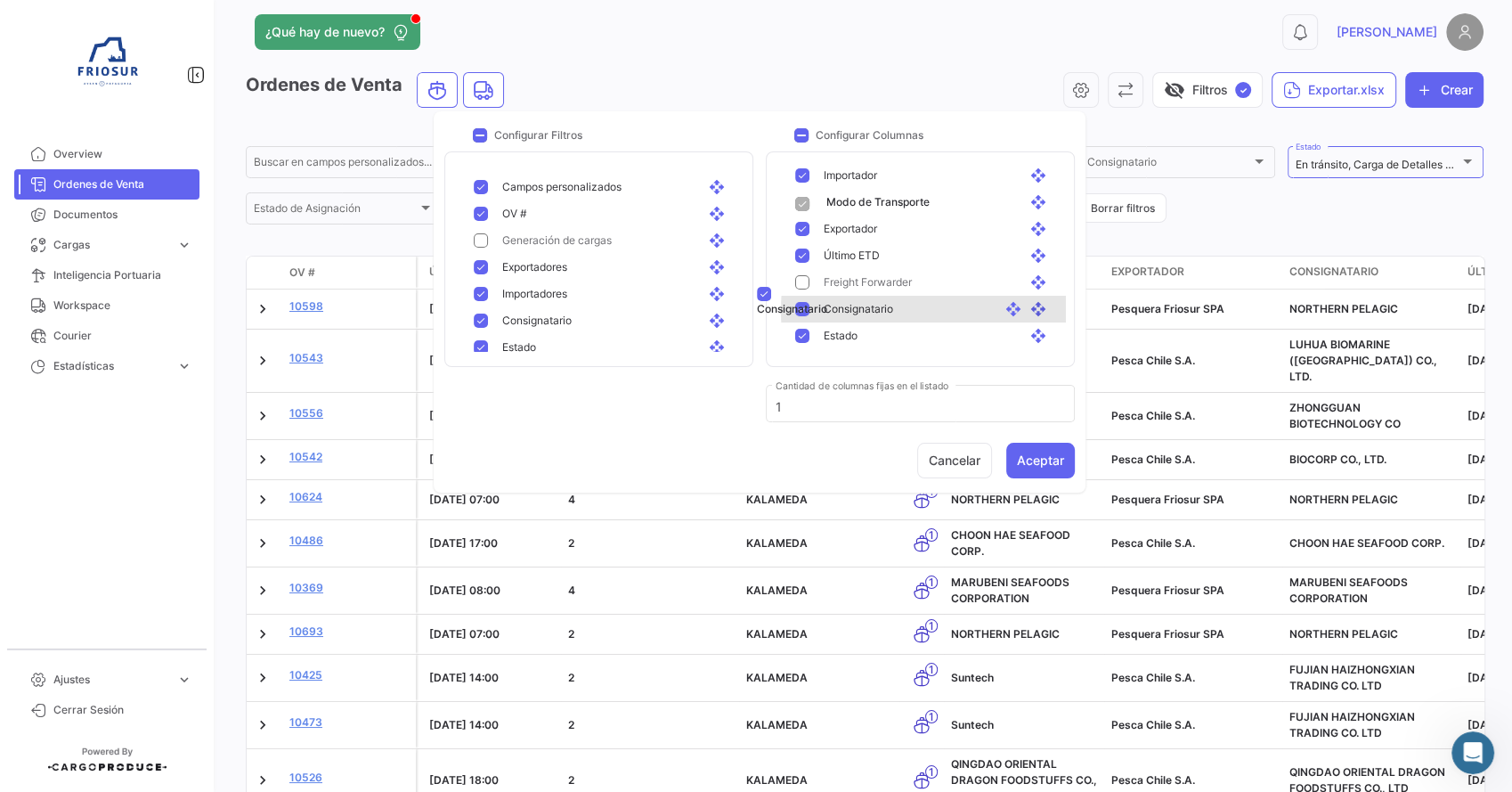 drag, startPoint x: 1028, startPoint y: 257, endPoint x: 1001, endPoint y: 287, distance: 40.360872 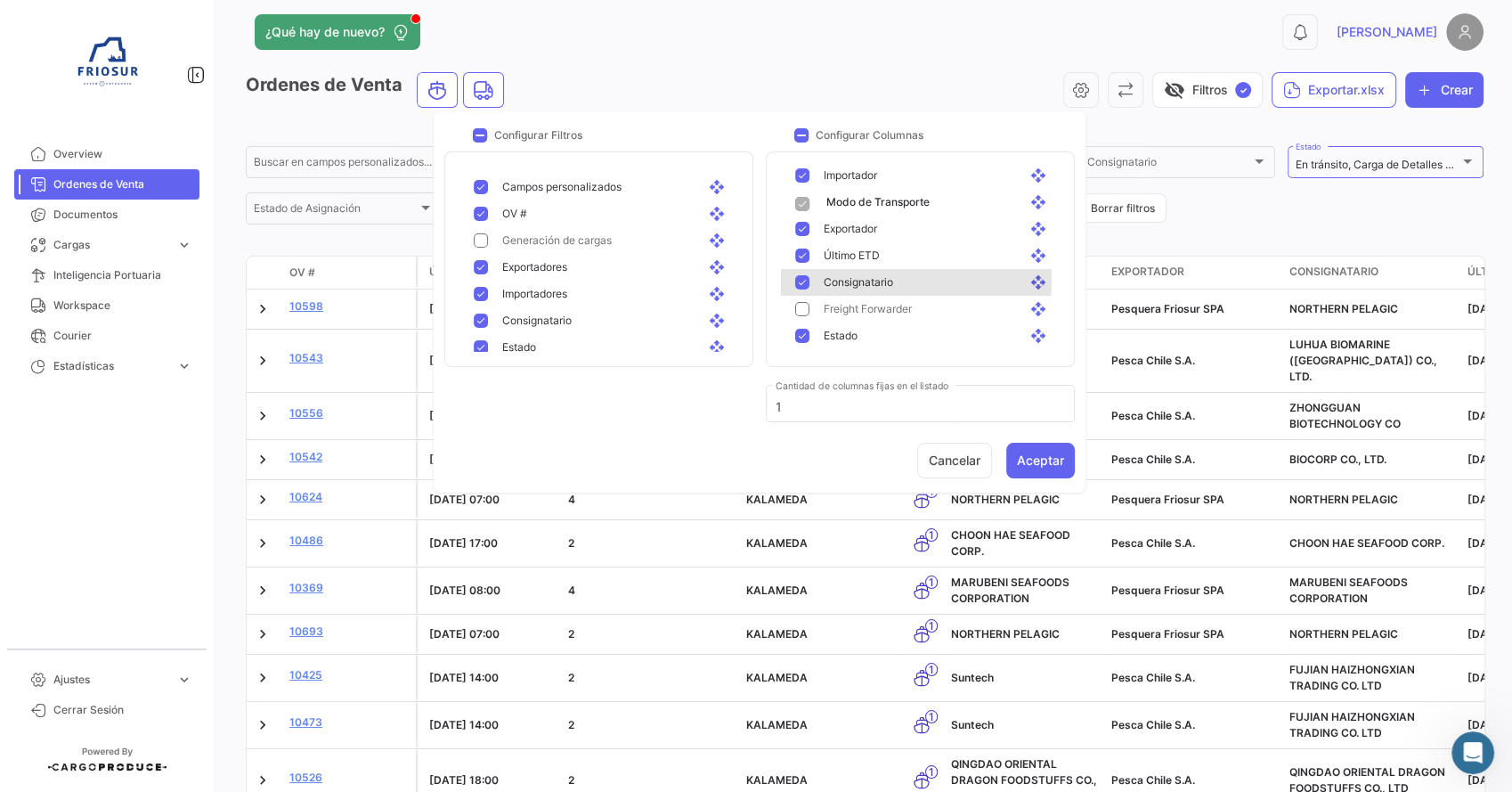 click at bounding box center [802, 336] 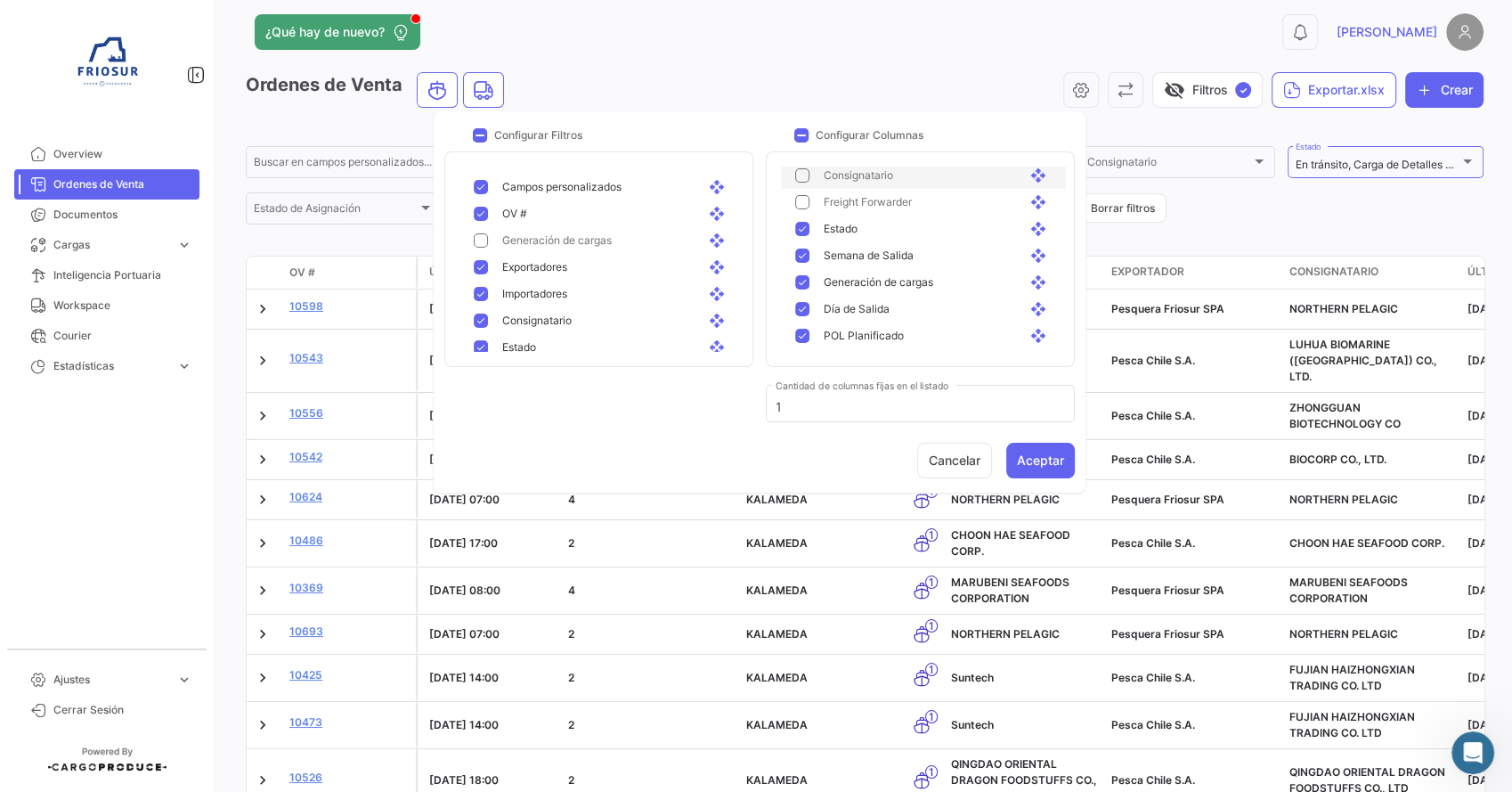 scroll, scrollTop: 233, scrollLeft: 0, axis: vertical 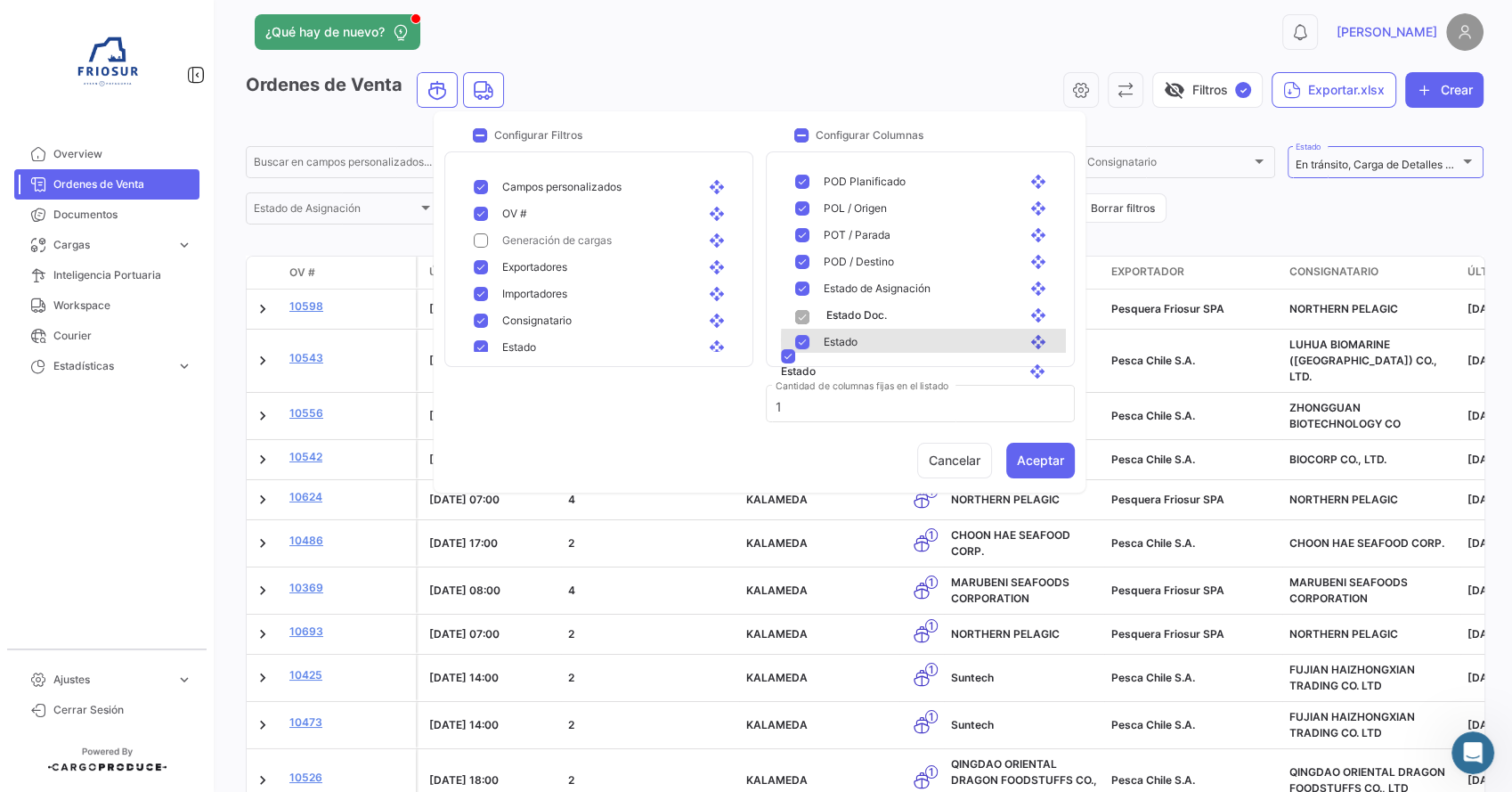 drag, startPoint x: 1017, startPoint y: 219, endPoint x: 1012, endPoint y: 322, distance: 103.12129 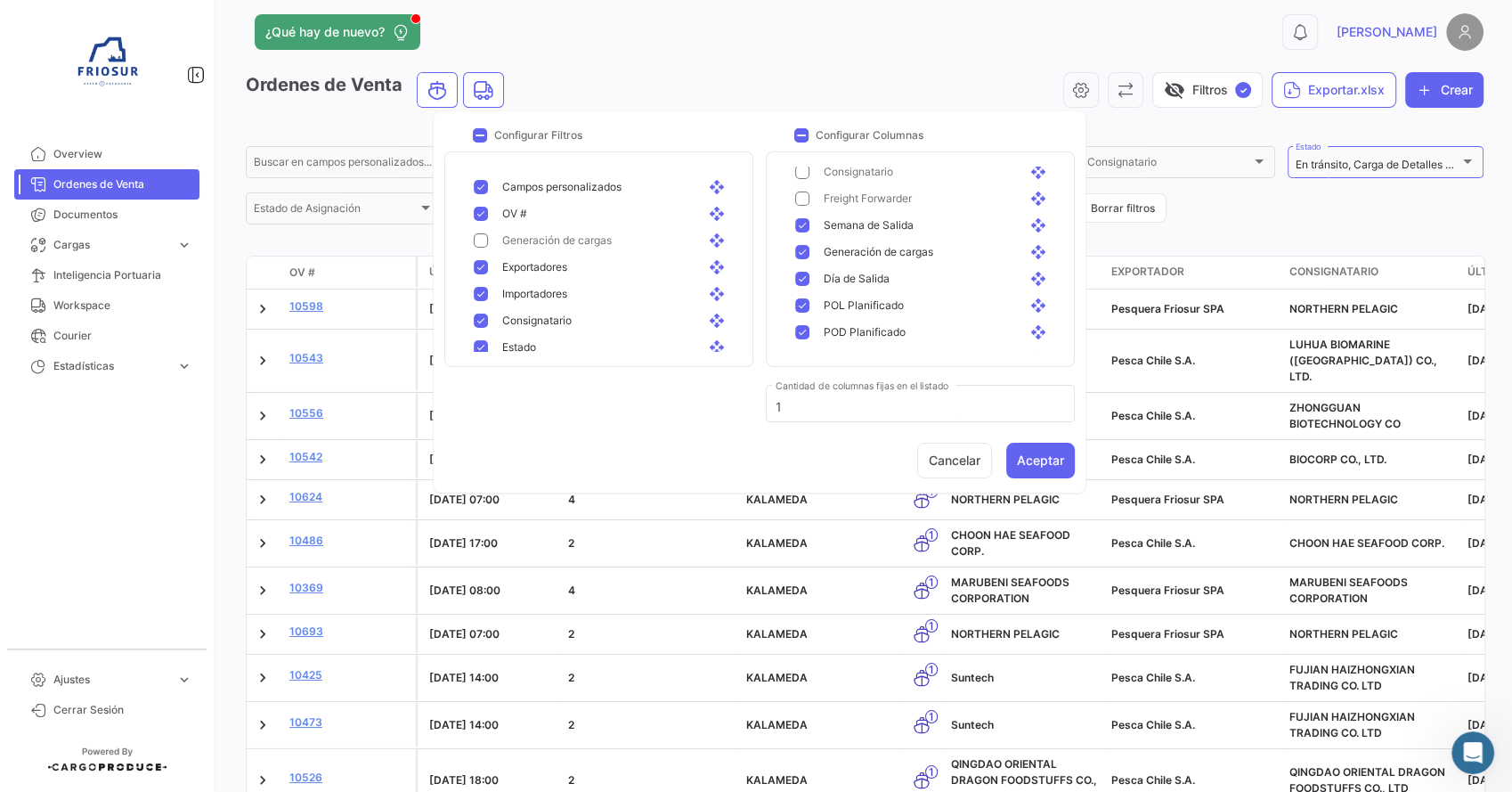 scroll, scrollTop: 218, scrollLeft: 0, axis: vertical 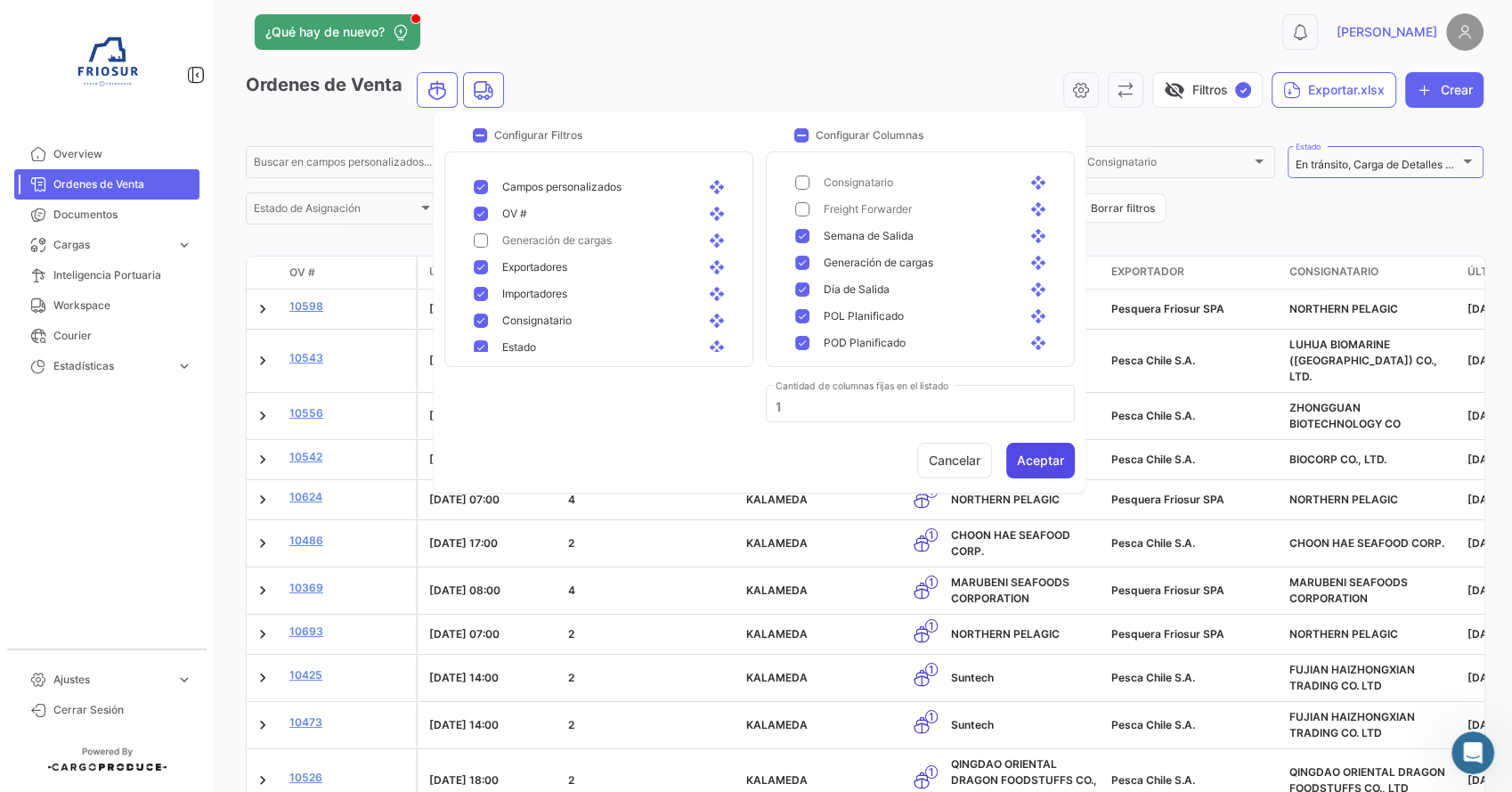 click on "Aceptar" at bounding box center [1040, 461] 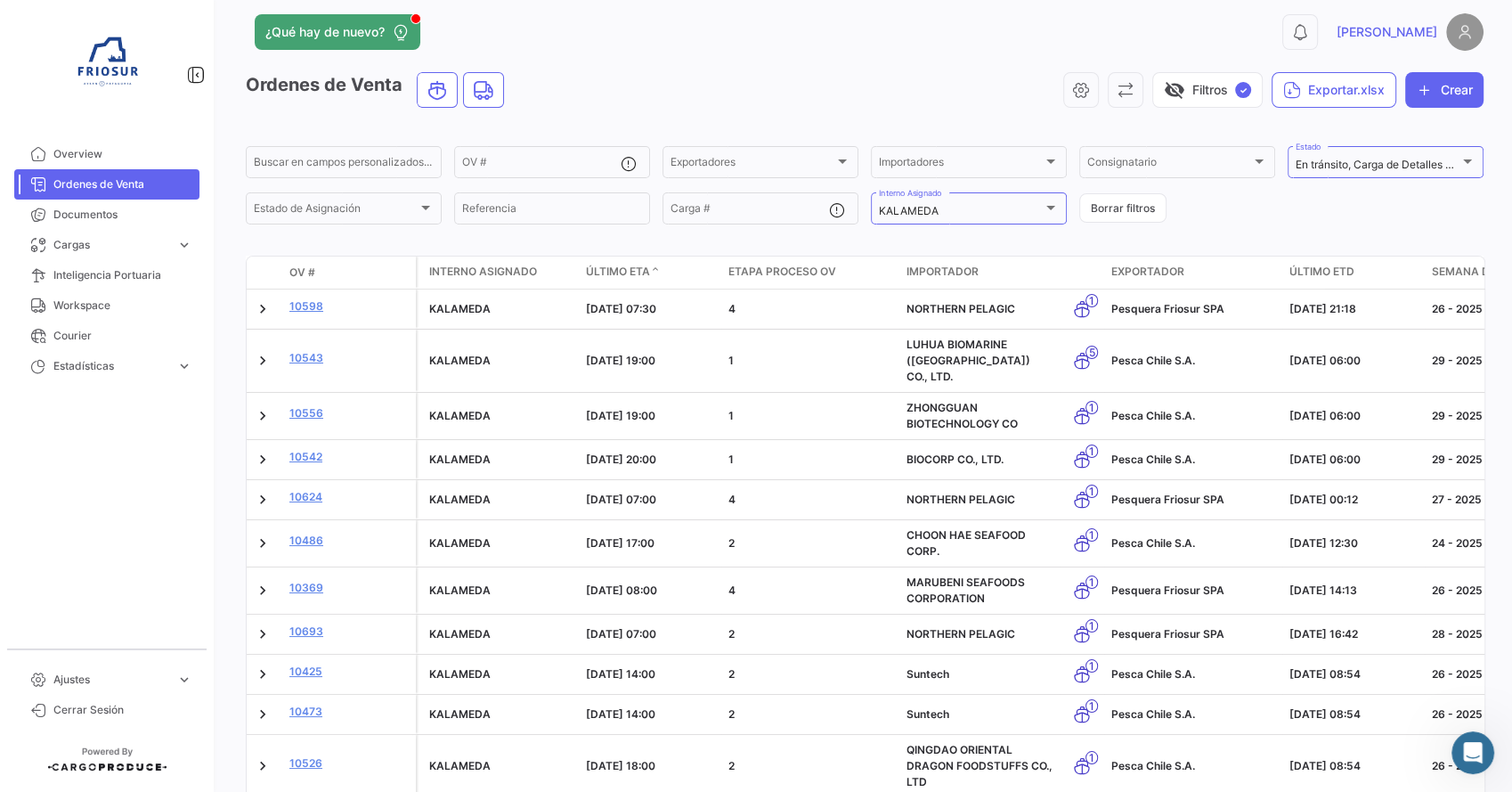 click on "Último ETA" 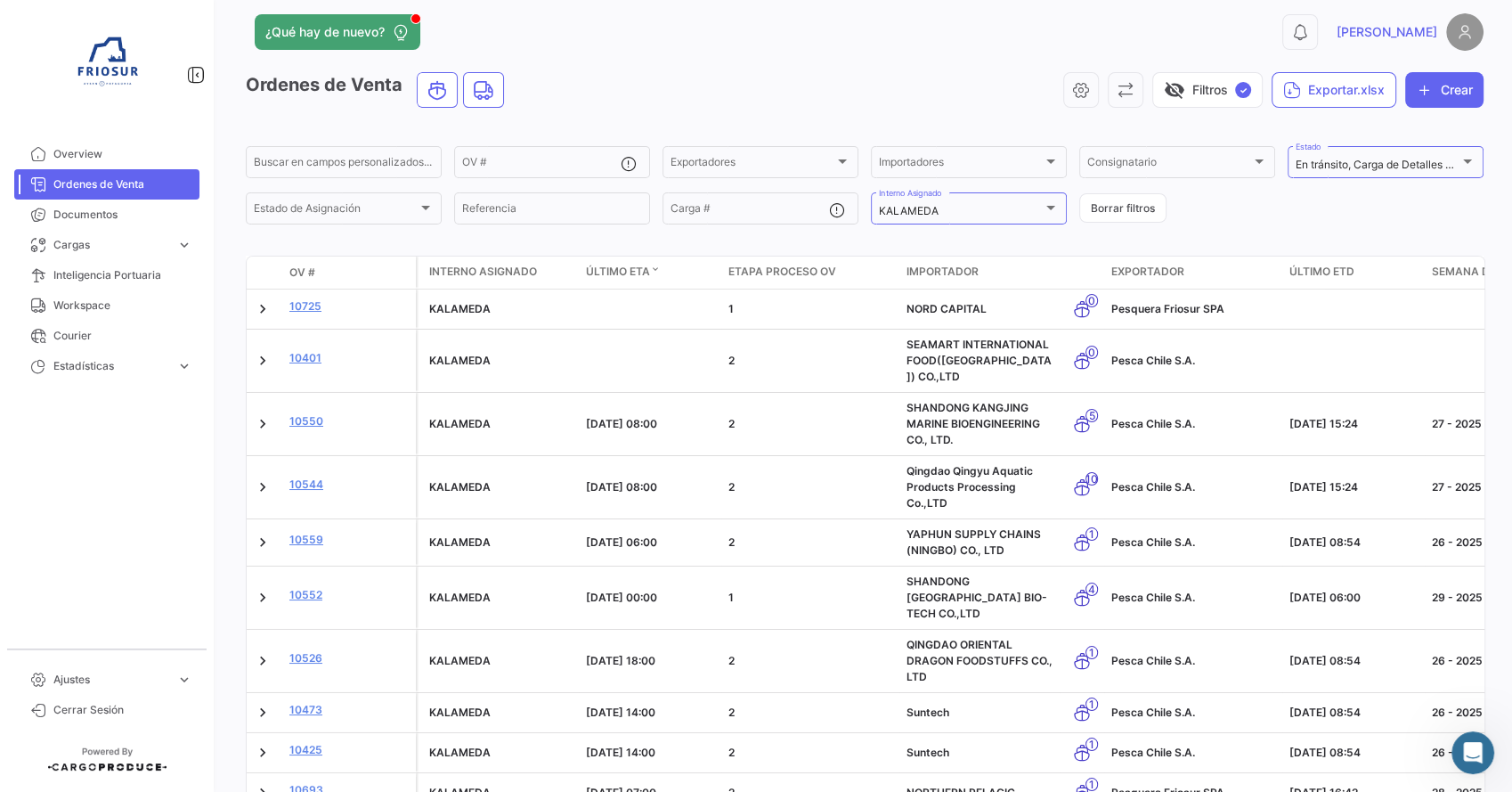click on "Último ETA" 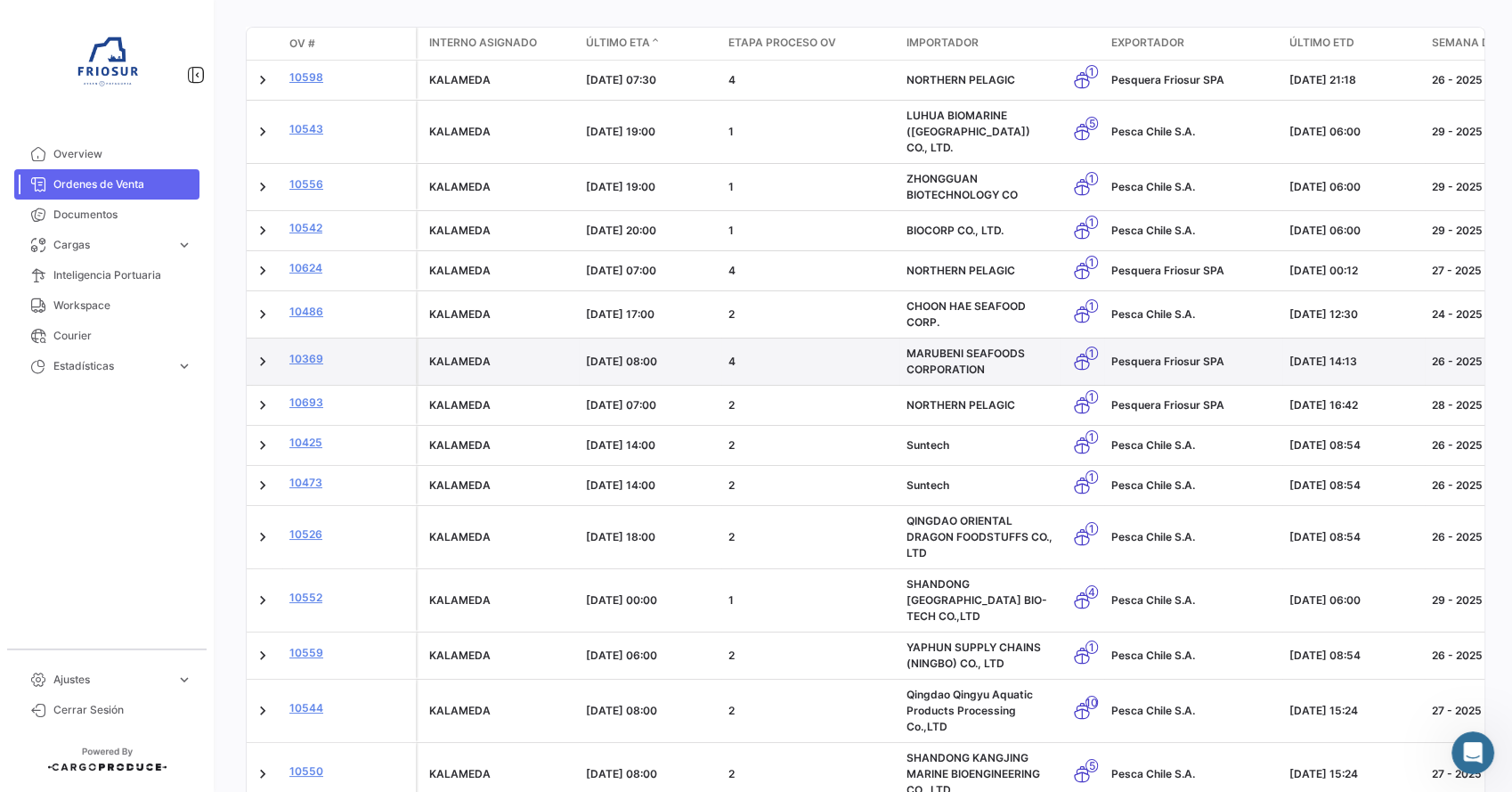 scroll, scrollTop: 245, scrollLeft: 0, axis: vertical 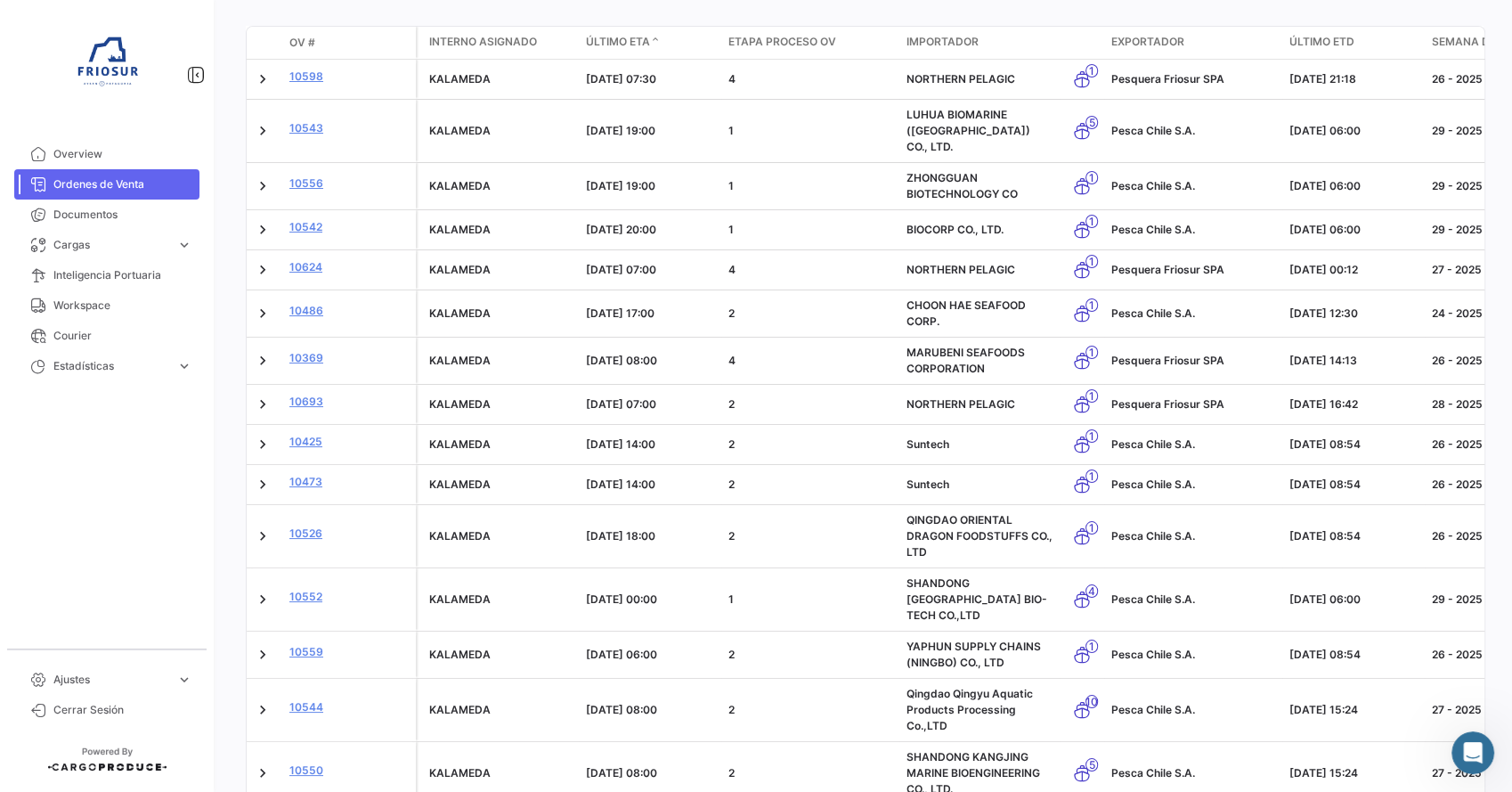click on "Ordenes de Venta   visibility_off   Filtros  ✓  Exportar.xlsx   Crear
Buscar en campos personalizados...  OV #  Exportadores Exportadores Importadores Importadores Consignatario Consignatario  En tránsito, Carga de Detalles Pendiente  Estado Estado de Asignación Estado de Asignación  Referencia  Carga #  KALAMEDA  Interno Asignado  Borrar filtros  OV # Interno Asignado Último ETA Etapa Proceso OV Importador Modo de Transporte Exportador Último ETD Semana de Salida Generación de cargas Día de Salida POL Planificado POD Planificado POL
/ Origen POT
/ Parada POD
/ Destino Estado de Asignación Estado Estado Doc. Referencia # ETA Origen planeada ETD planeada ETA planeada Fecha de creación Fecha 1er aviso cliente (BK y SI) OV Fecha 2do aviso cliente (borradores) OV Fecha 3er aviso cliente (set original) OV Formato BL (SWB/Original) OV  10598  KALAMEDA  [DATE] 07:30
4  NORTHERN PELAGIC 1 Pesquera Friosur SPA  [DATE] 21:18
26 - 2025" 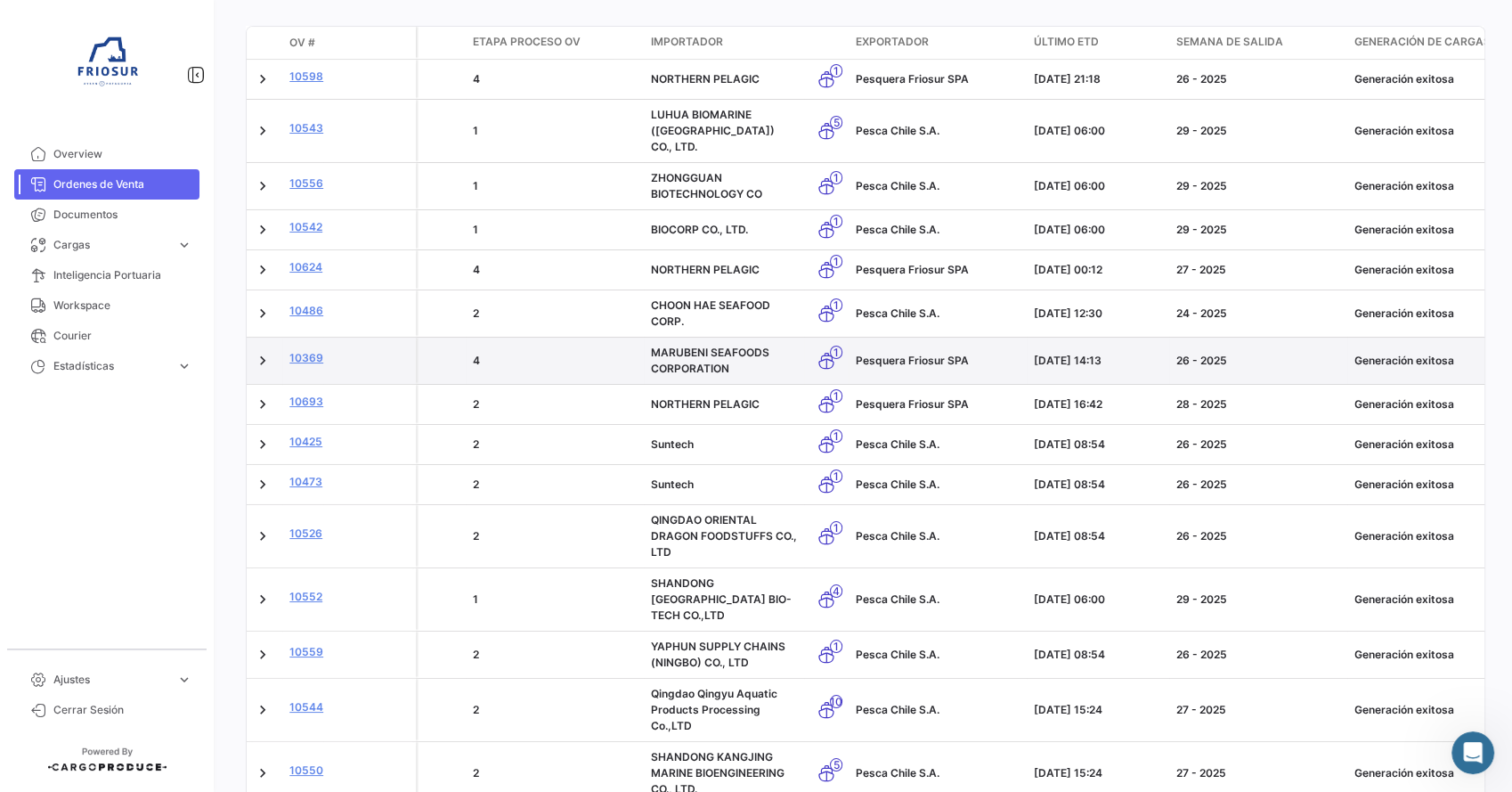 scroll, scrollTop: 0, scrollLeft: 0, axis: both 